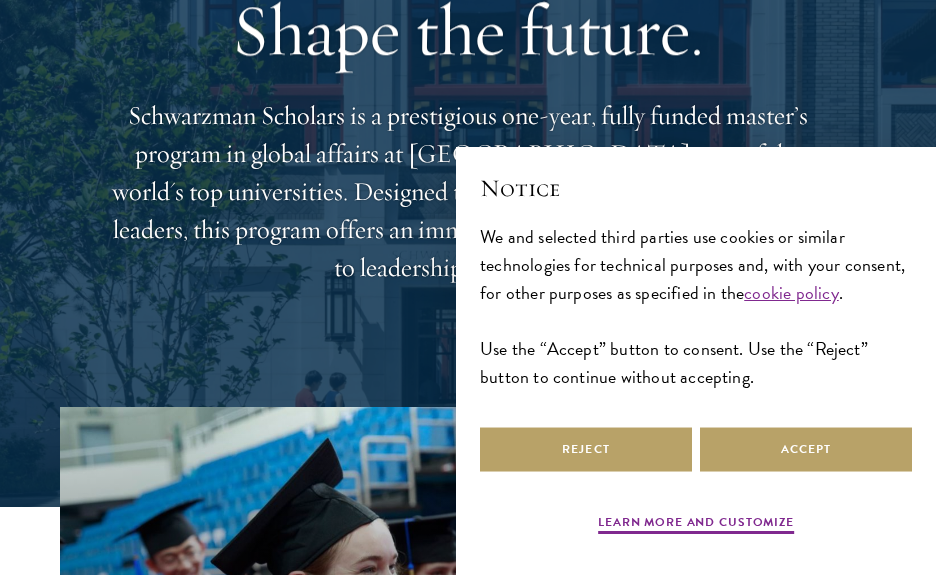scroll, scrollTop: 200, scrollLeft: 0, axis: vertical 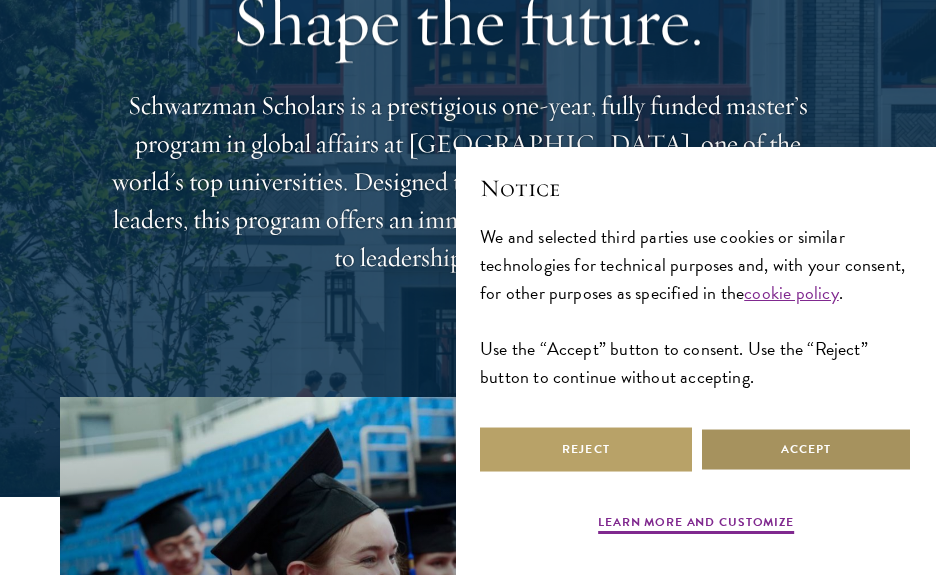 click on "Accept" at bounding box center [806, 449] 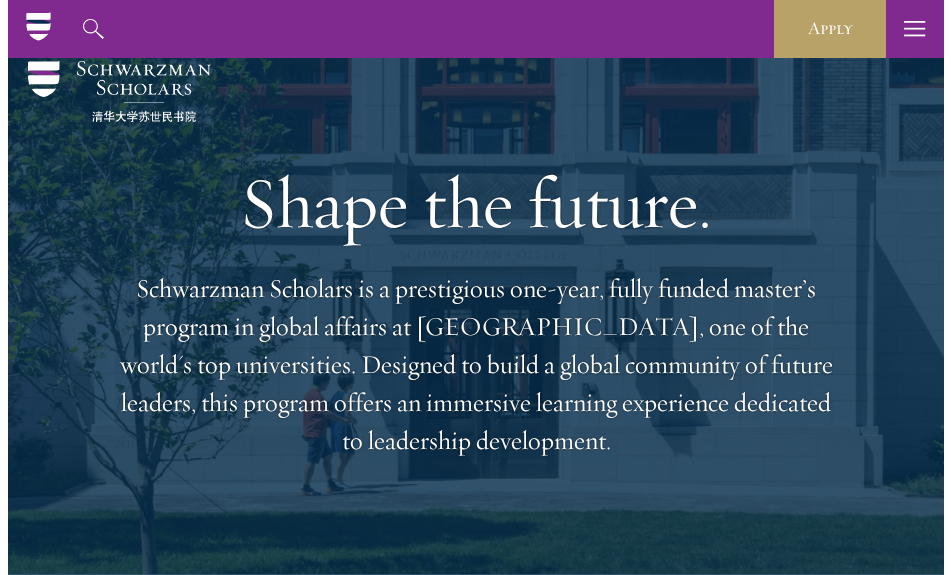 scroll, scrollTop: 0, scrollLeft: 0, axis: both 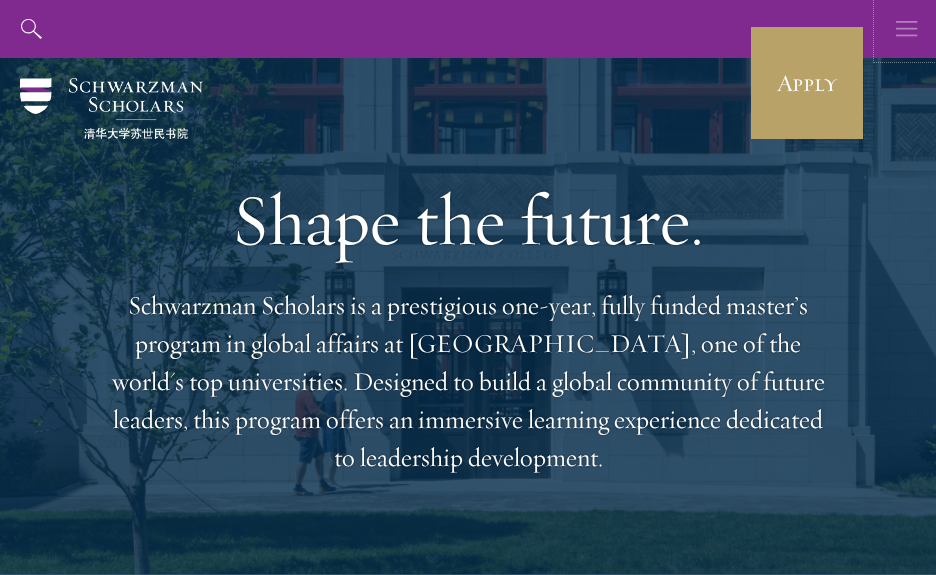 click 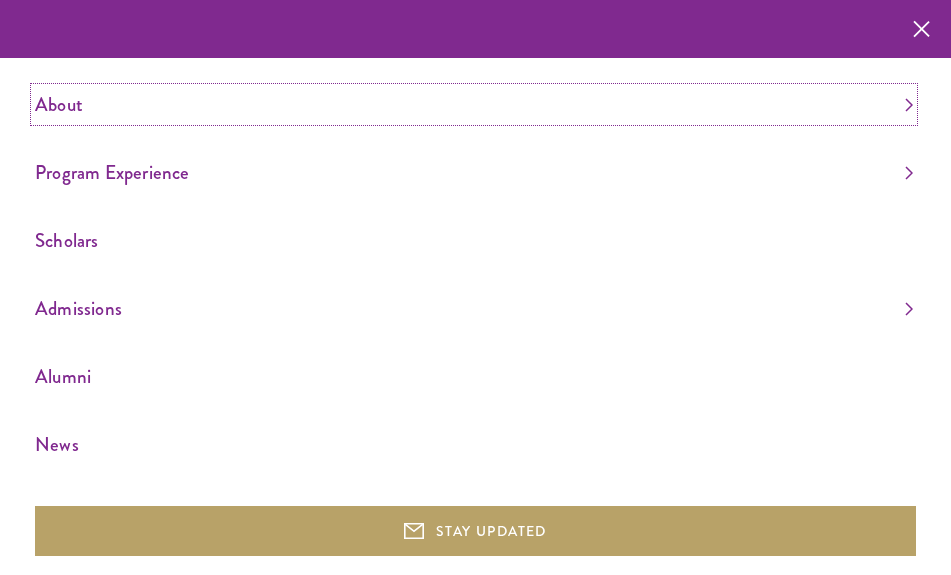 click on "About" at bounding box center [474, 104] 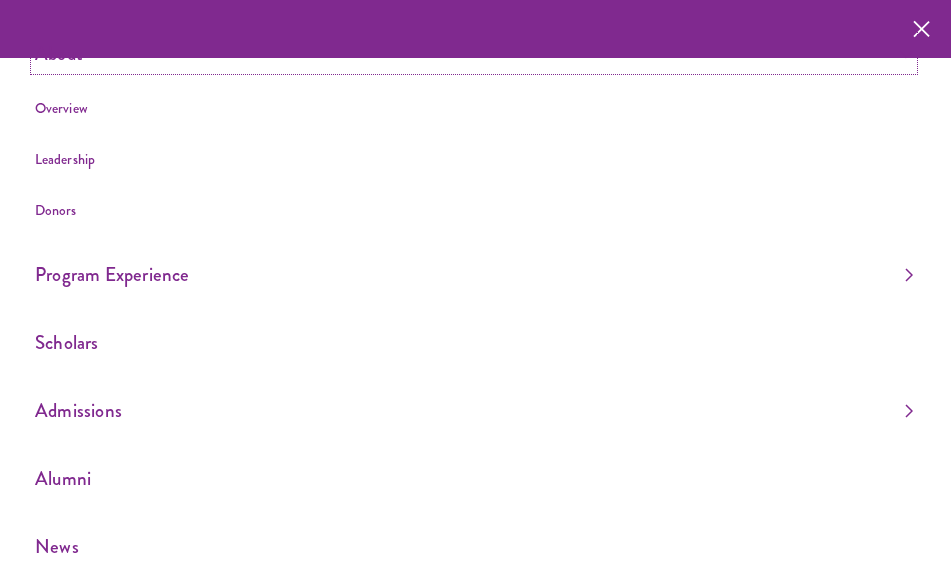 scroll, scrollTop: 100, scrollLeft: 0, axis: vertical 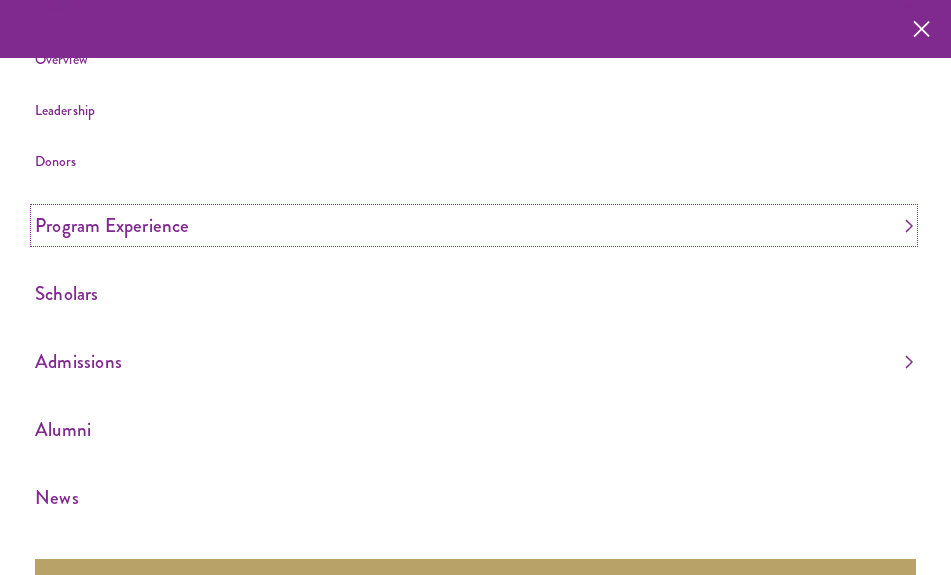 click on "Program Experience" at bounding box center [474, 225] 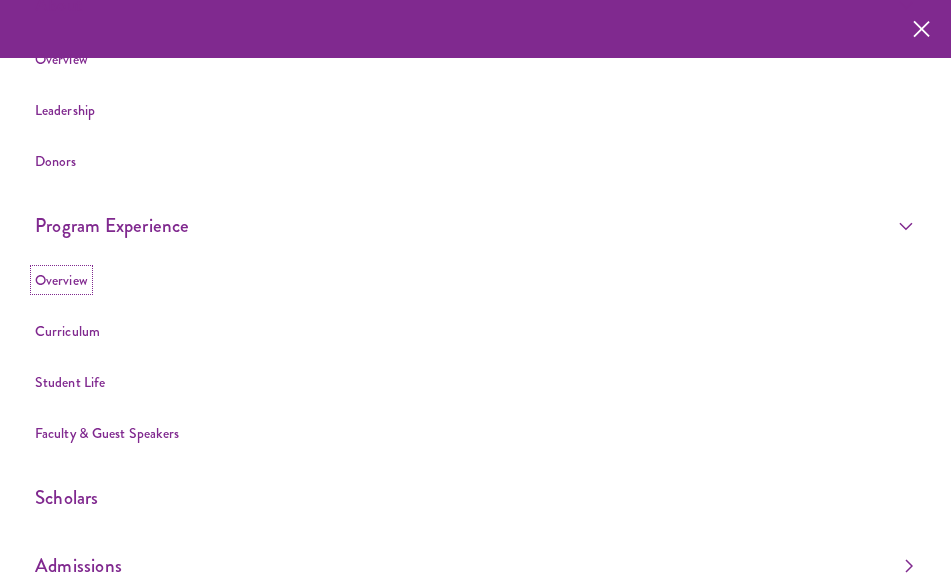 click on "Overview" at bounding box center (61, 280) 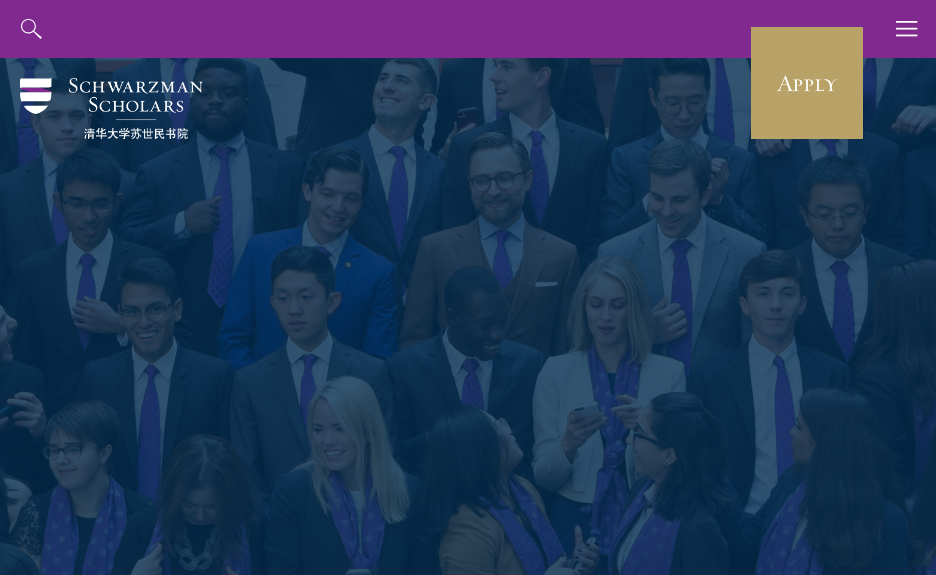 scroll, scrollTop: 0, scrollLeft: 0, axis: both 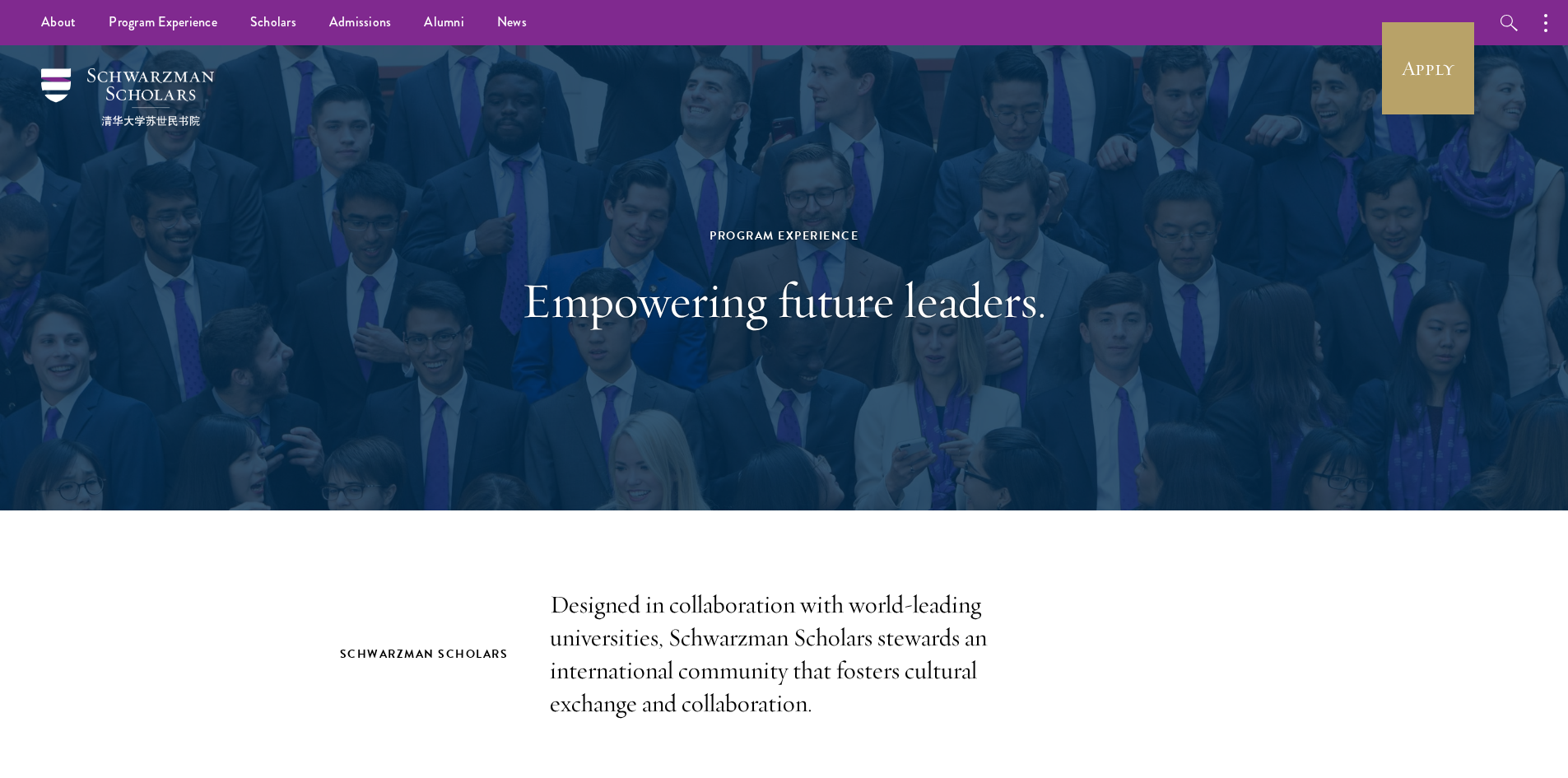 click on "Designed in collaboration with world-leading universities, Schwarzman Scholars stewards an international community that fosters cultural exchange and collaboration." at bounding box center (784, 655) 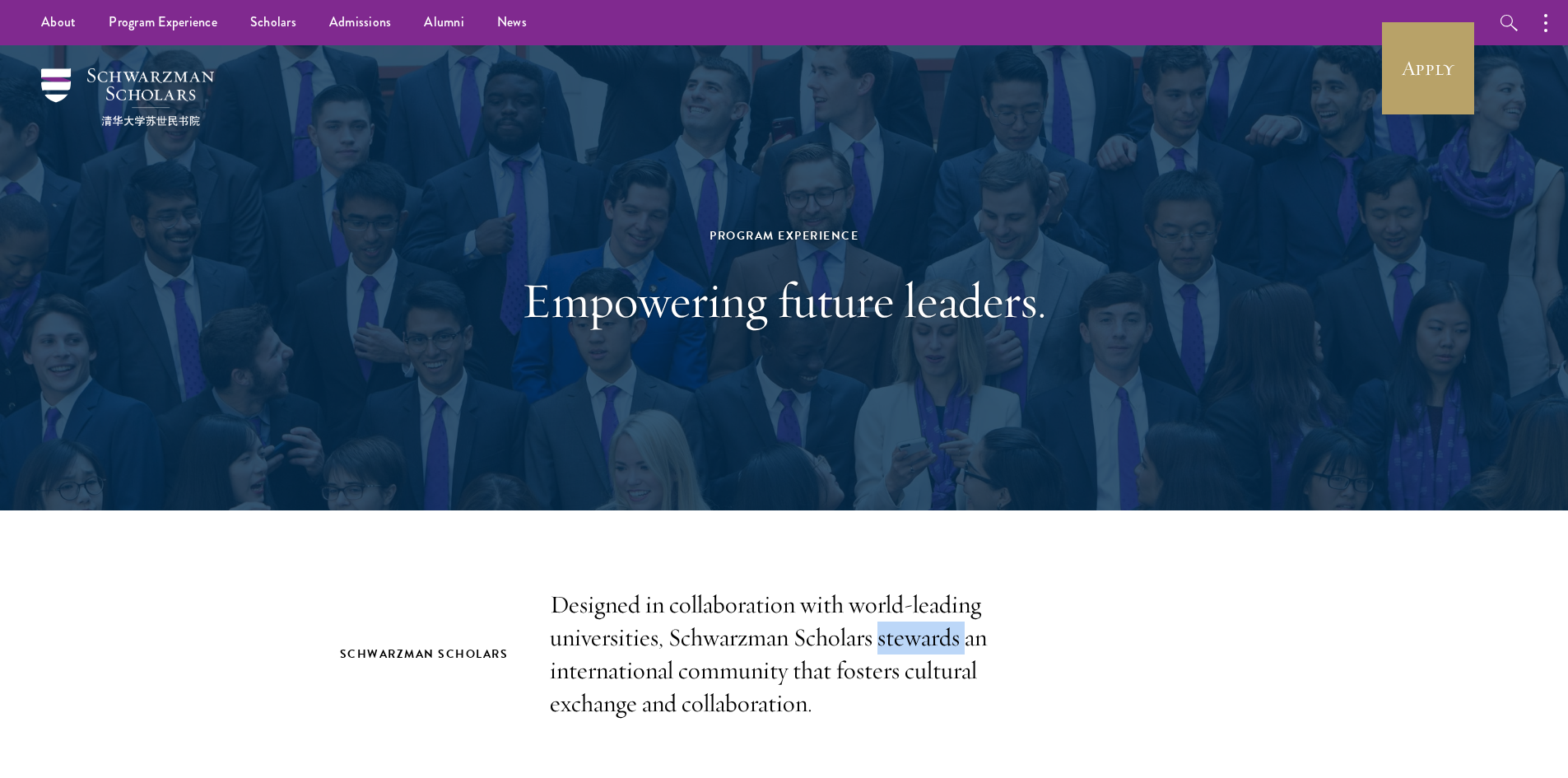 click on "Designed in collaboration with world-leading universities, Schwarzman Scholars stewards an international community that fosters cultural exchange and collaboration." at bounding box center [784, 655] 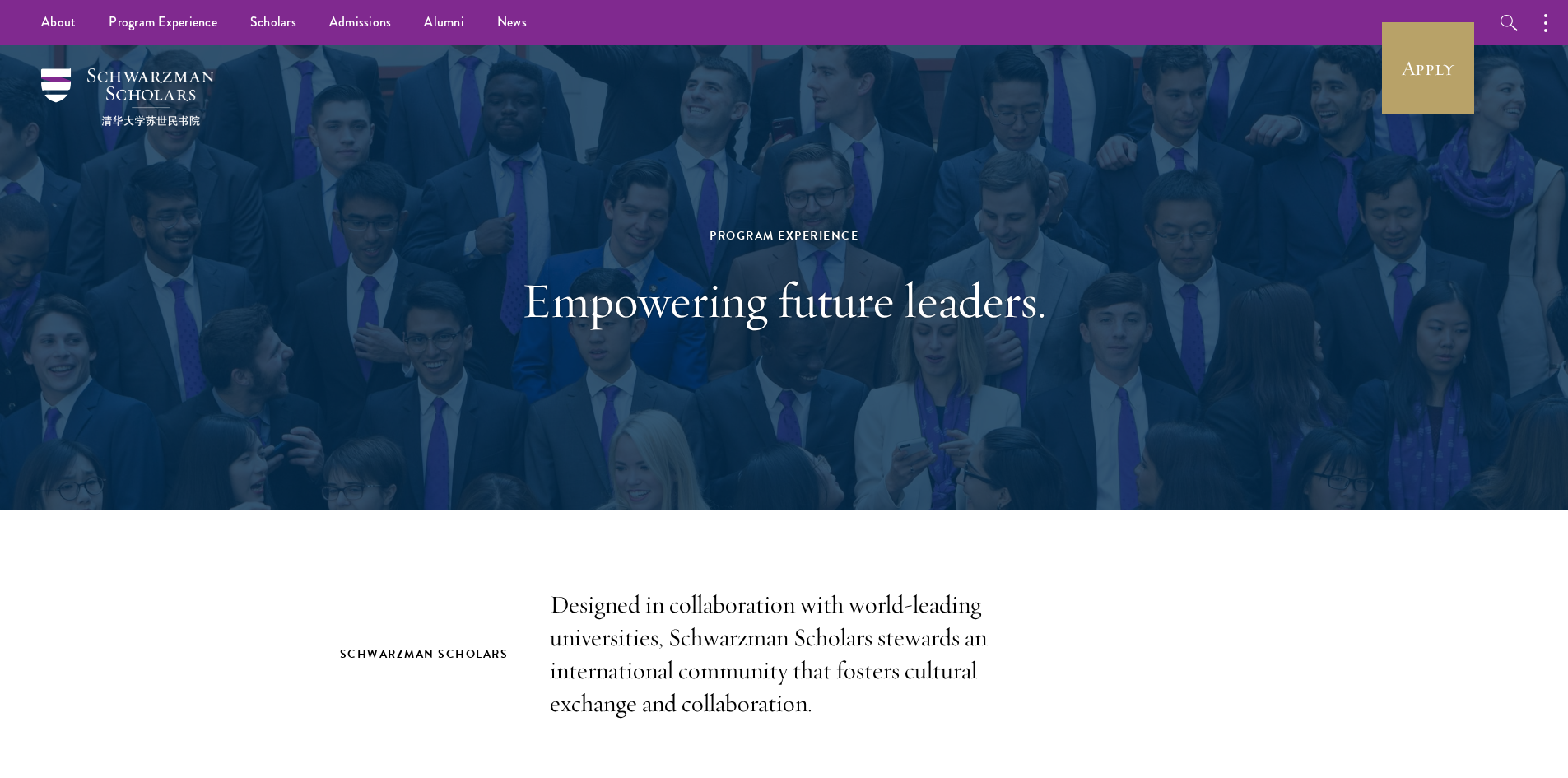 click on "Designed in collaboration with world-leading universities, Schwarzman Scholars stewards an international community that fosters cultural exchange and collaboration." at bounding box center [784, 655] 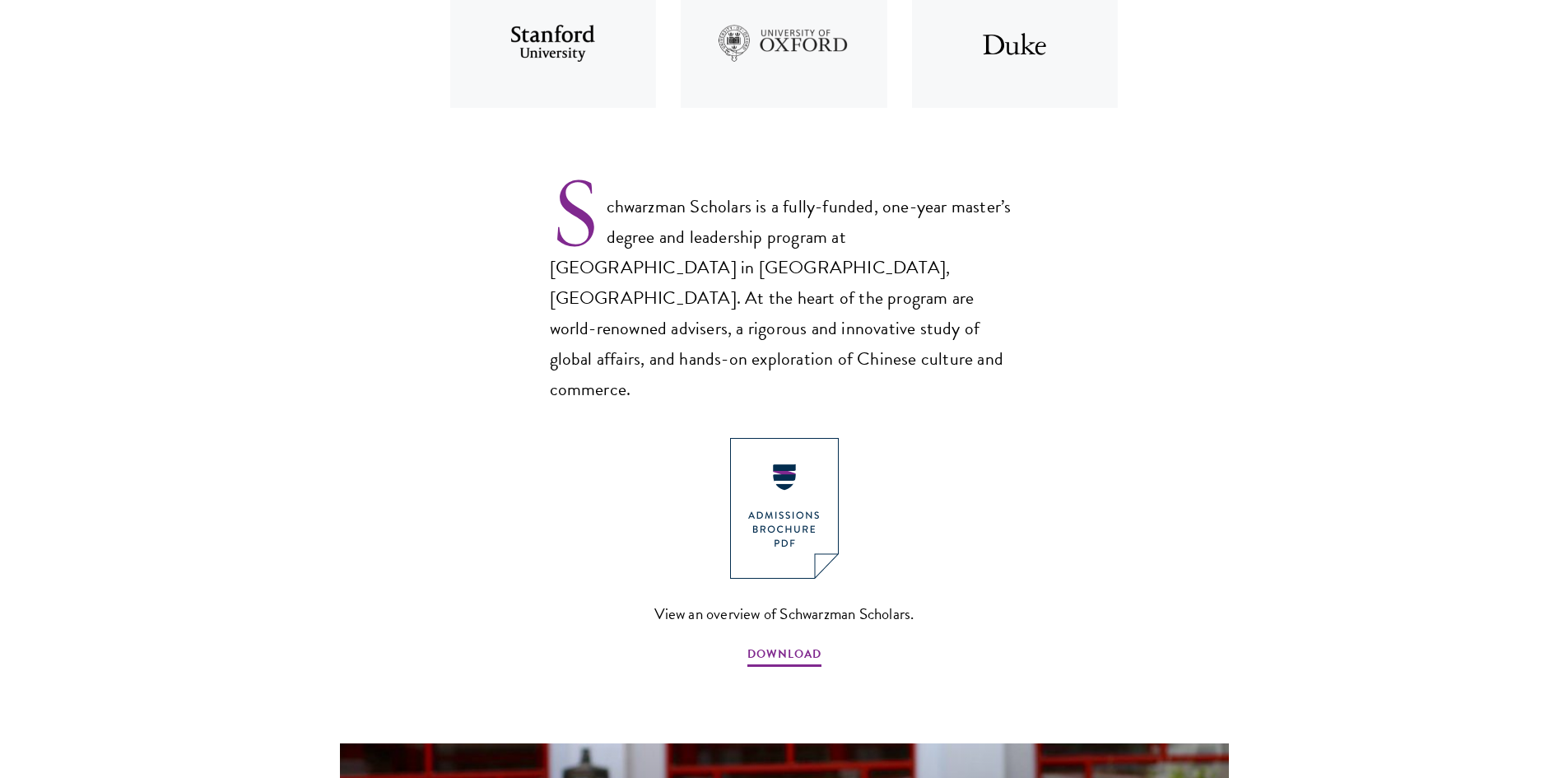 scroll, scrollTop: 988, scrollLeft: 0, axis: vertical 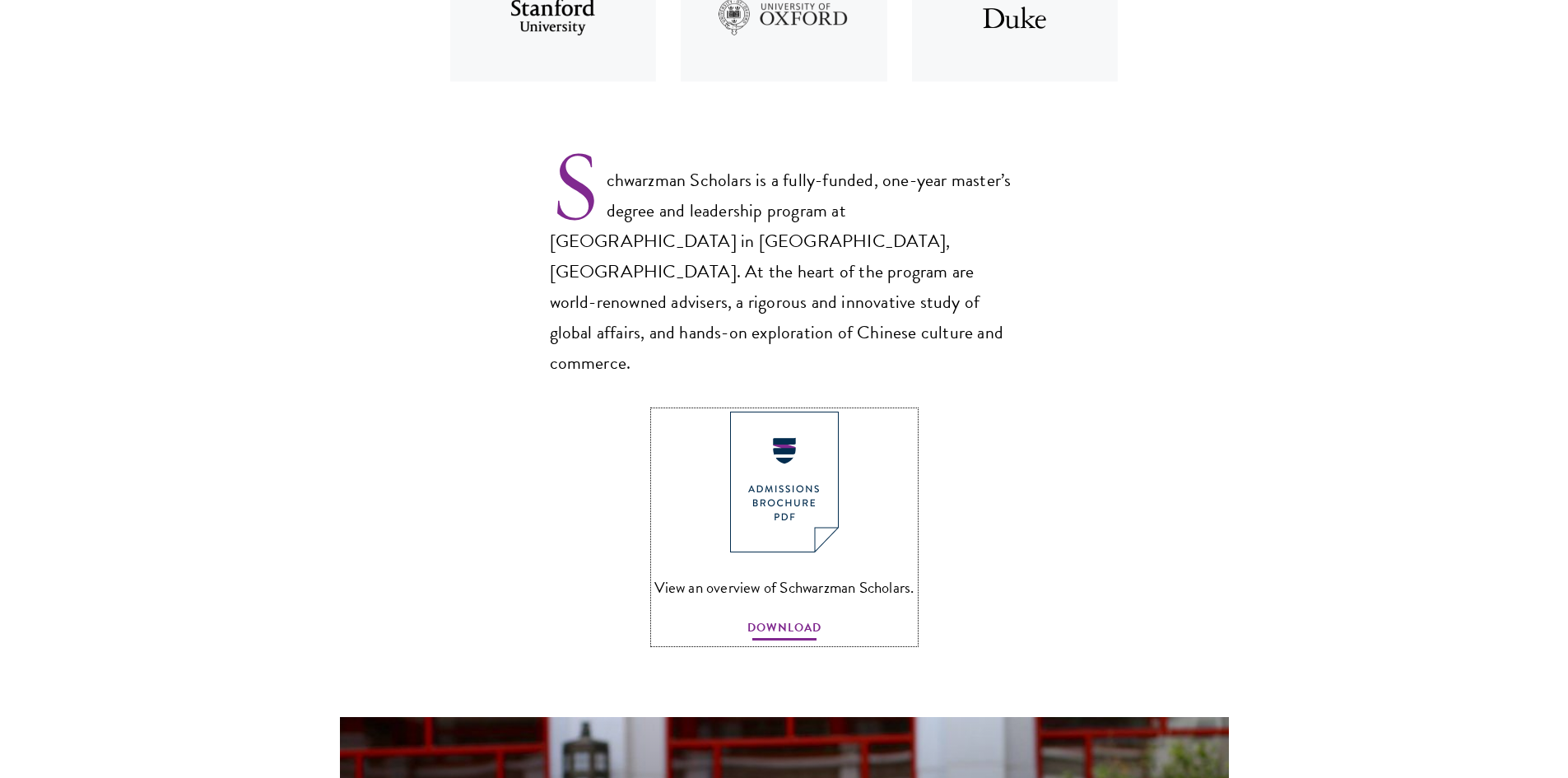 click on "DOWNLOAD" at bounding box center [784, 630] 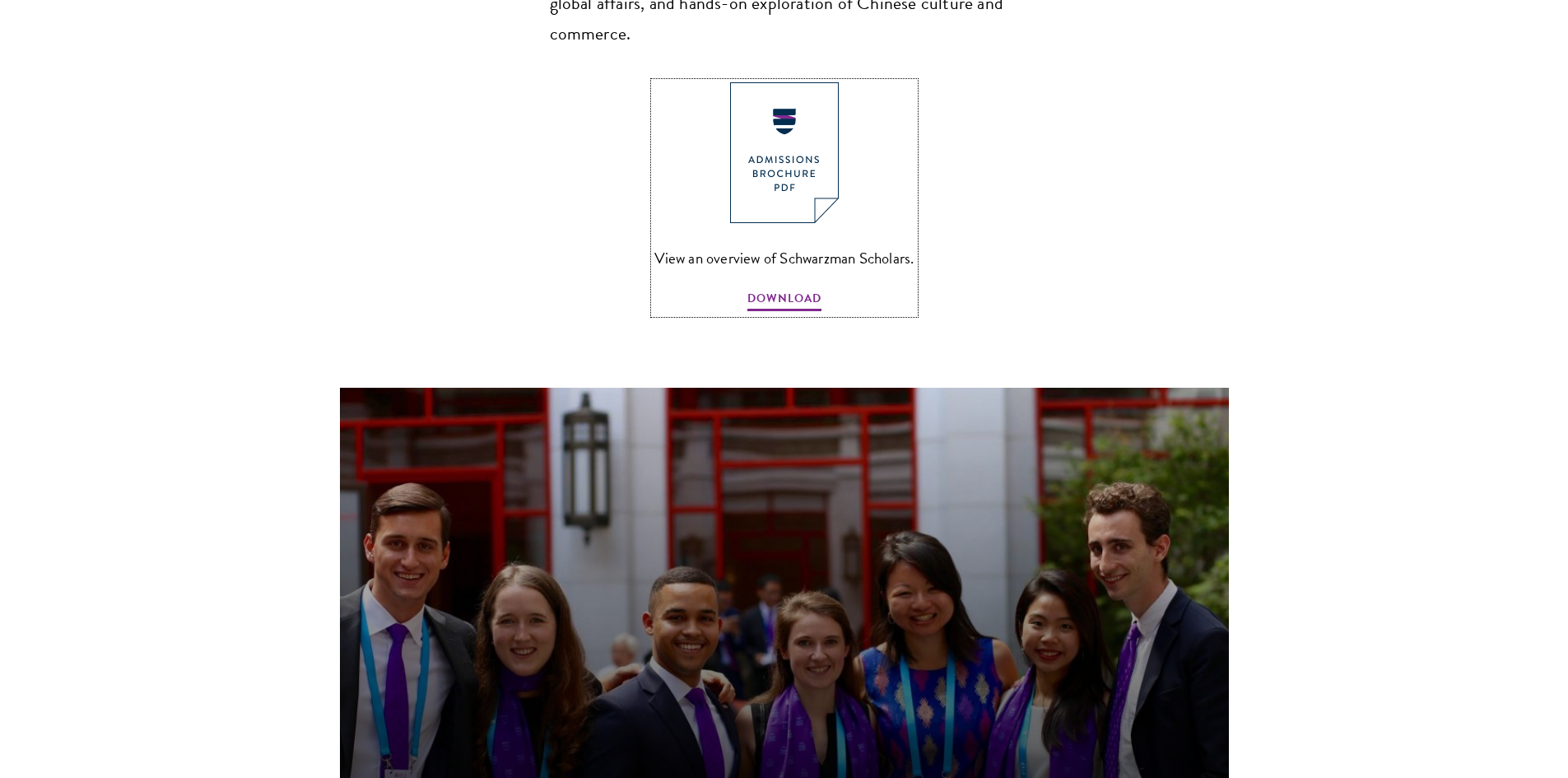 scroll, scrollTop: 1564, scrollLeft: 0, axis: vertical 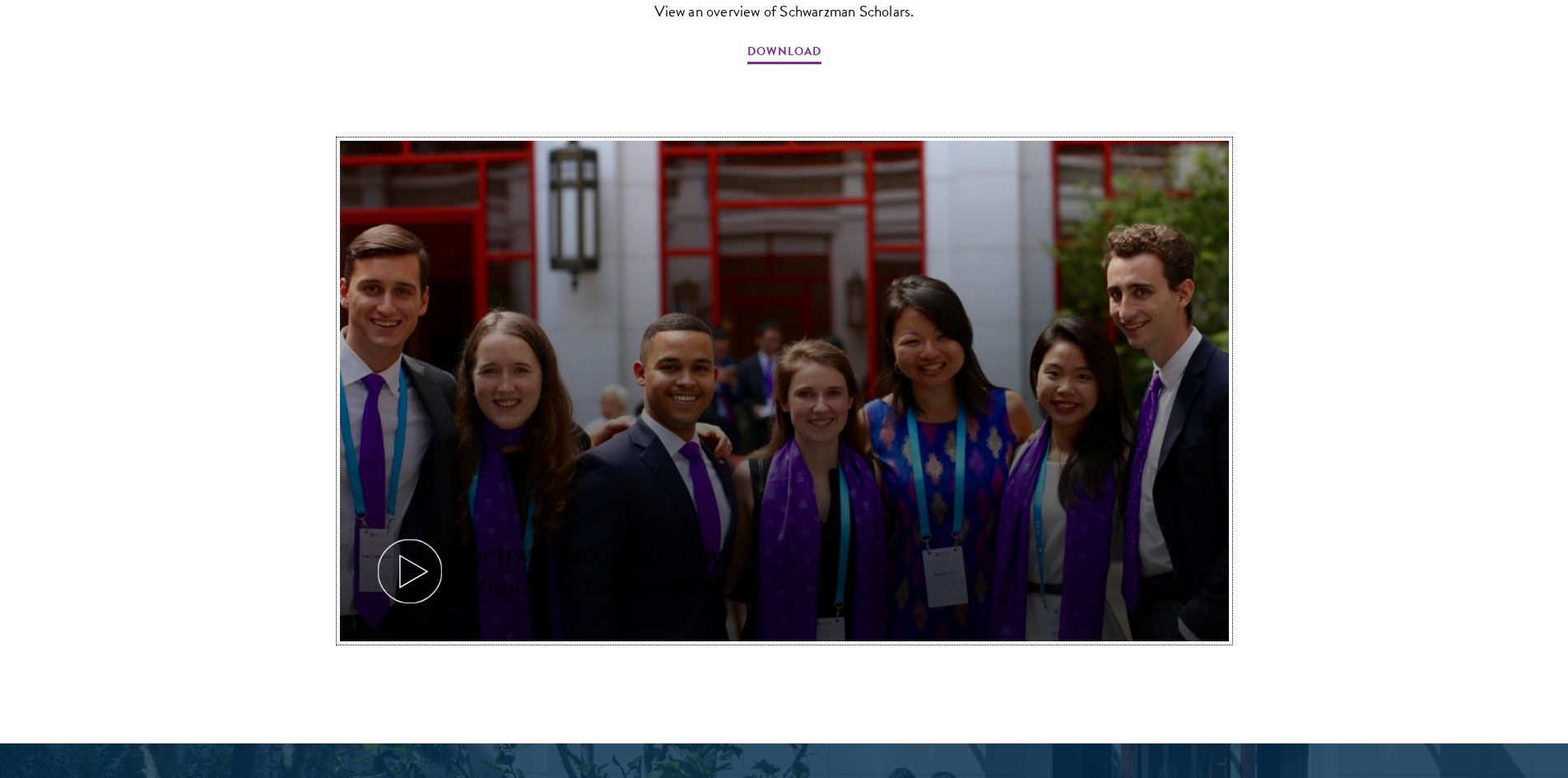 click 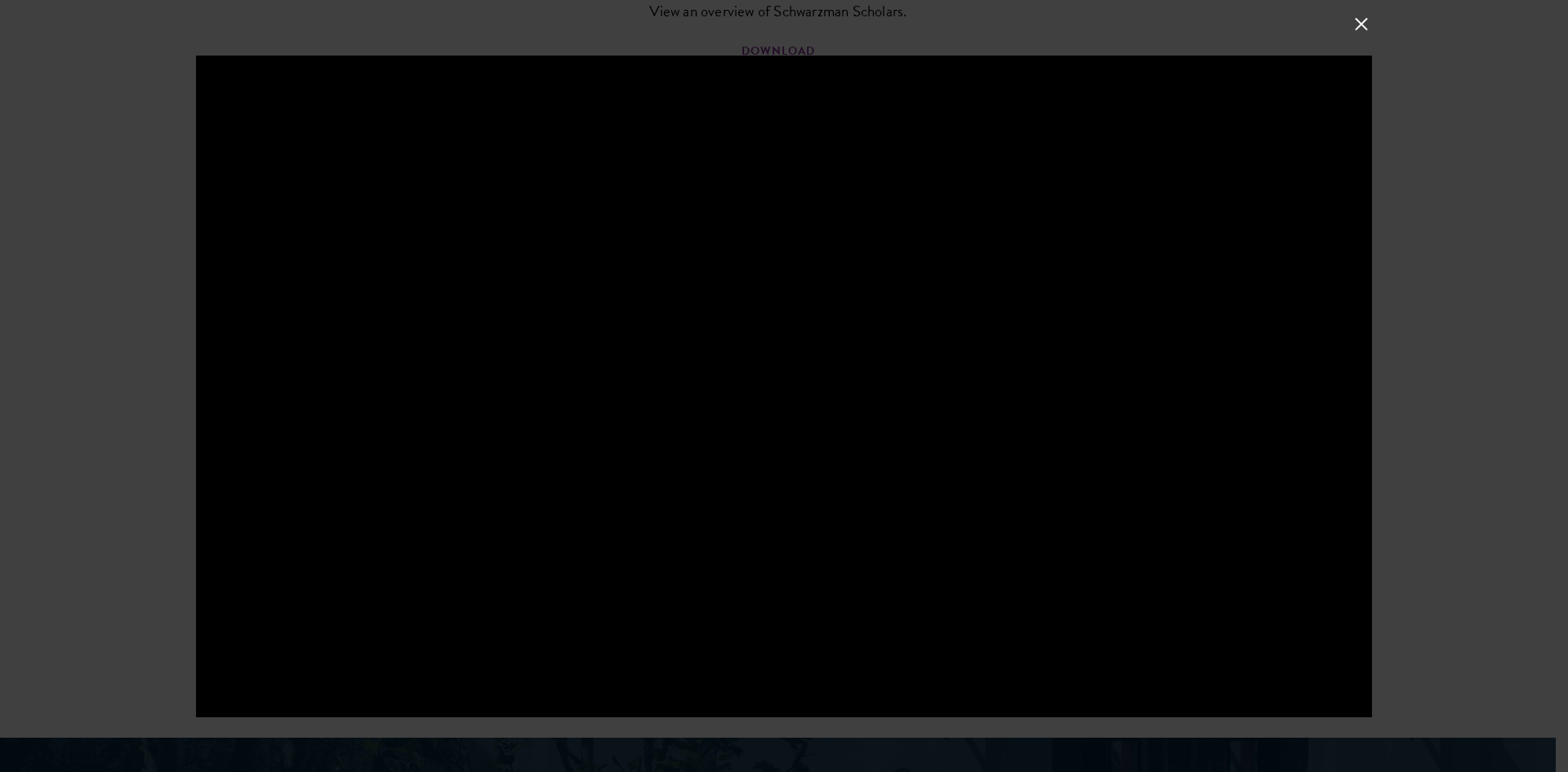 click at bounding box center (784, 386) 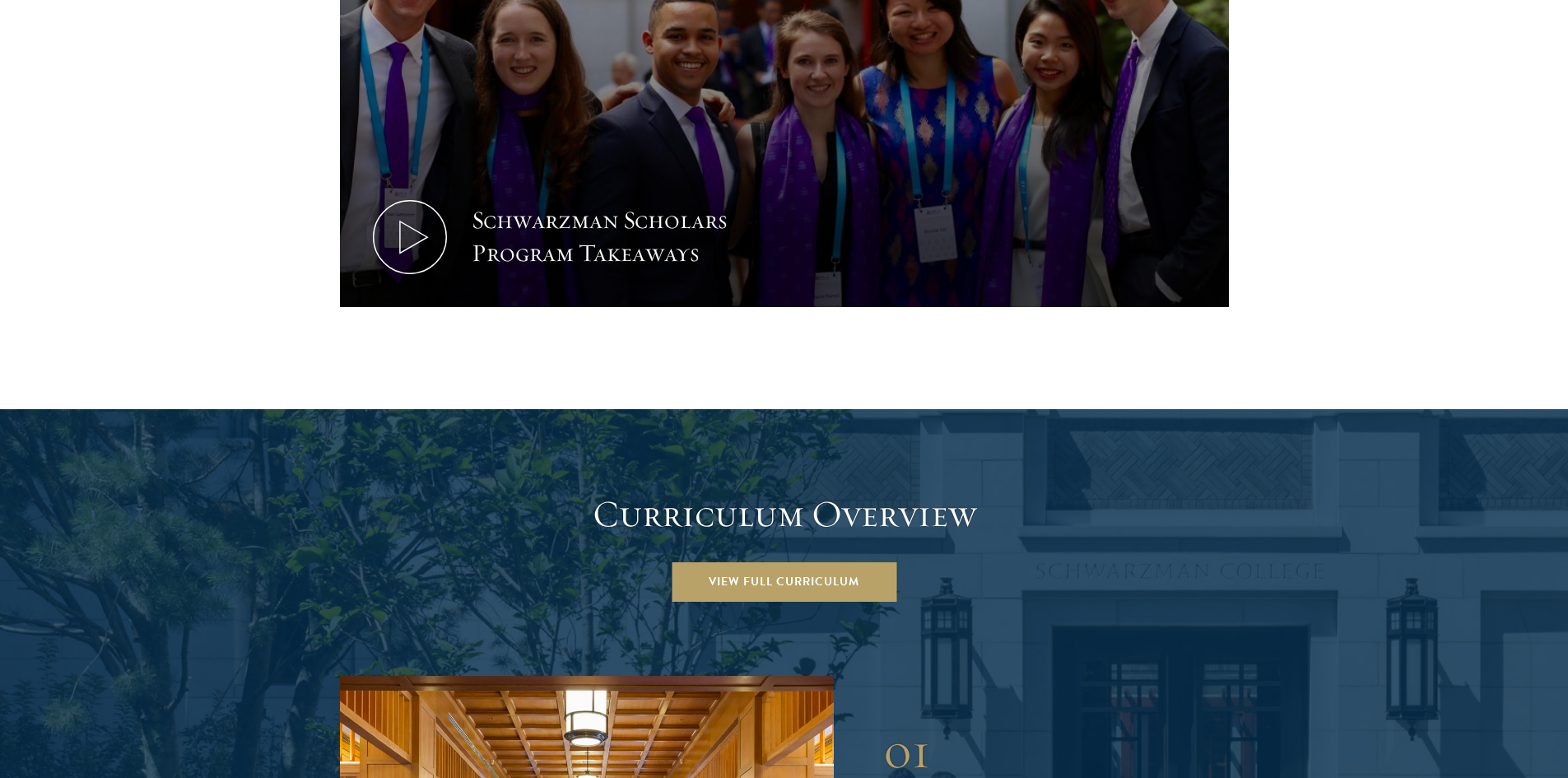 scroll, scrollTop: 2141, scrollLeft: 0, axis: vertical 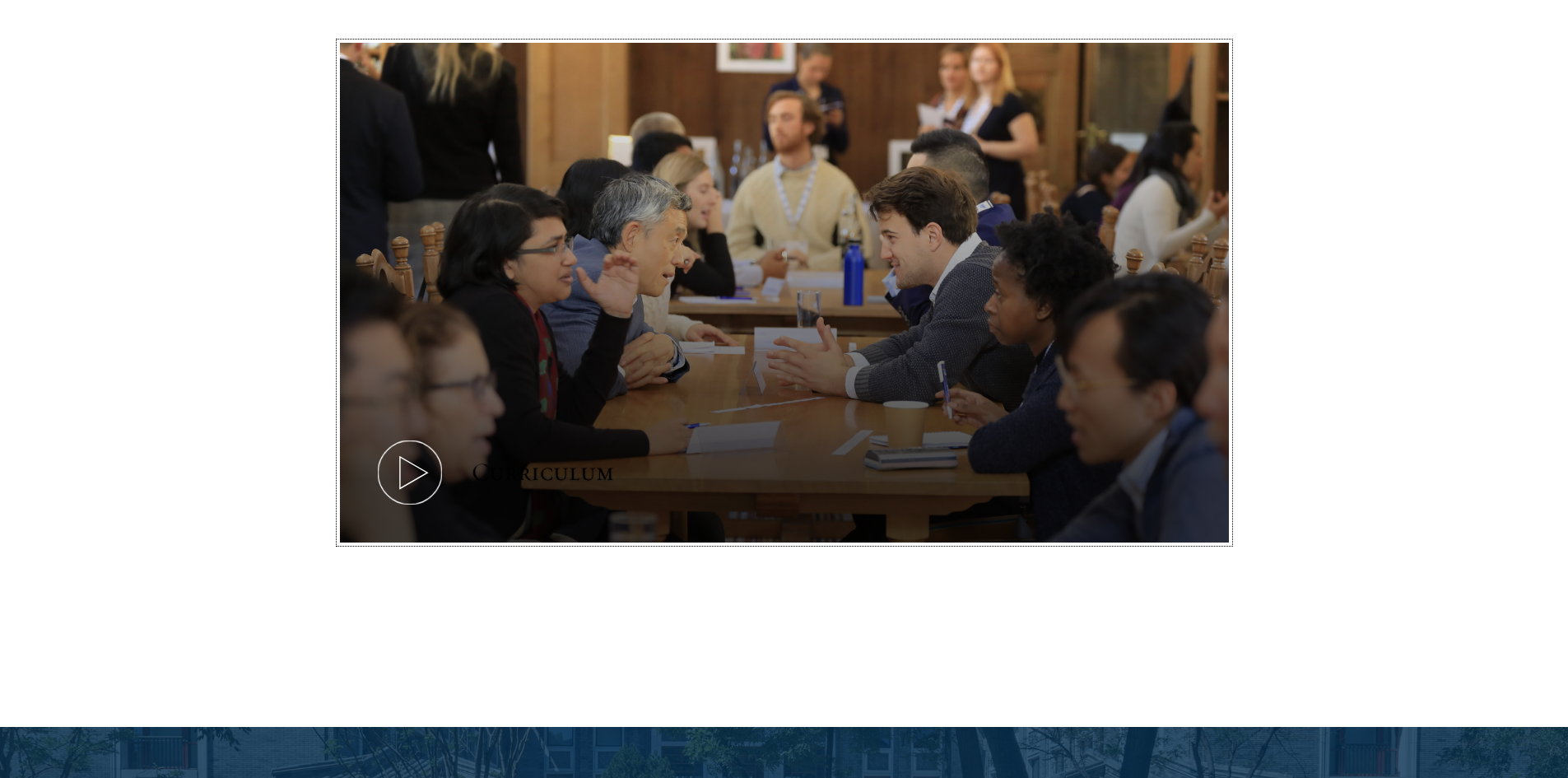 click 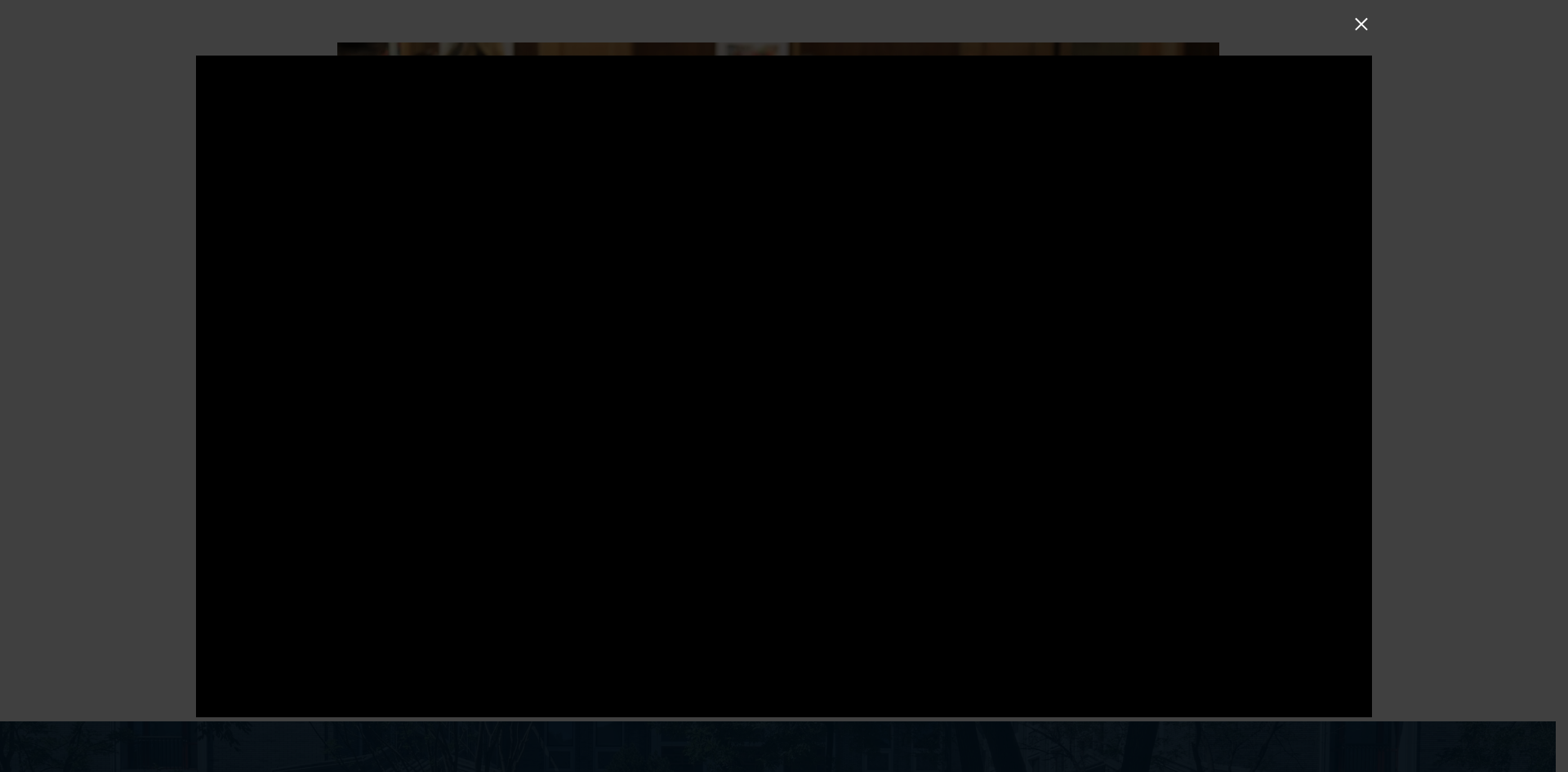 click at bounding box center [784, 386] 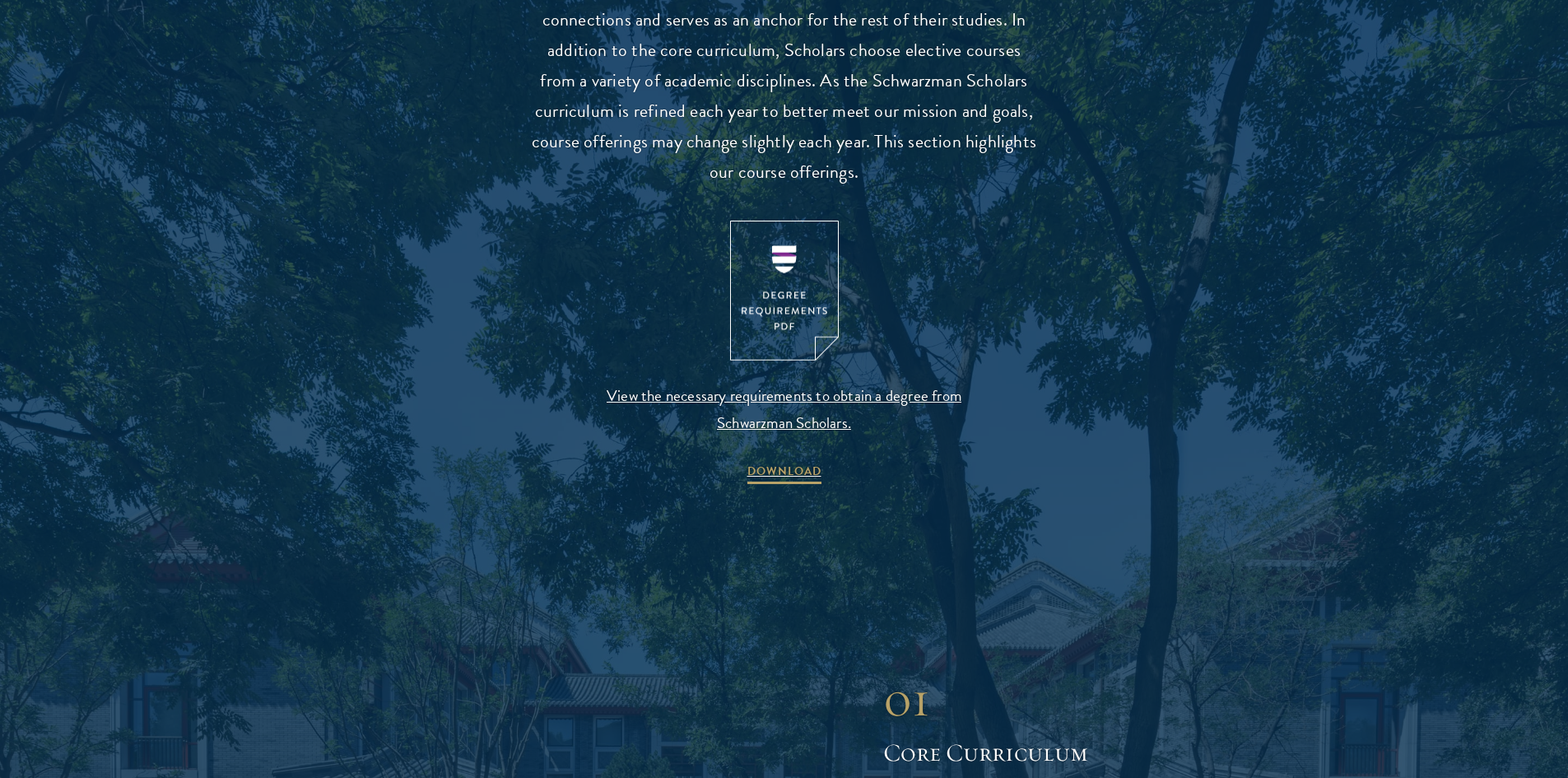 scroll, scrollTop: 1647, scrollLeft: 0, axis: vertical 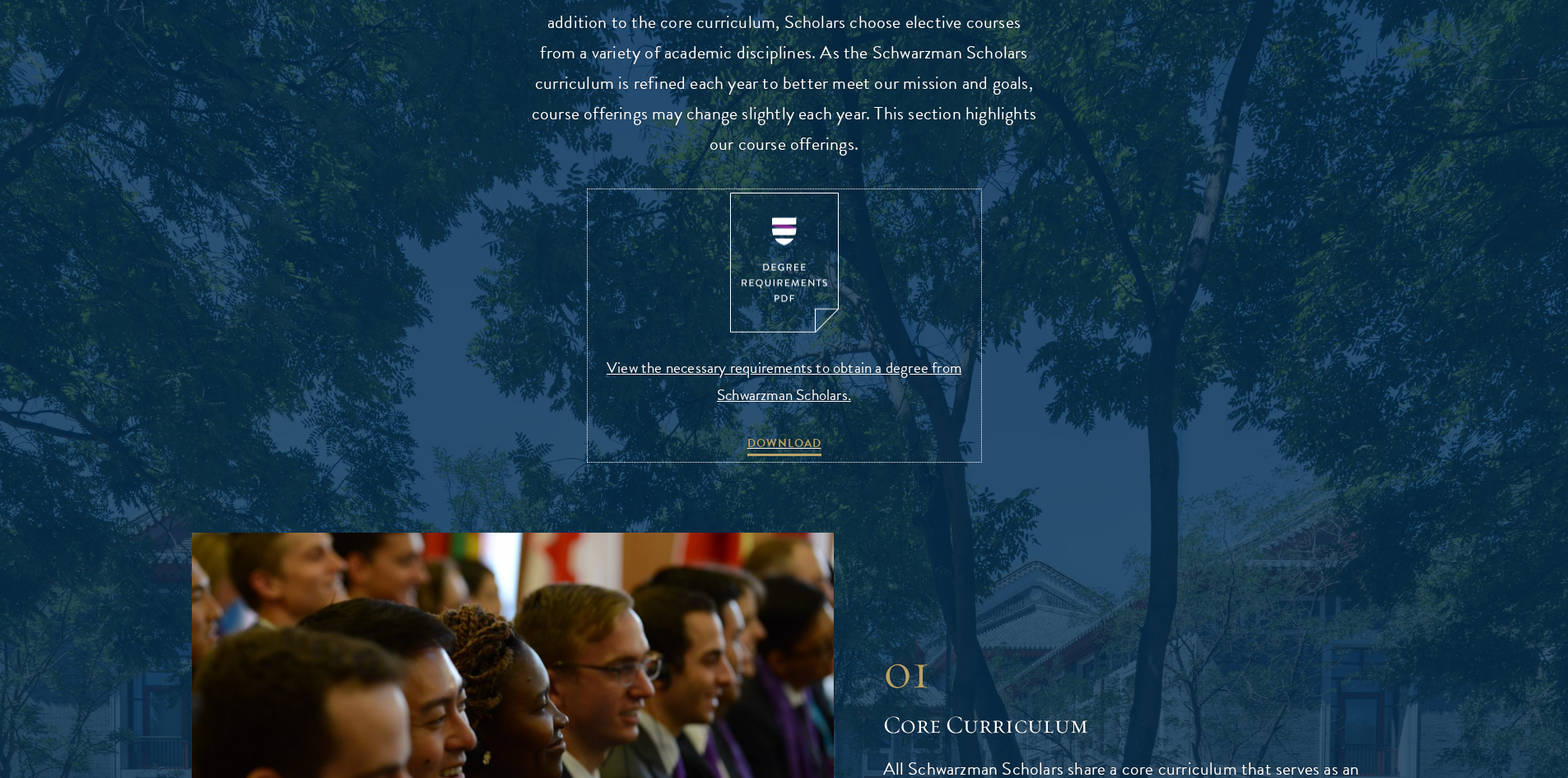 click at bounding box center [784, 263] 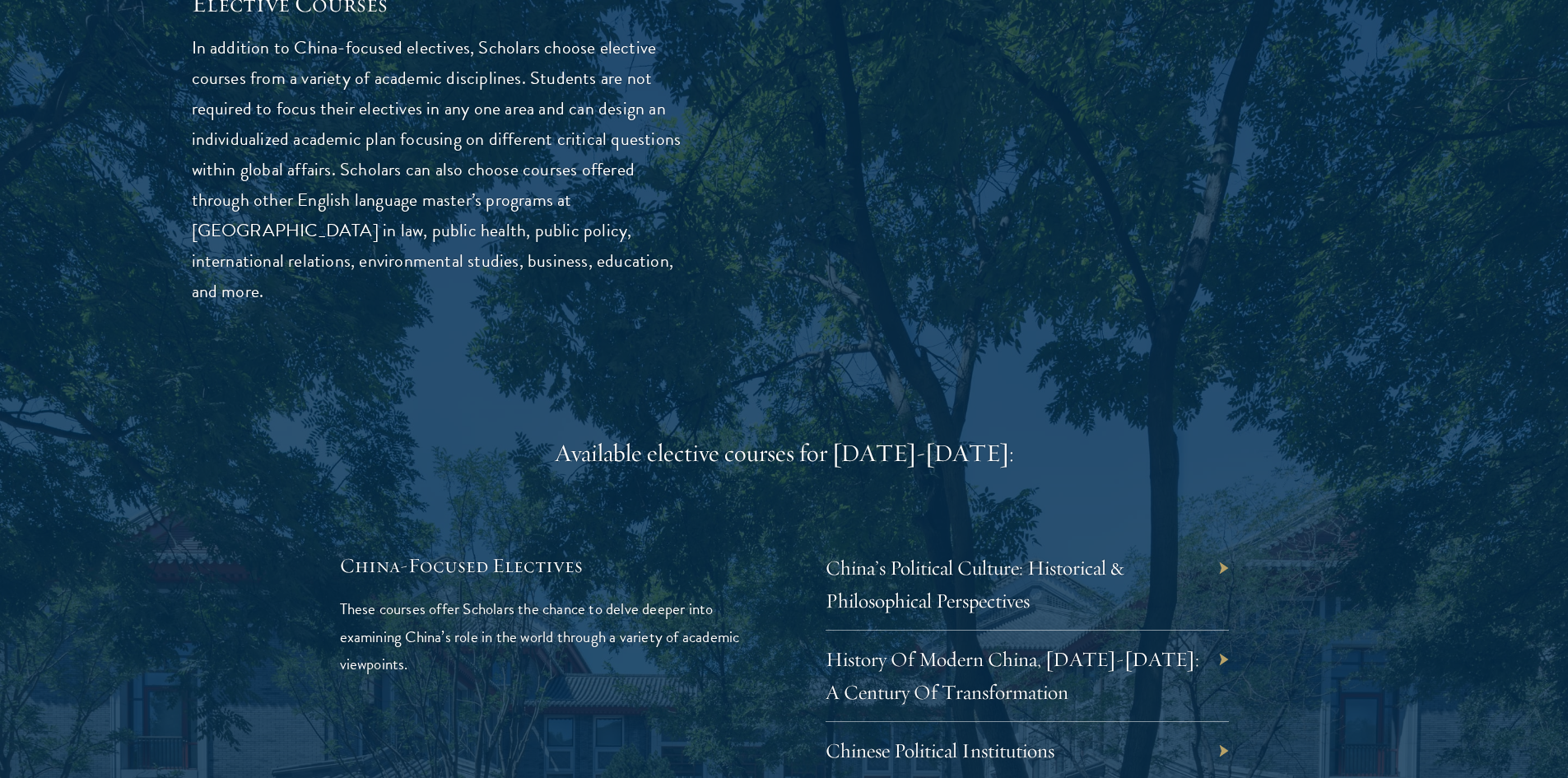 scroll, scrollTop: 4857, scrollLeft: 0, axis: vertical 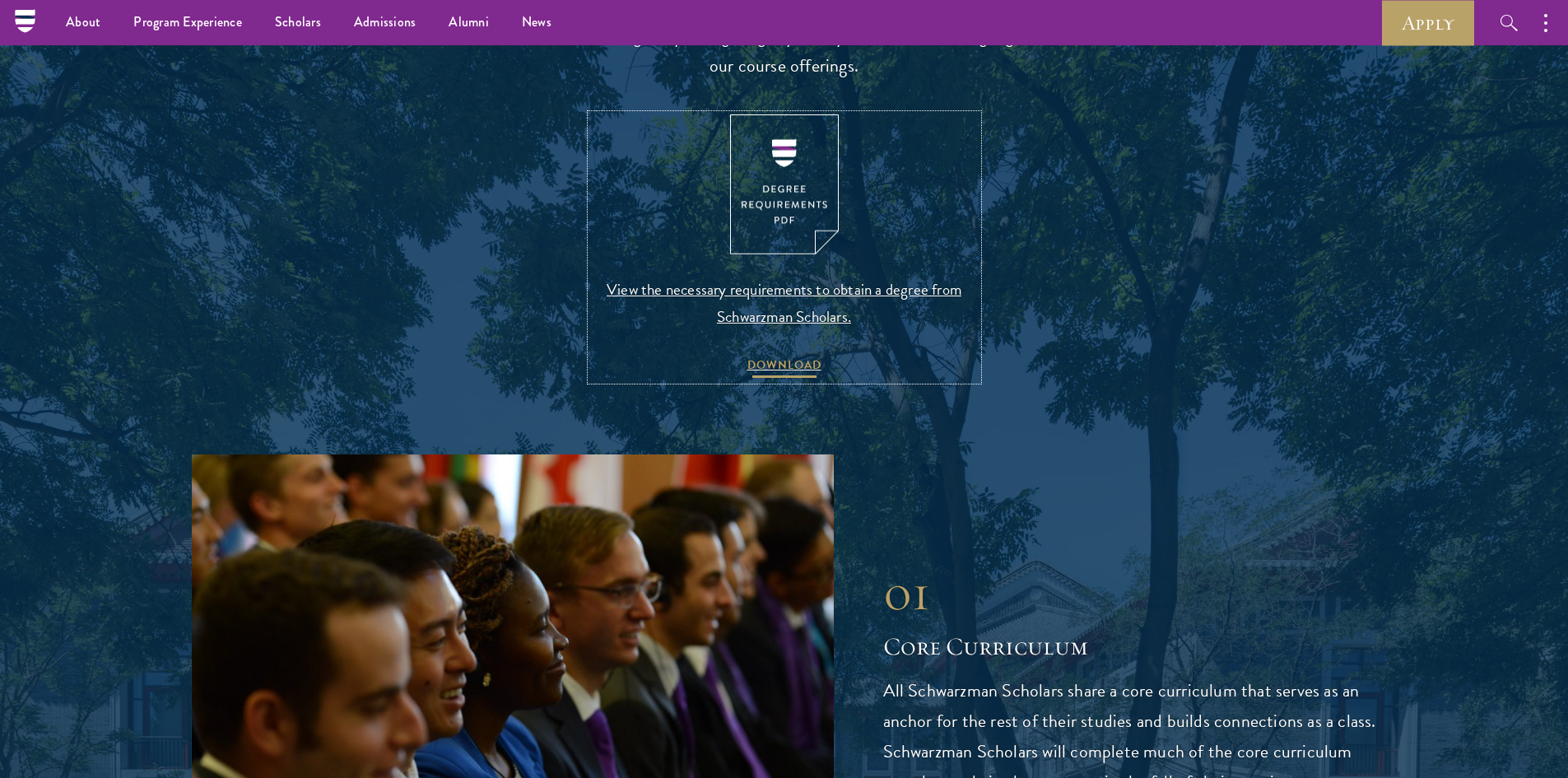 click on "DOWNLOAD" at bounding box center (784, 367) 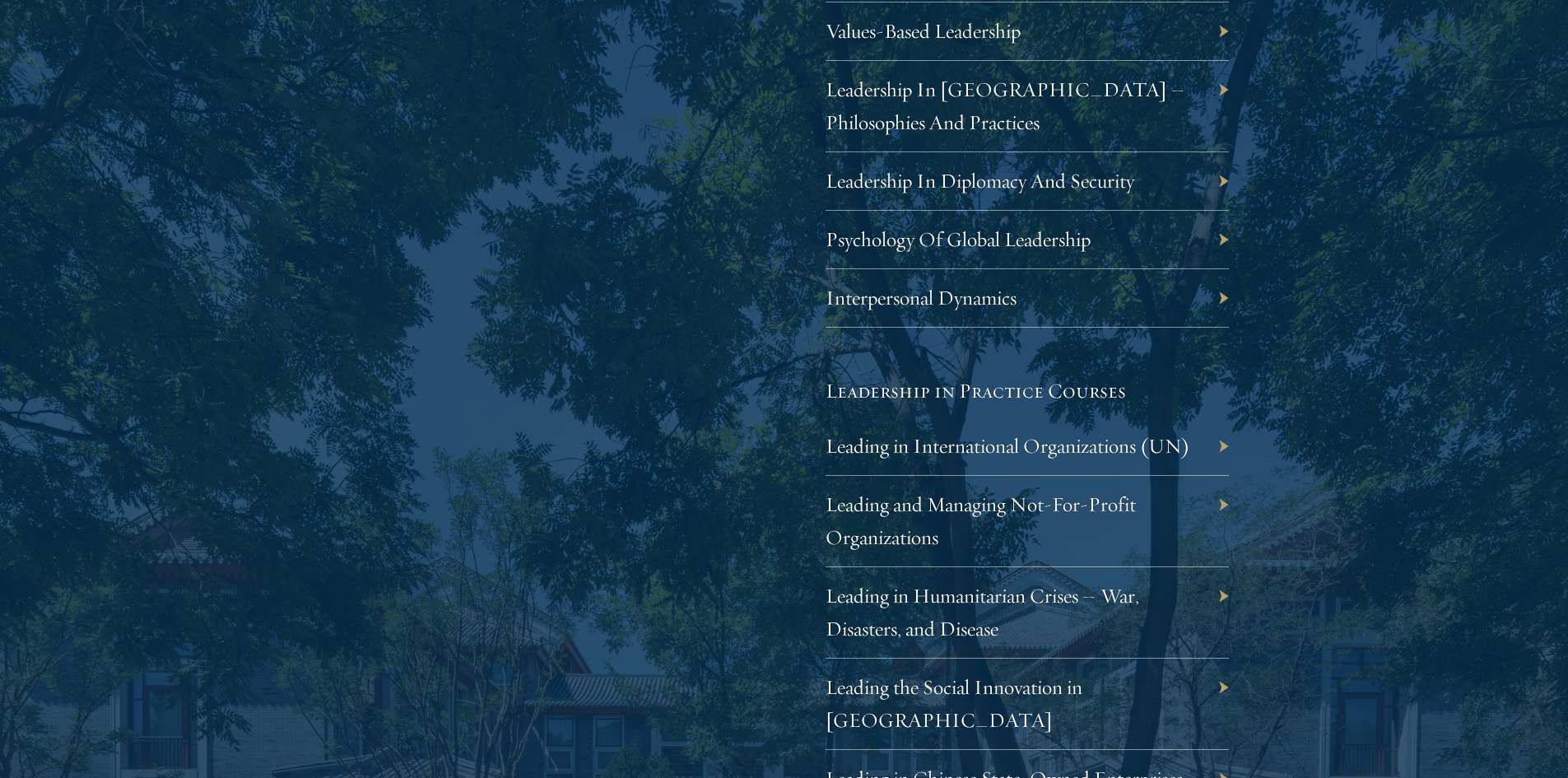 scroll, scrollTop: 3207, scrollLeft: 0, axis: vertical 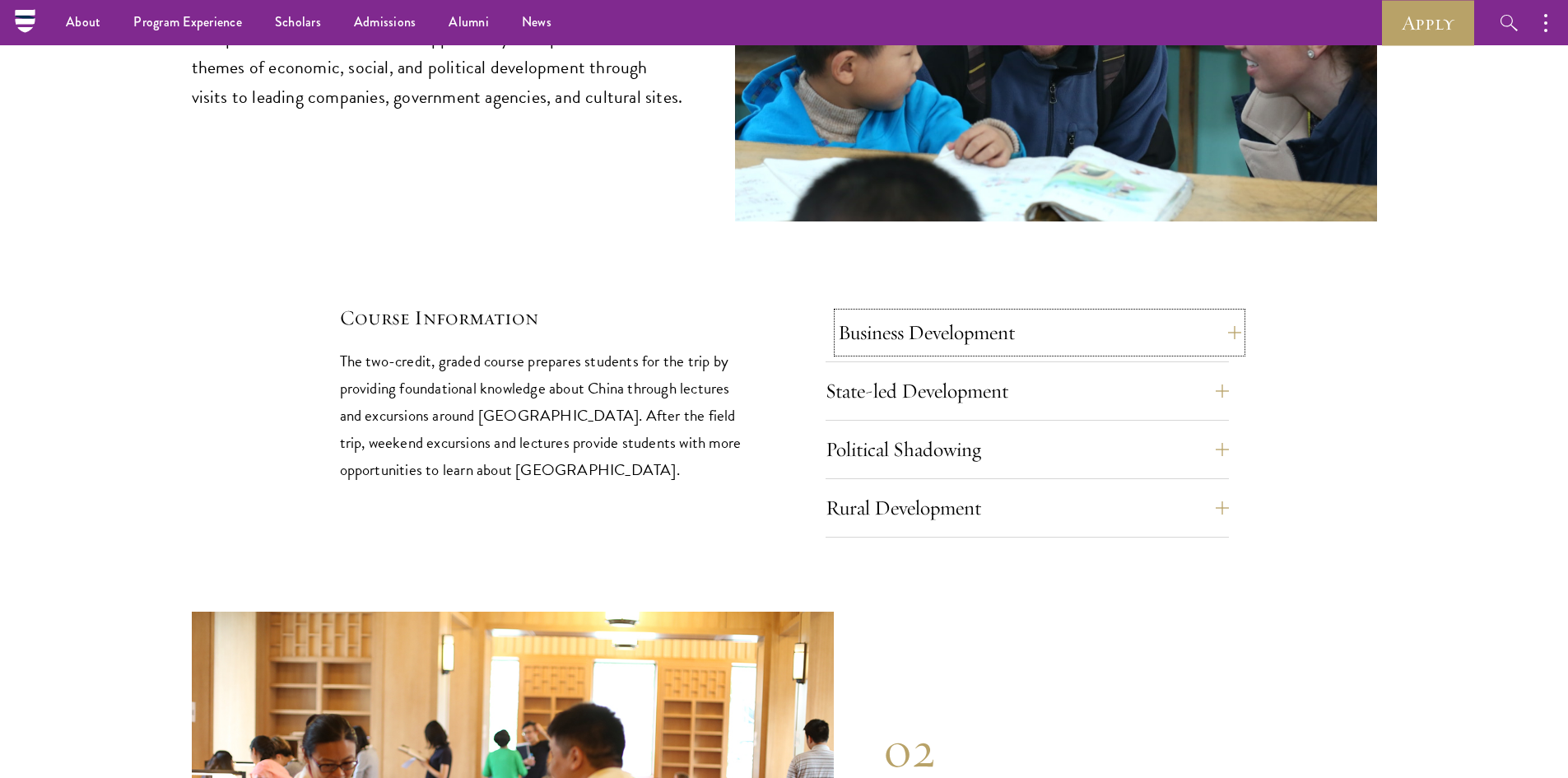 click on "Business Development" at bounding box center (1040, 333) 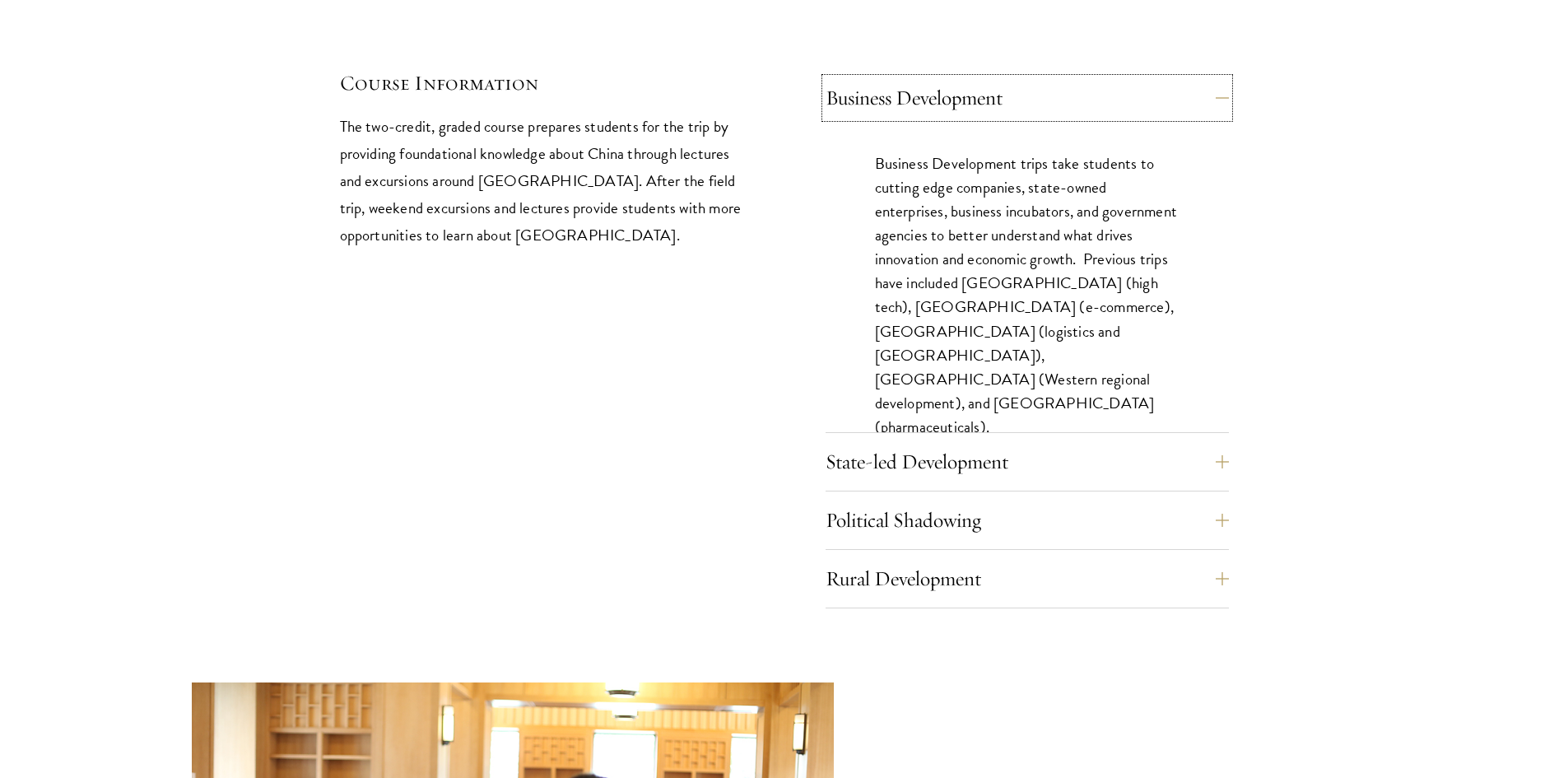 scroll, scrollTop: 7323, scrollLeft: 0, axis: vertical 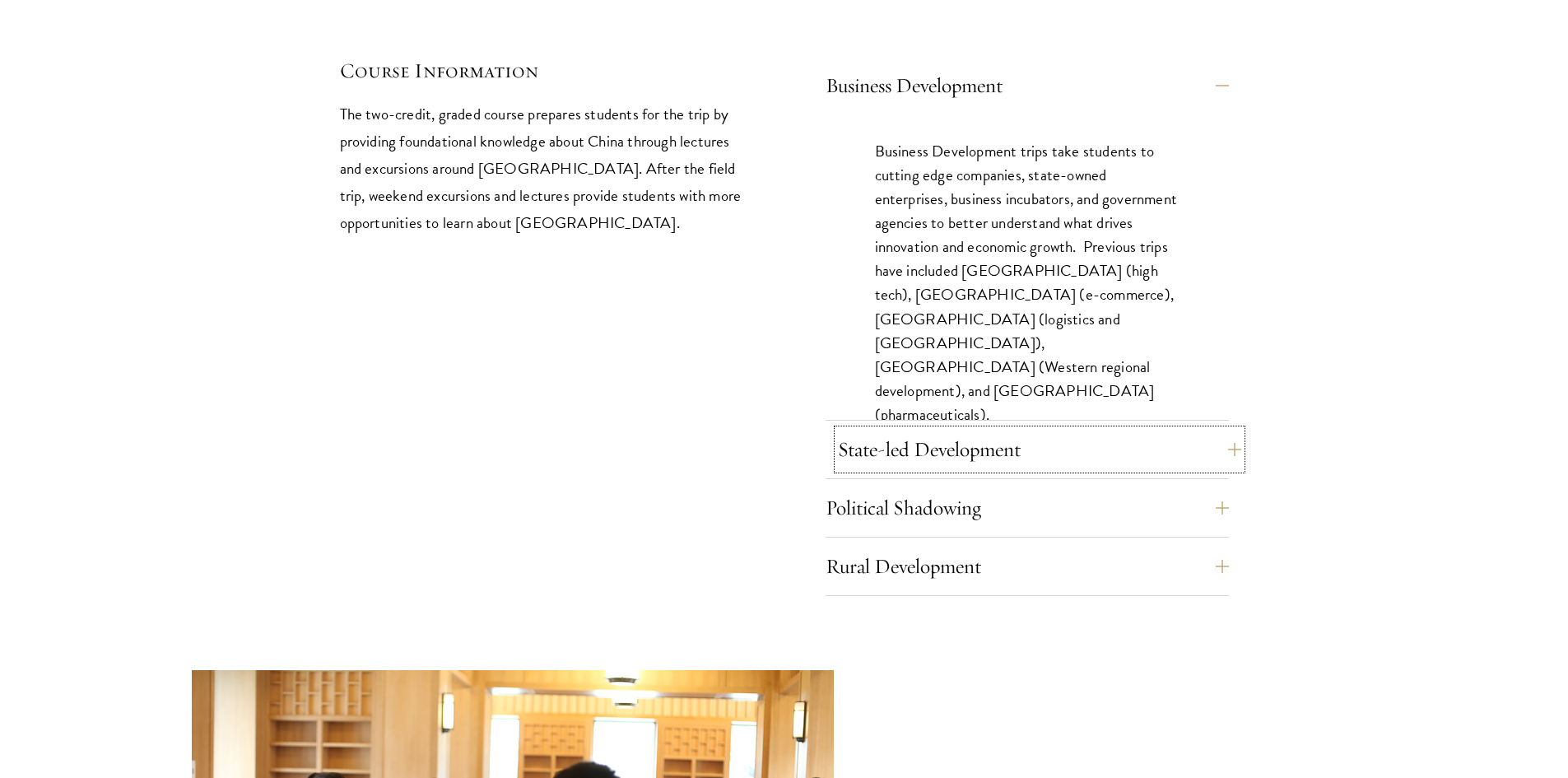 click on "State-led Development" at bounding box center [1040, 450] 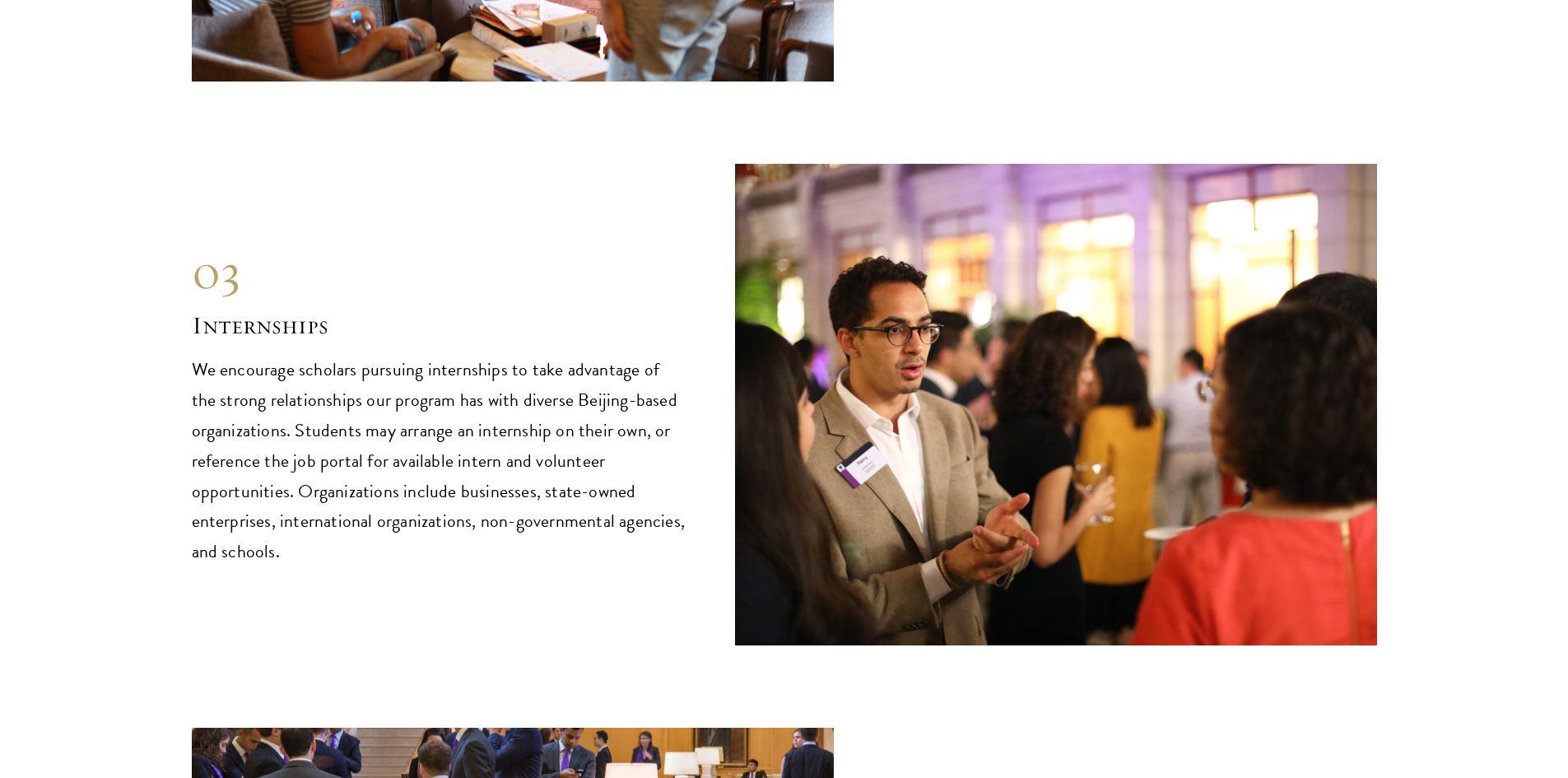 scroll, scrollTop: 8558, scrollLeft: 0, axis: vertical 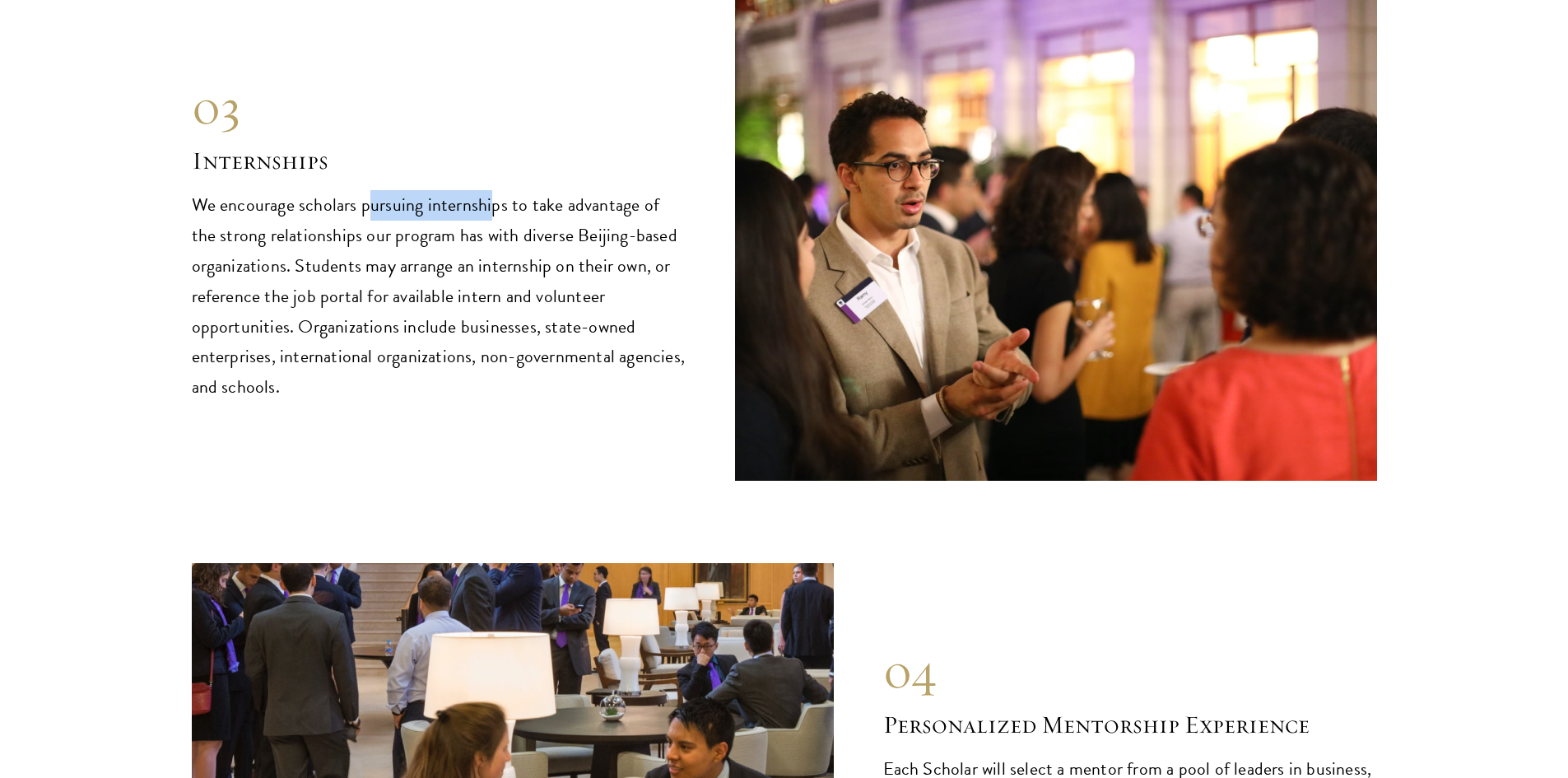 drag, startPoint x: 365, startPoint y: 140, endPoint x: 402, endPoint y: 140, distance: 37 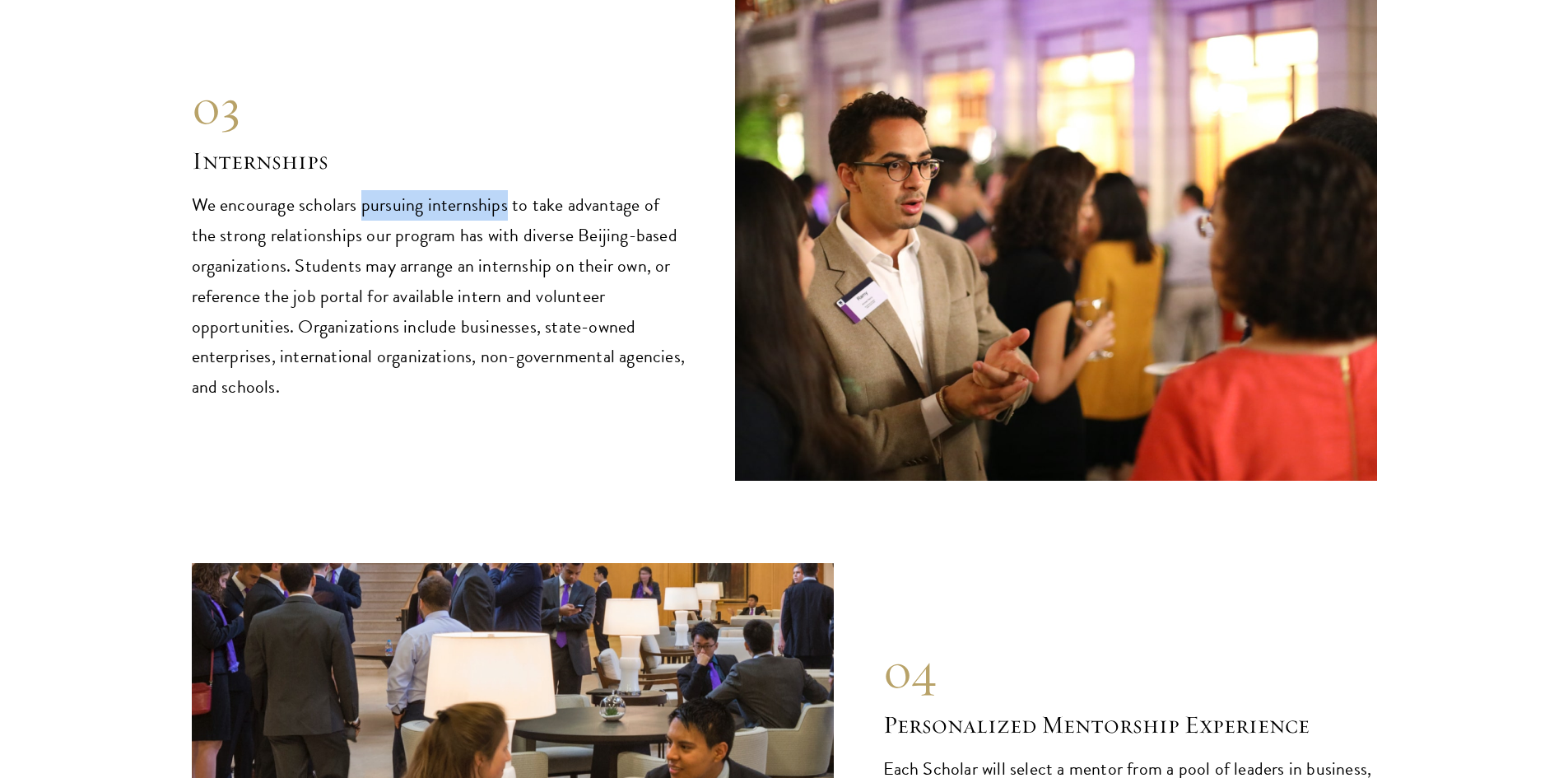 drag, startPoint x: 360, startPoint y: 138, endPoint x: 500, endPoint y: 147, distance: 140.28899 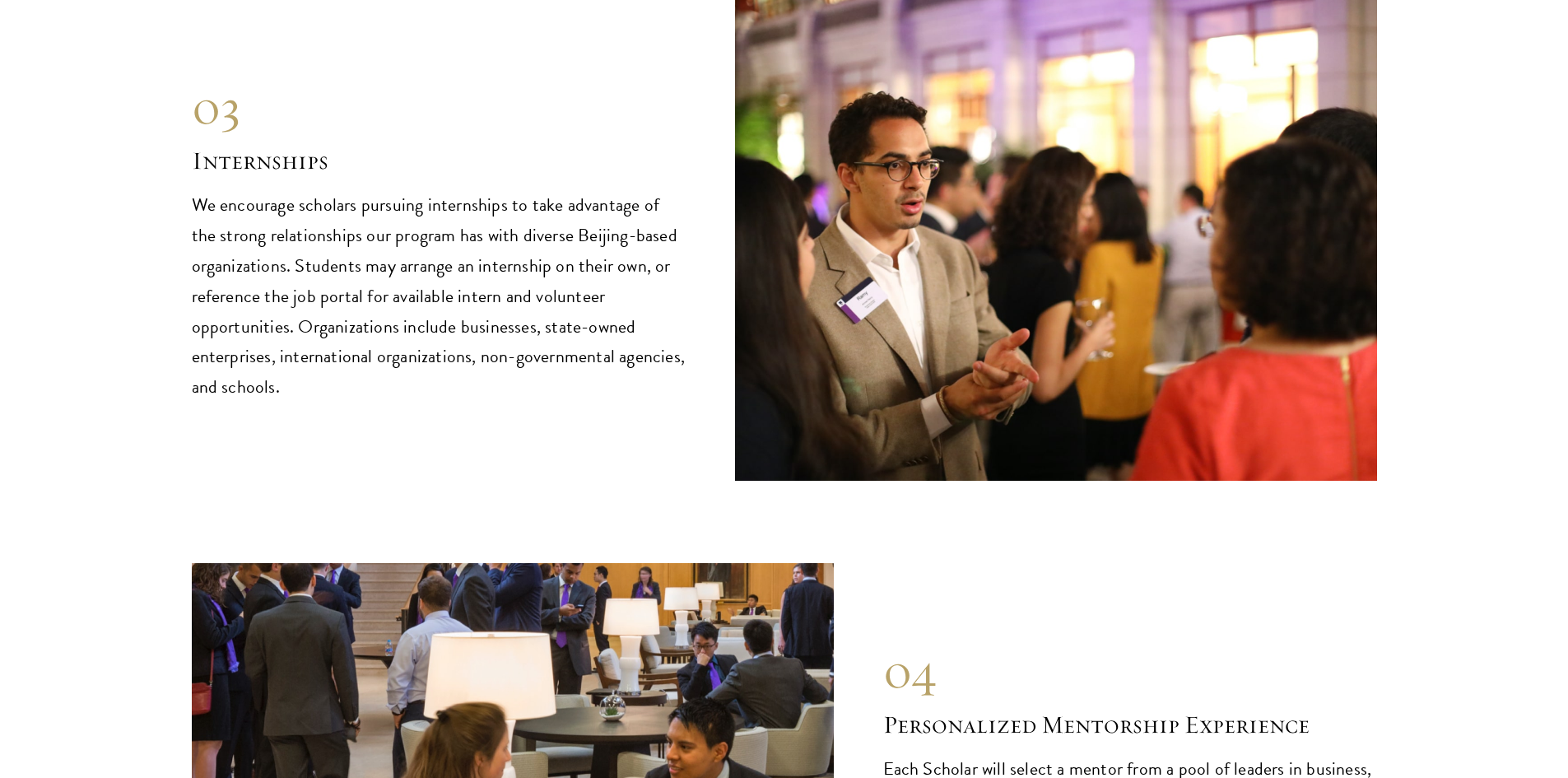 click on "We encourage scholars pursuing internships to take advantage of the strong relationships our program has with diverse Beijing-based organizations. Students may arrange an internship on their own, or reference the job portal for available intern and volunteer opportunities. Organizations include businesses, state-owned enterprises, international organizations, non-governmental agencies, and schools." at bounding box center (439, 296) 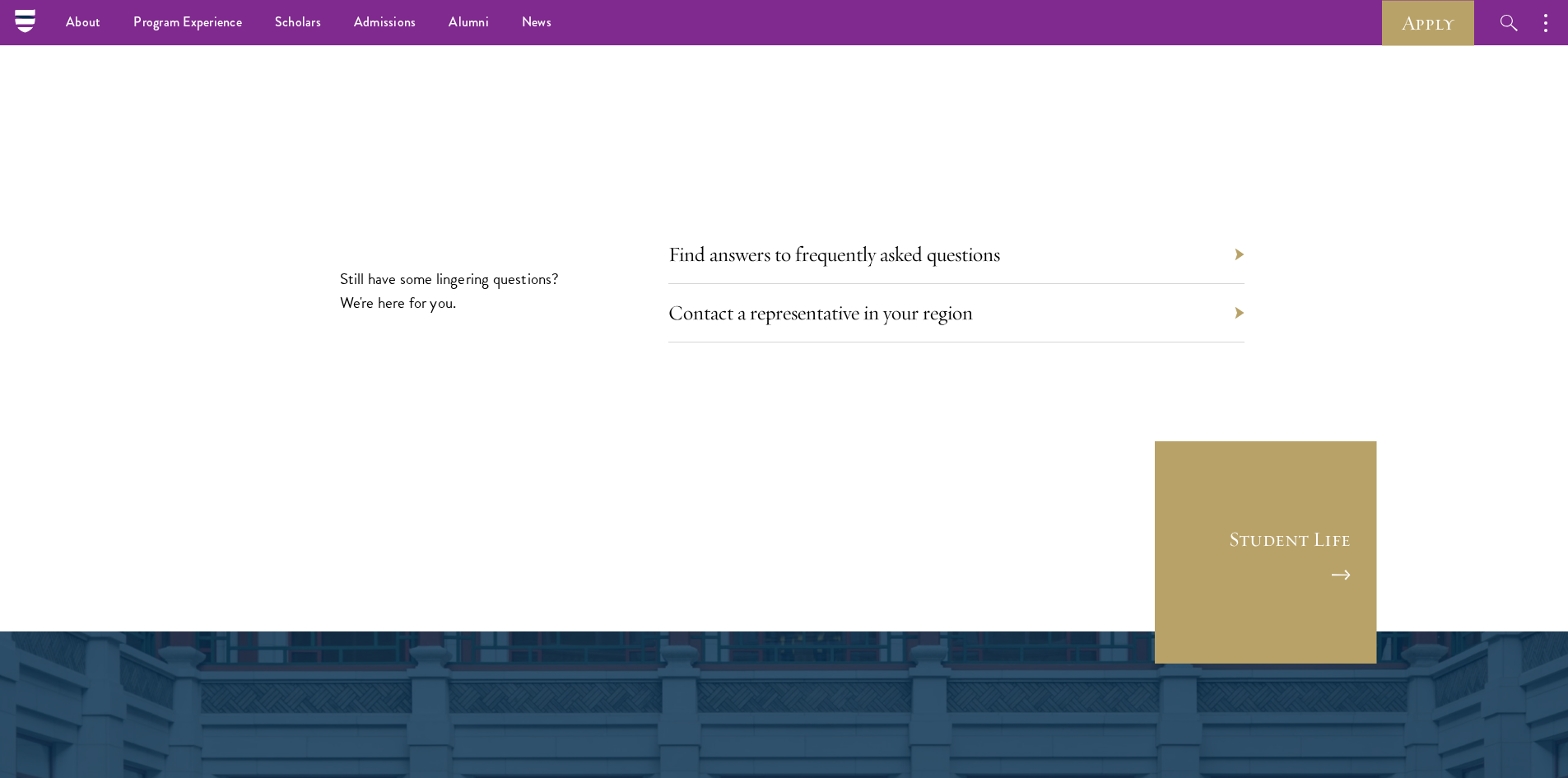 scroll, scrollTop: 9711, scrollLeft: 0, axis: vertical 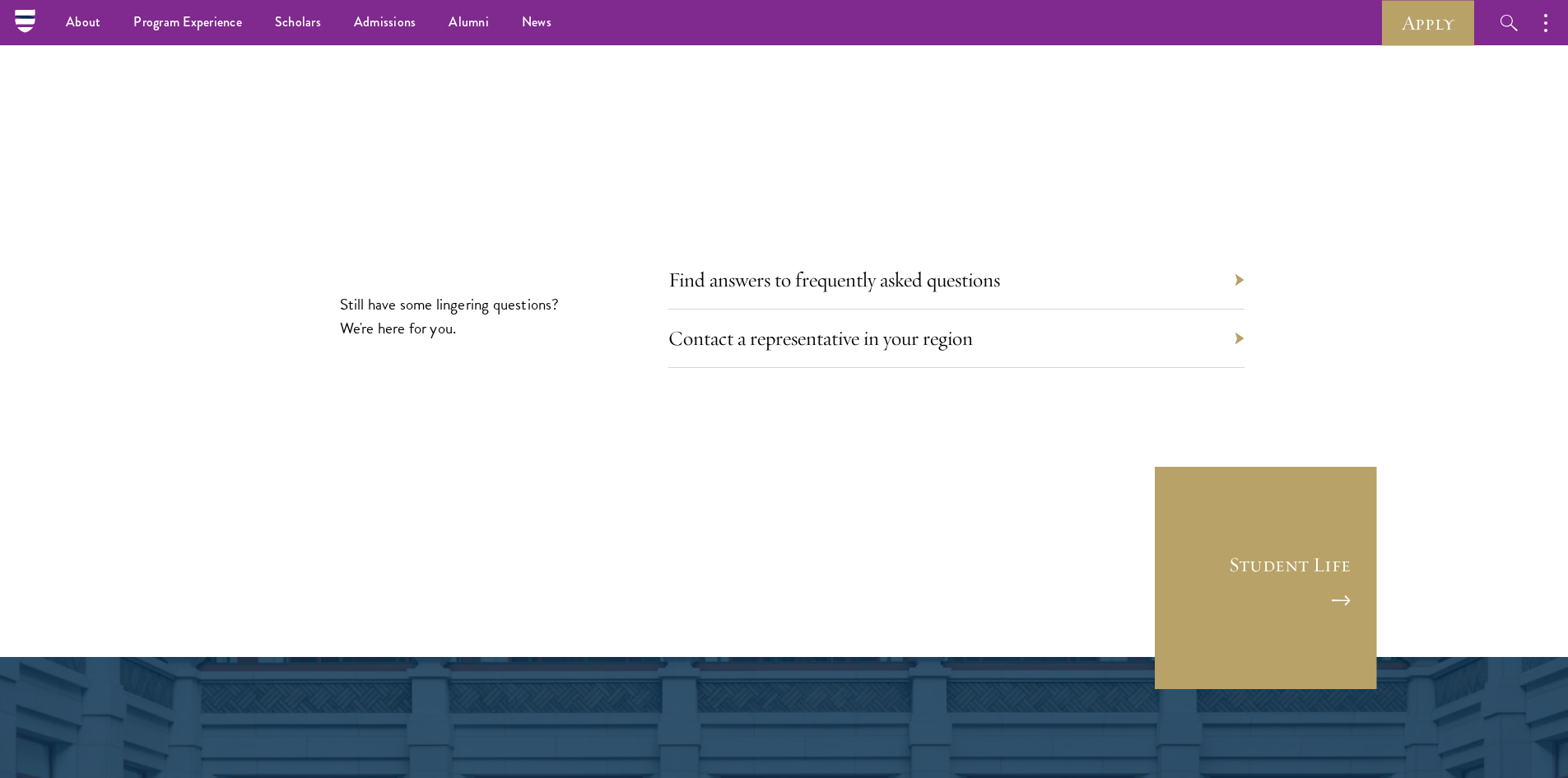 click on "Contact a representative in your region" at bounding box center [956, 338] 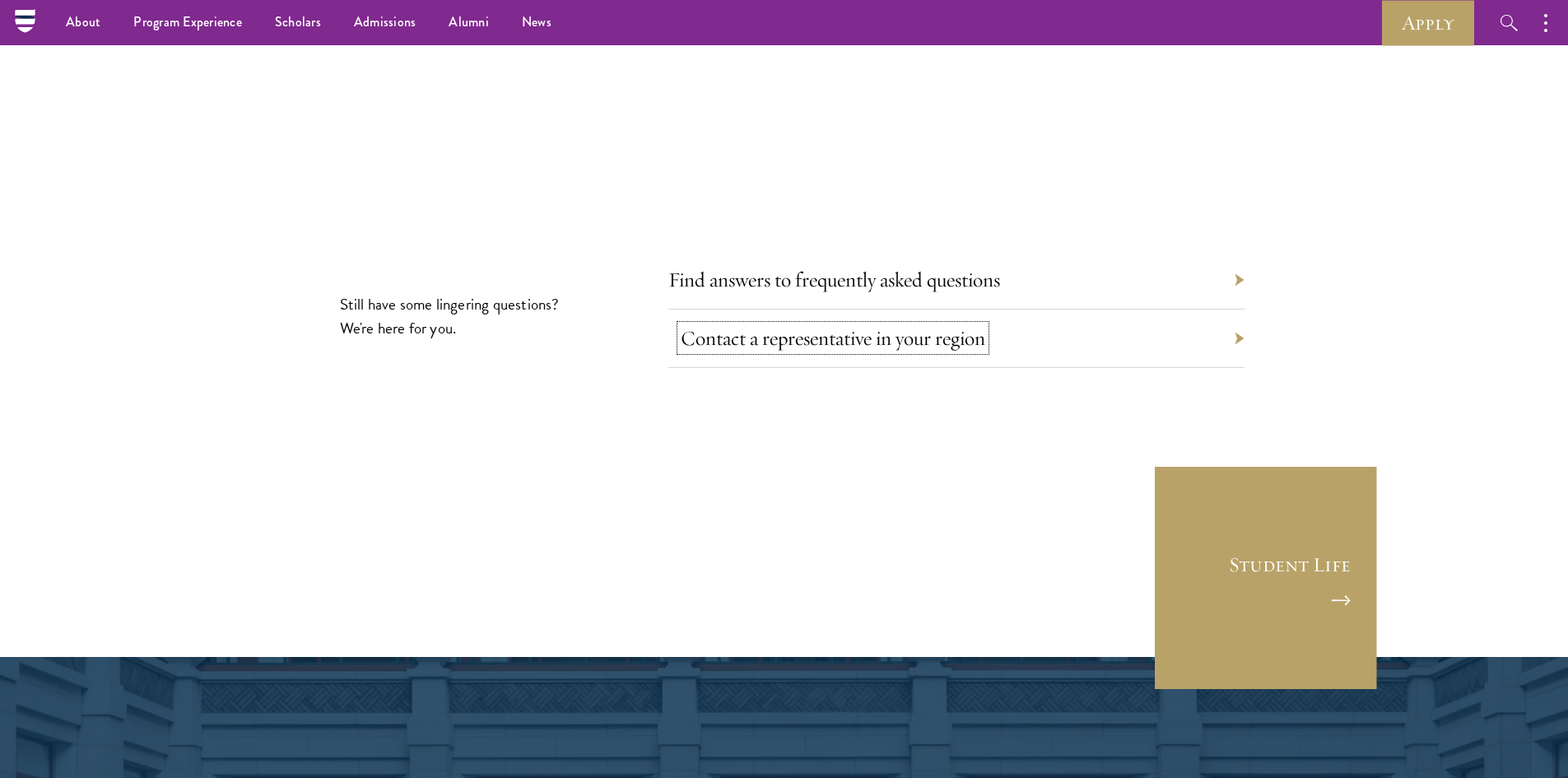 click on "Contact a representative in your region" at bounding box center (833, 338) 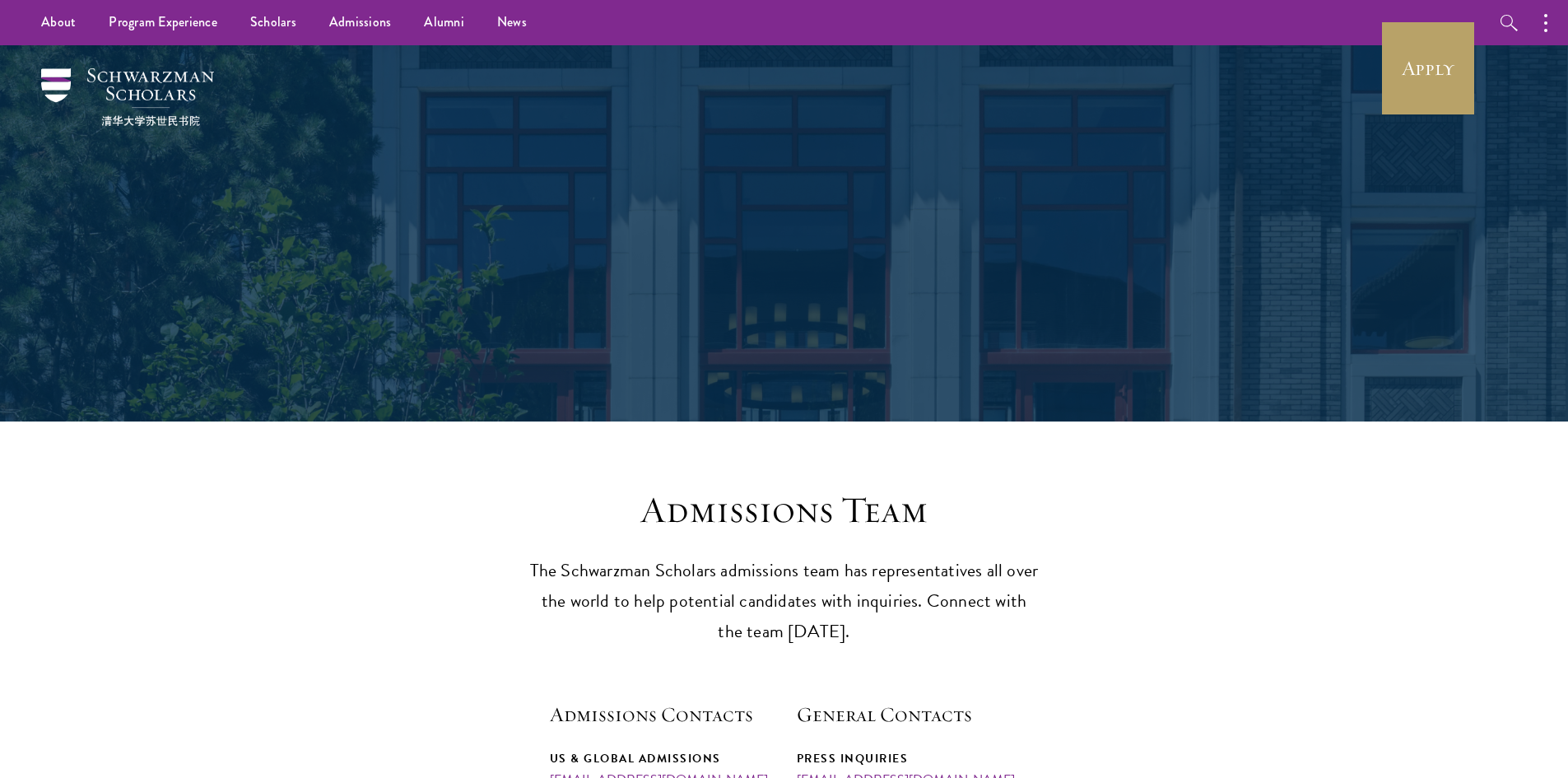 scroll, scrollTop: 0, scrollLeft: 0, axis: both 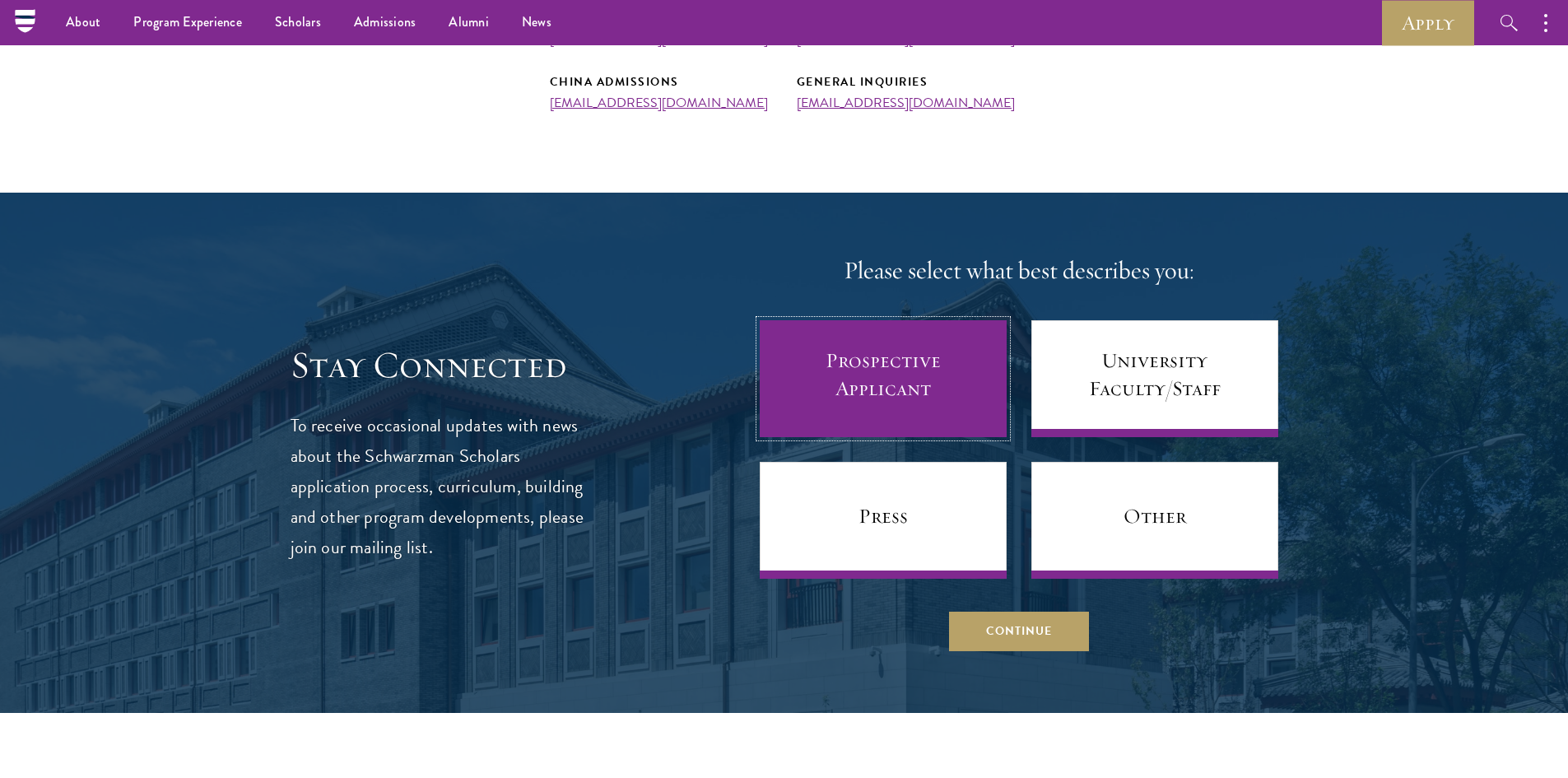 click on "Prospective Applicant" at bounding box center [883, 379] 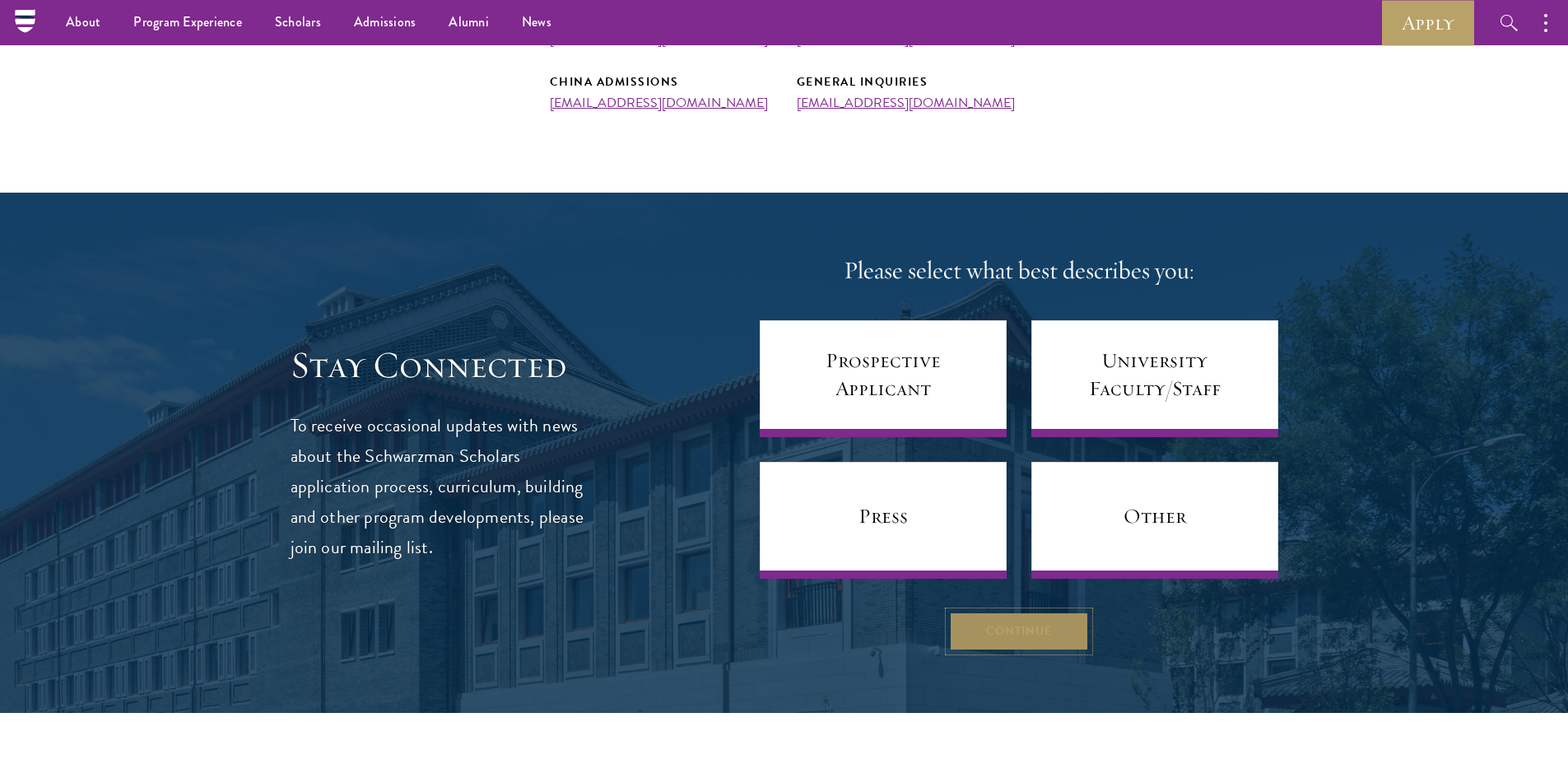 click on "Continue" at bounding box center [1019, 631] 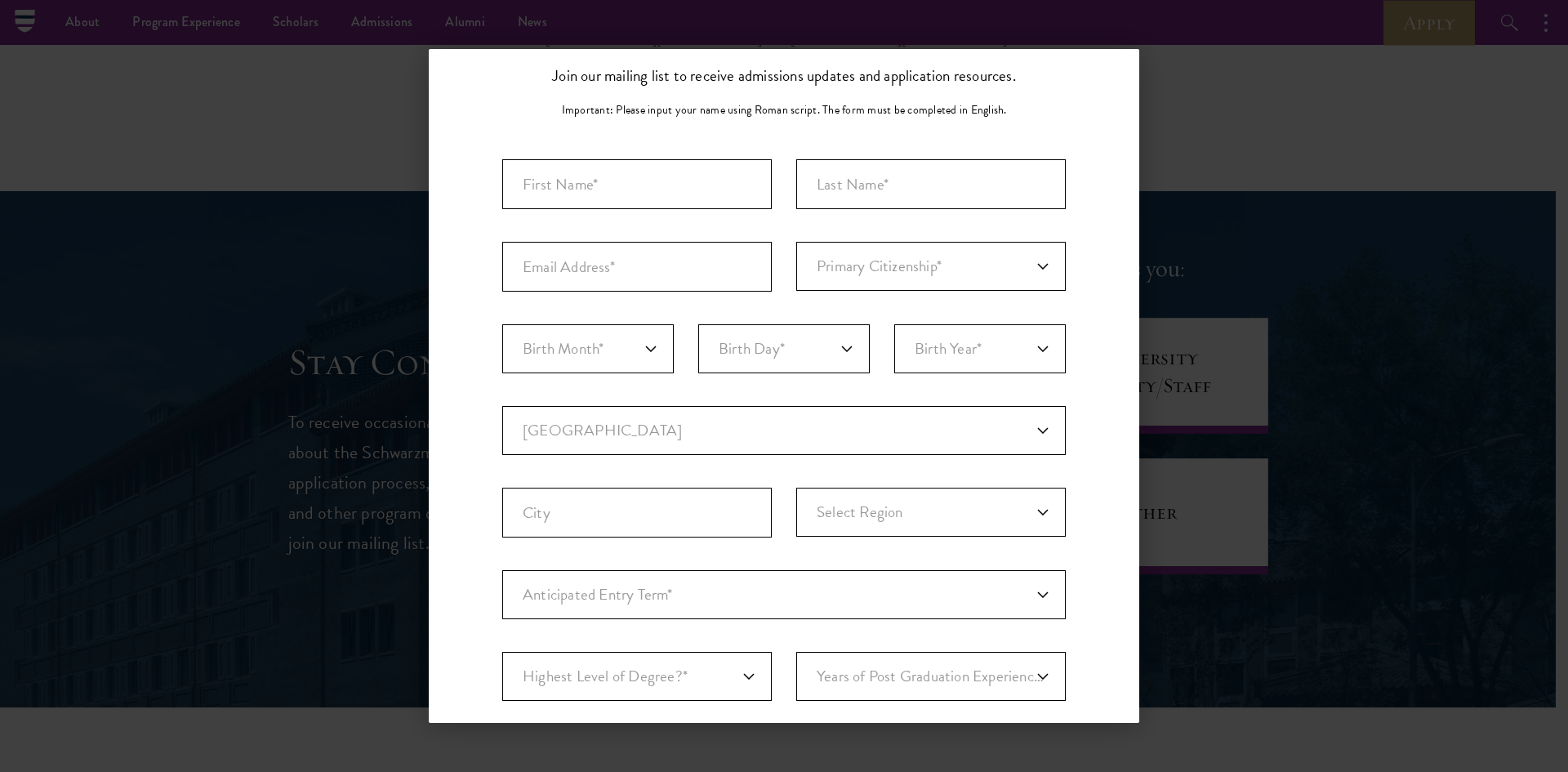 scroll, scrollTop: 0, scrollLeft: 0, axis: both 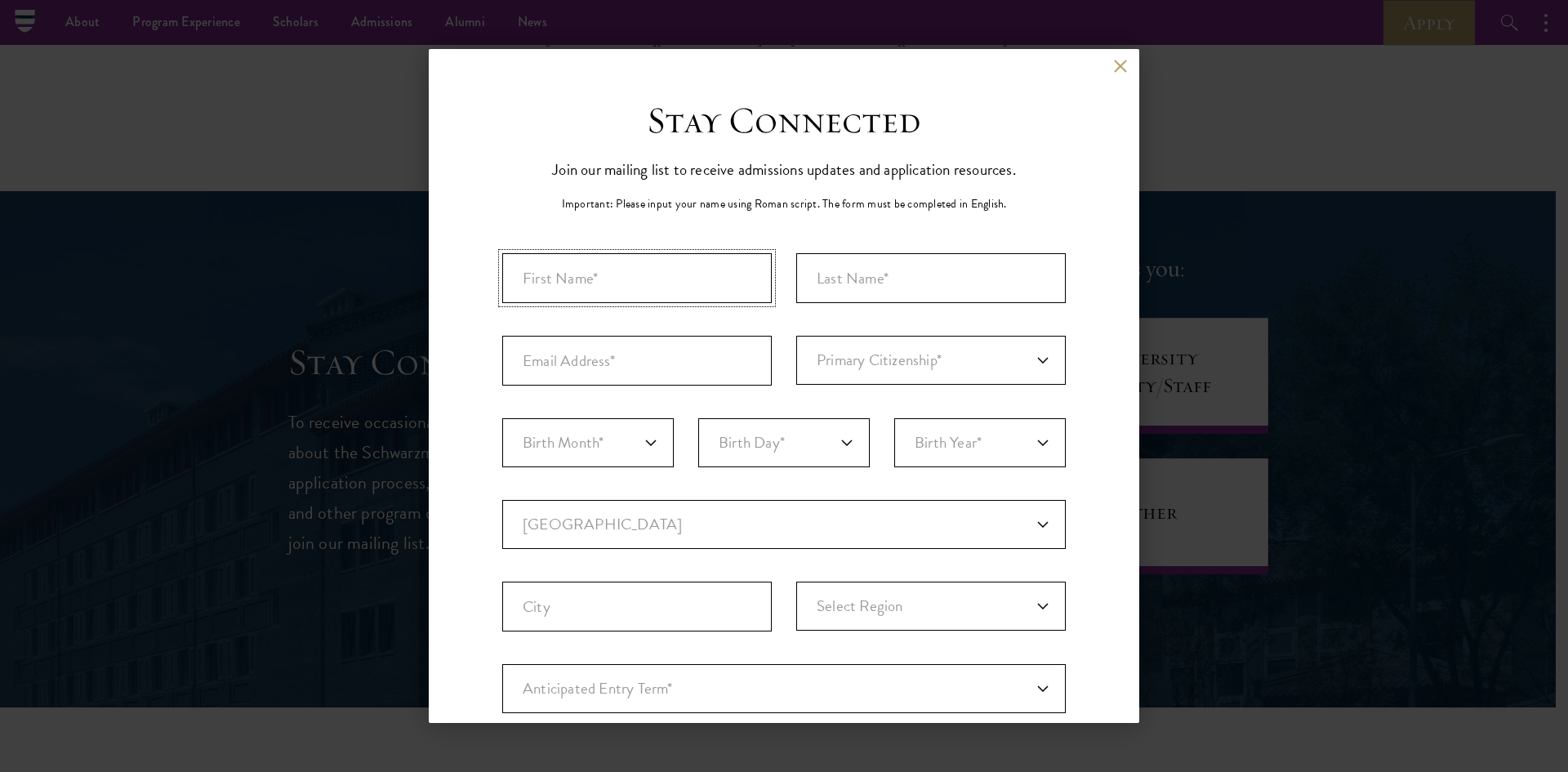 click at bounding box center [637, 278] 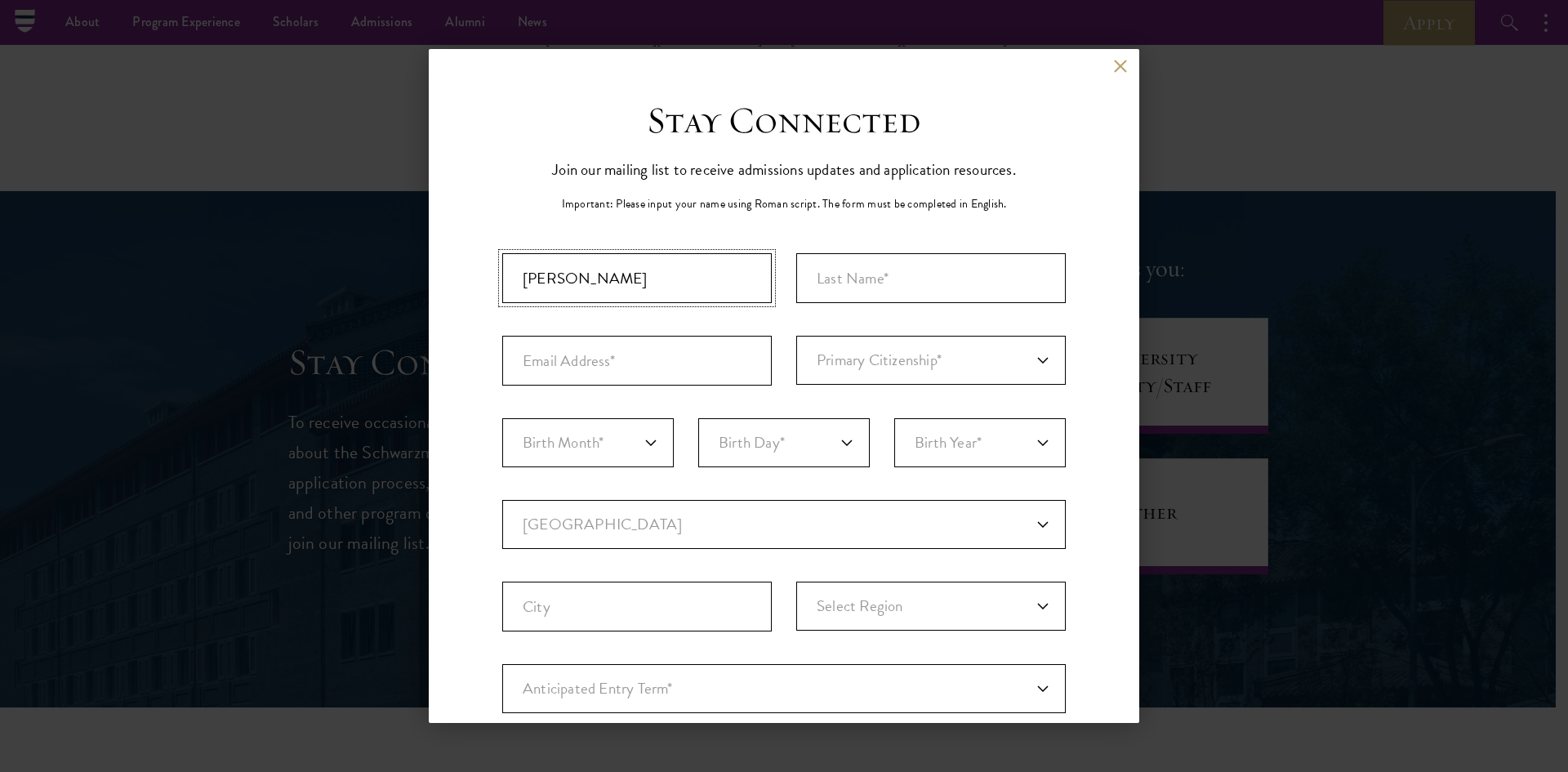 type on "Caroline" 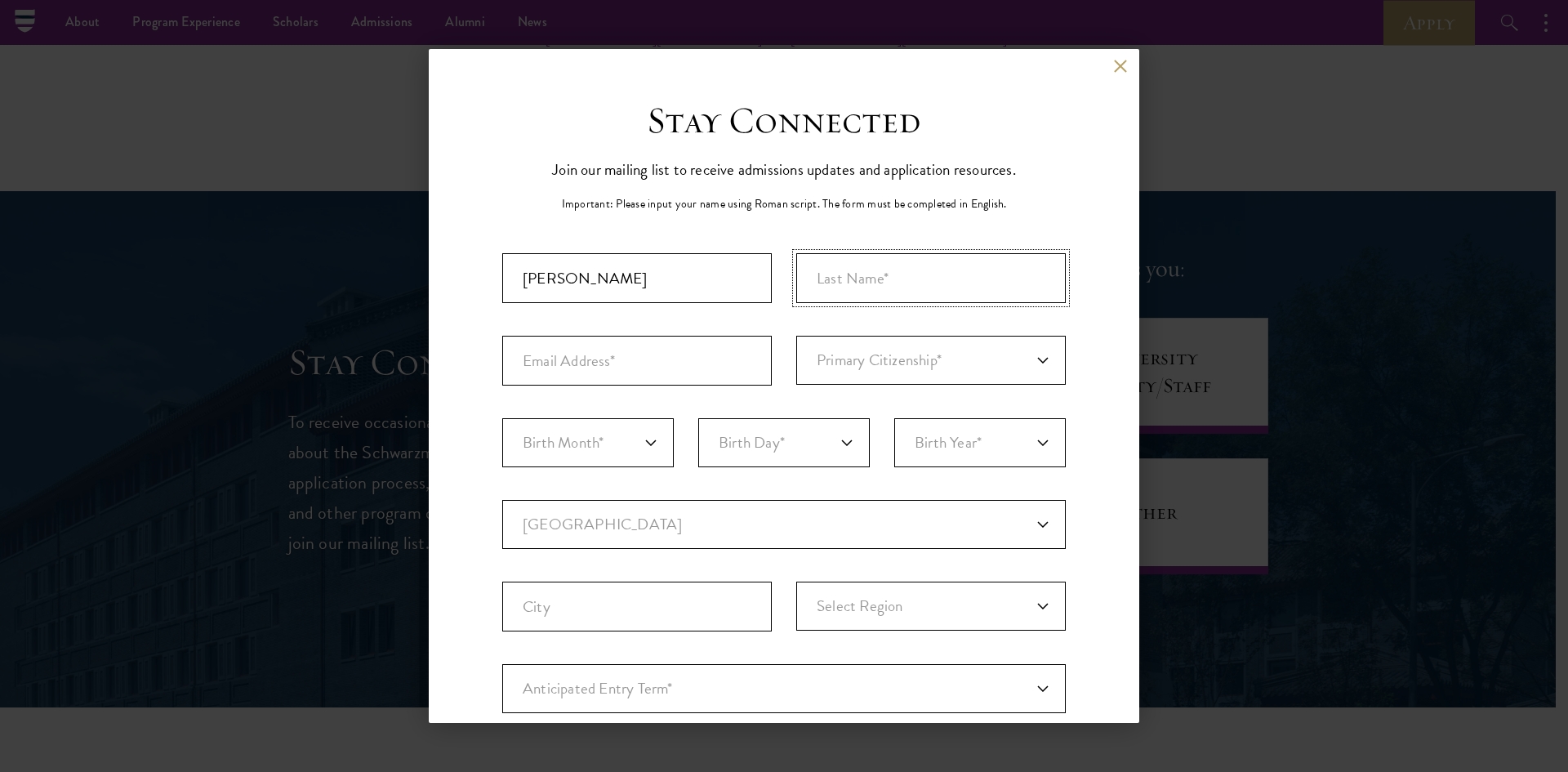 click at bounding box center (931, 278) 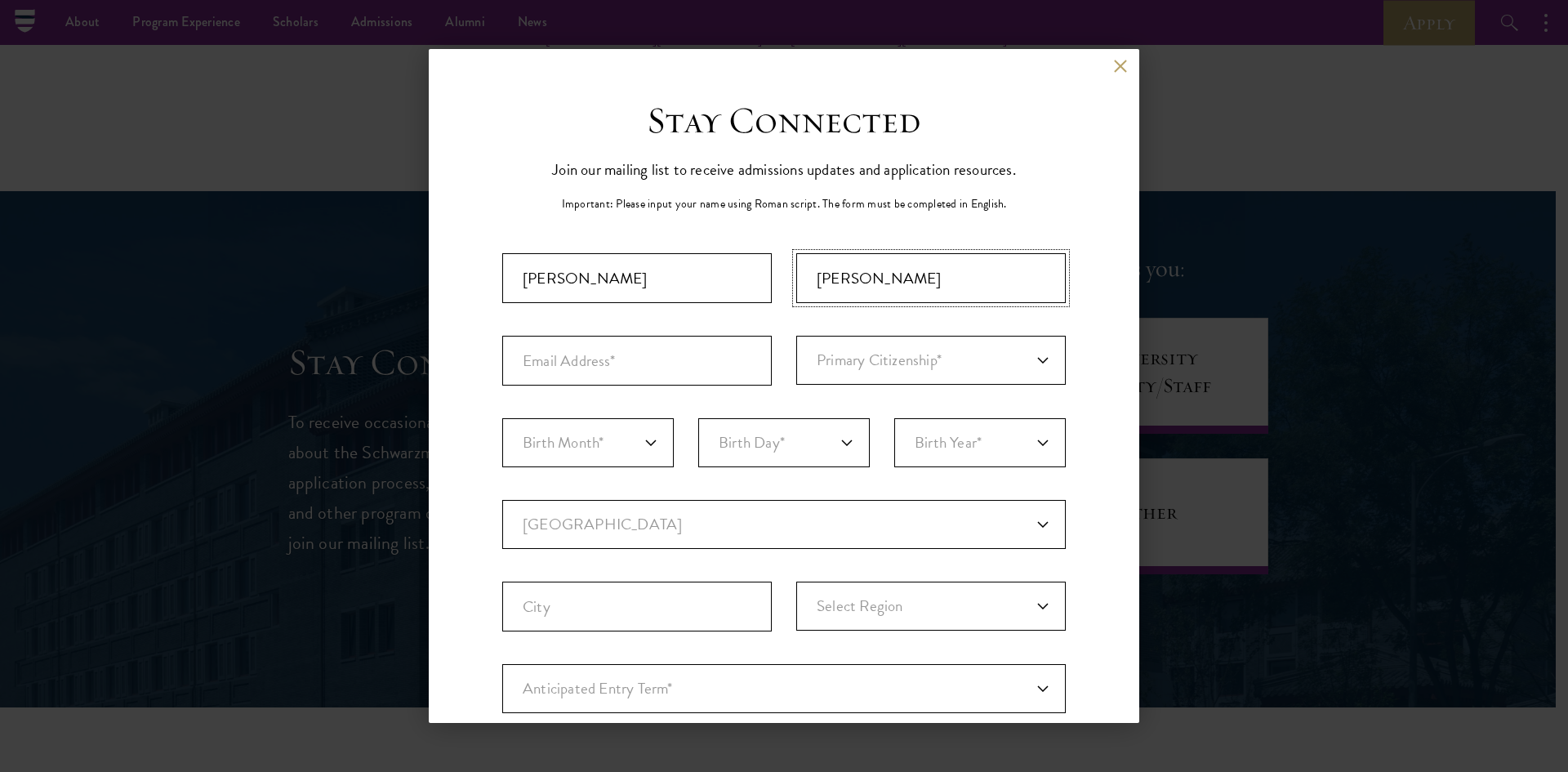 type on "Silva" 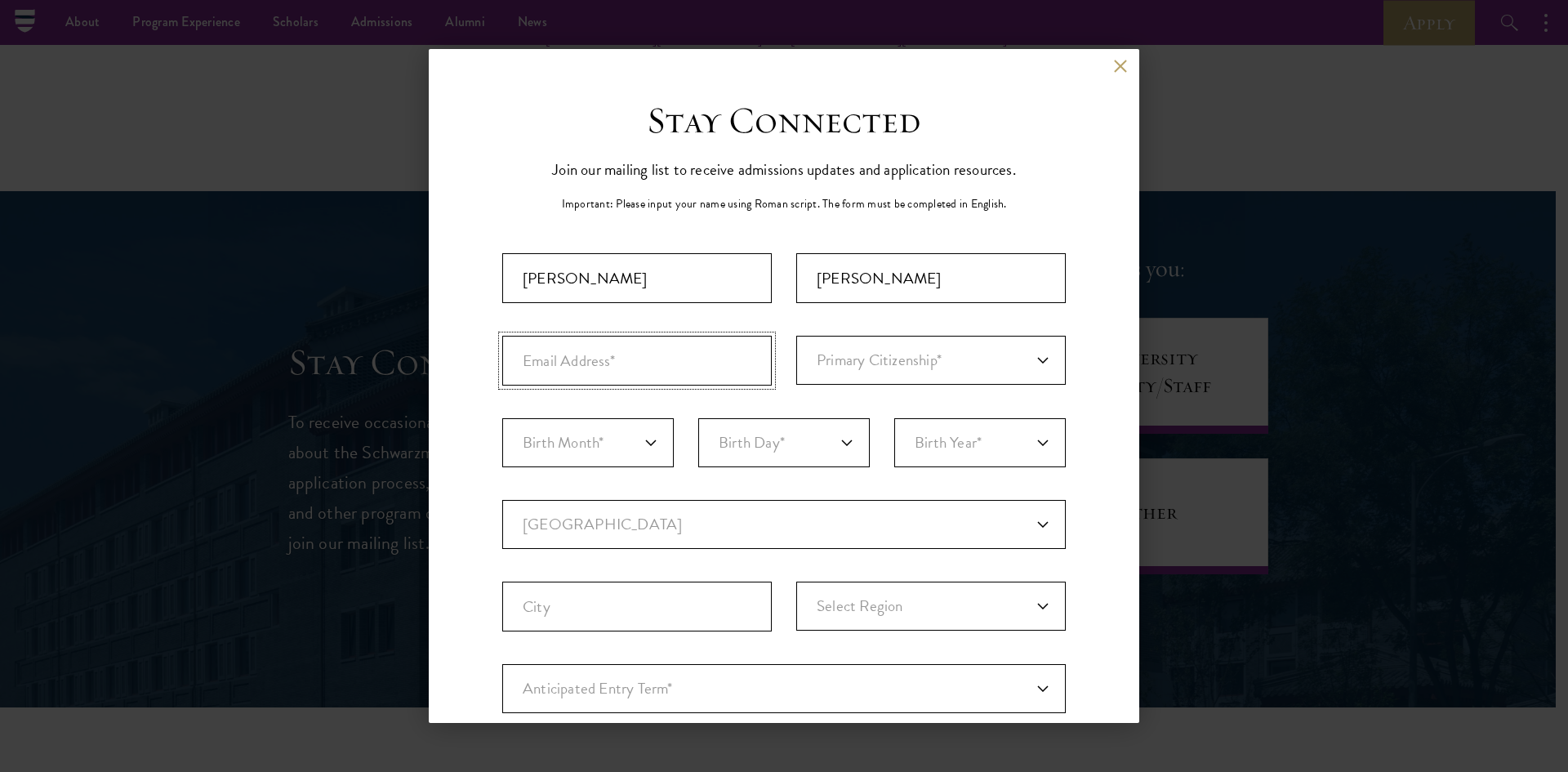 click at bounding box center [637, 360] 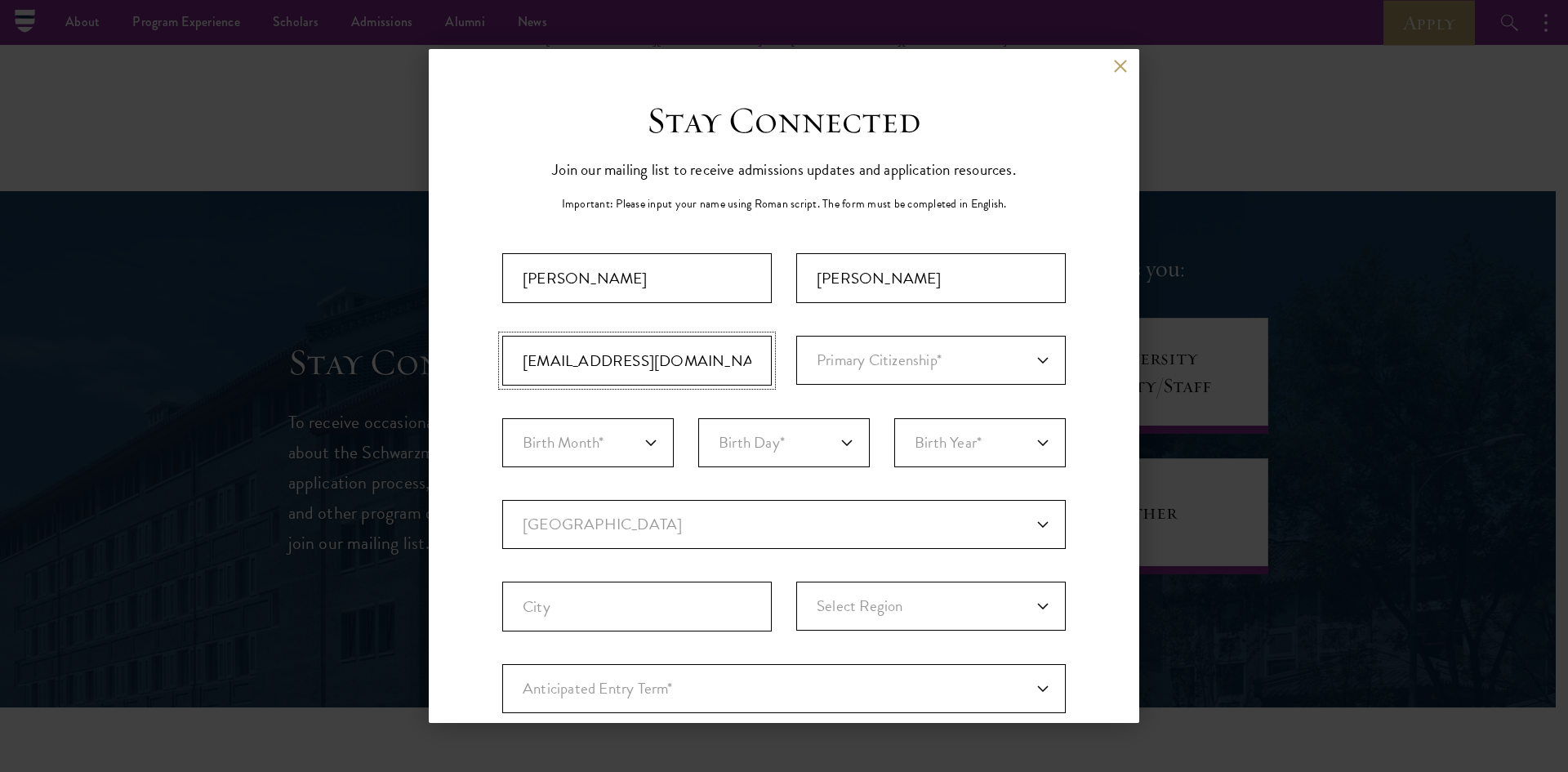type on "souzacarol577@gmail.com" 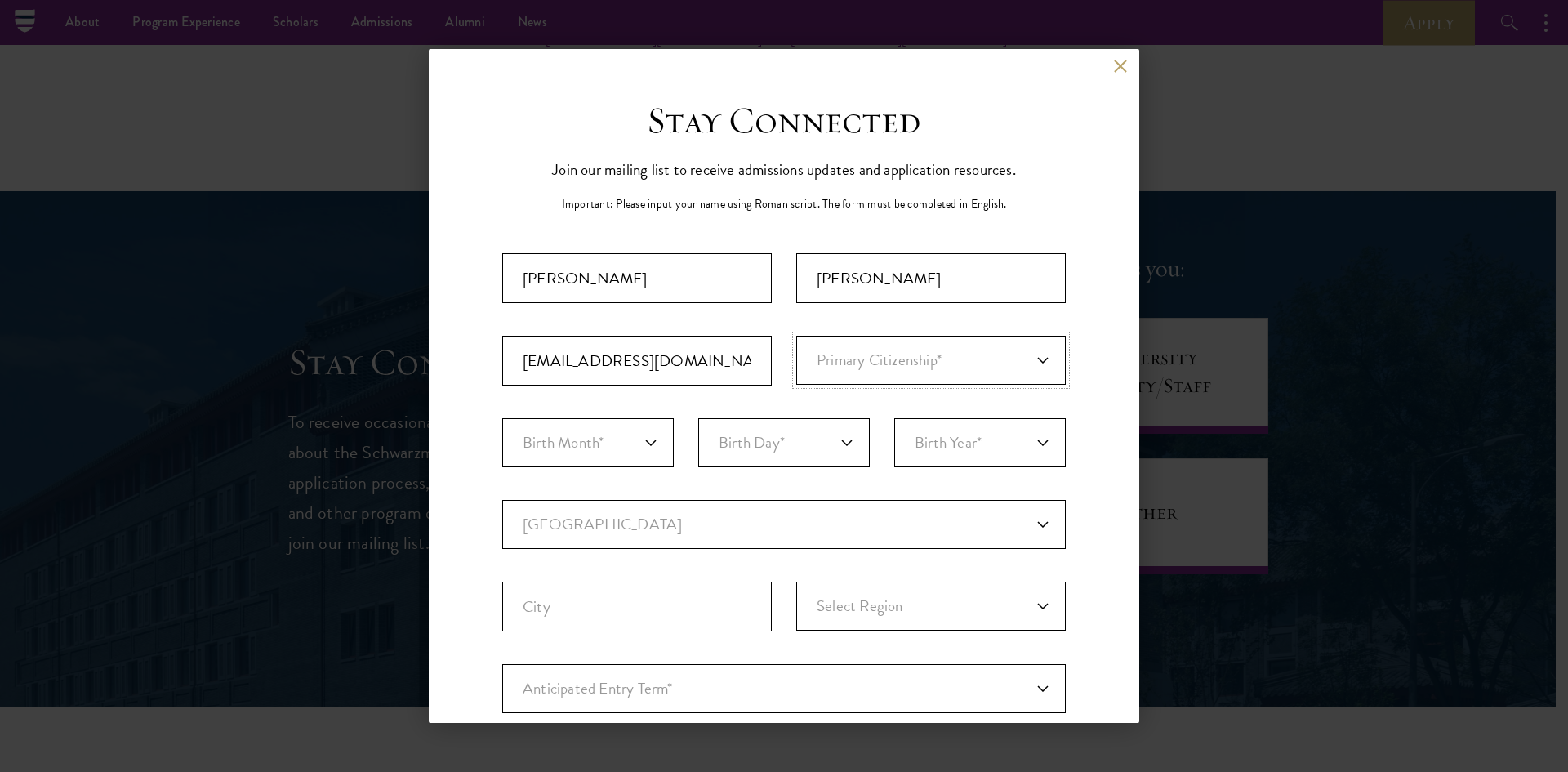 click on "Primary Citizenship* Afghanistan Aland Islands Albania Algeria Andorra Angola Anguilla Antigua and Barbuda Argentina Armenia Aruba Ashmore and Cartier Islands Australia Austria Azerbaijan Bahamas, The Bahrain Bangladesh Barbados Bassas Da India Belarus Belgium Belize Benin Bermuda Bhutan Bolivia Bonaire, Sint Eustatius, and Saba Bosnia and Herzegovina Botswana Bouvet Island Brazil British Indian Ocean Territory British Virgin Islands Brunei Bulgaria Burkina Faso Burundi Cambodia Cameroon Canada Cape Verde Cayman Islands Central African Republic Chad Chile Christmas Island Clipperton Island Cocos Islands (Keeling Islands) Colombia Comoros Congo (Brazzaville) Congo (Kinshasa) Cook Islands Coral Sea Islands Costa Rica Cote D'Ivoire Croatia Cuba Curacao Cyprus Czech Republic Denmark Djibouti Dominica Dominican Republic Ecuador Egypt El Salvador Equatorial Guinea Eritrea Estonia Ethiopia Europa Island Falkland Islands (Islas Malvinas) Faroe Islands Federated States of Micronesia Fiji Finland Foreign/Unknown France" at bounding box center [931, 360] 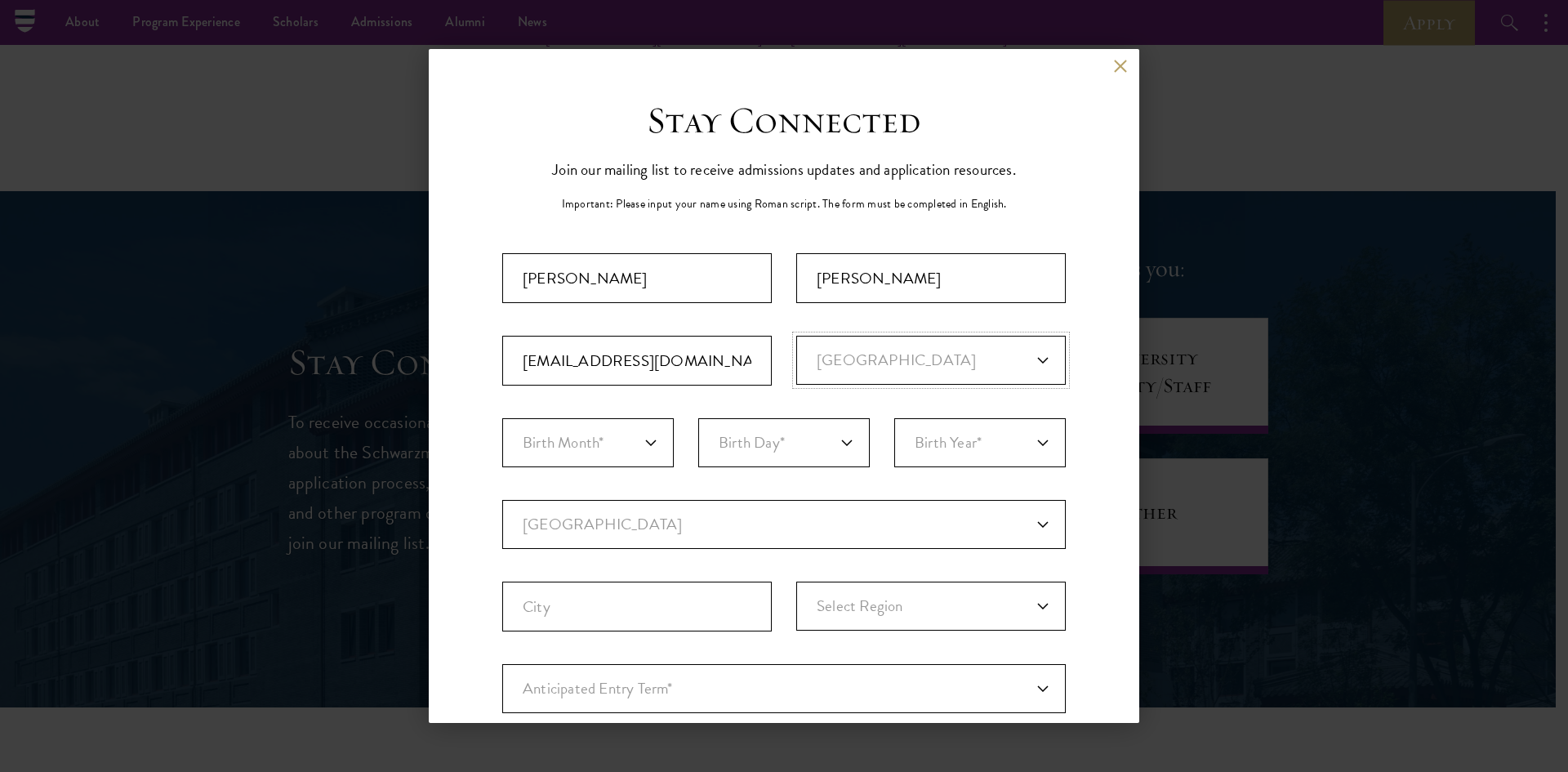 click on "Primary Citizenship* Afghanistan Aland Islands Albania Algeria Andorra Angola Anguilla Antigua and Barbuda Argentina Armenia Aruba Ashmore and Cartier Islands Australia Austria Azerbaijan Bahamas, The Bahrain Bangladesh Barbados Bassas Da India Belarus Belgium Belize Benin Bermuda Bhutan Bolivia Bonaire, Sint Eustatius, and Saba Bosnia and Herzegovina Botswana Bouvet Island Brazil British Indian Ocean Territory British Virgin Islands Brunei Bulgaria Burkina Faso Burundi Cambodia Cameroon Canada Cape Verde Cayman Islands Central African Republic Chad Chile Christmas Island Clipperton Island Cocos Islands (Keeling Islands) Colombia Comoros Congo (Brazzaville) Congo (Kinshasa) Cook Islands Coral Sea Islands Costa Rica Cote D'Ivoire Croatia Cuba Curacao Cyprus Czech Republic Denmark Djibouti Dominica Dominican Republic Ecuador Egypt El Salvador Equatorial Guinea Eritrea Estonia Ethiopia Europa Island Falkland Islands (Islas Malvinas) Faroe Islands Federated States of Micronesia Fiji Finland Foreign/Unknown France" at bounding box center (931, 360) 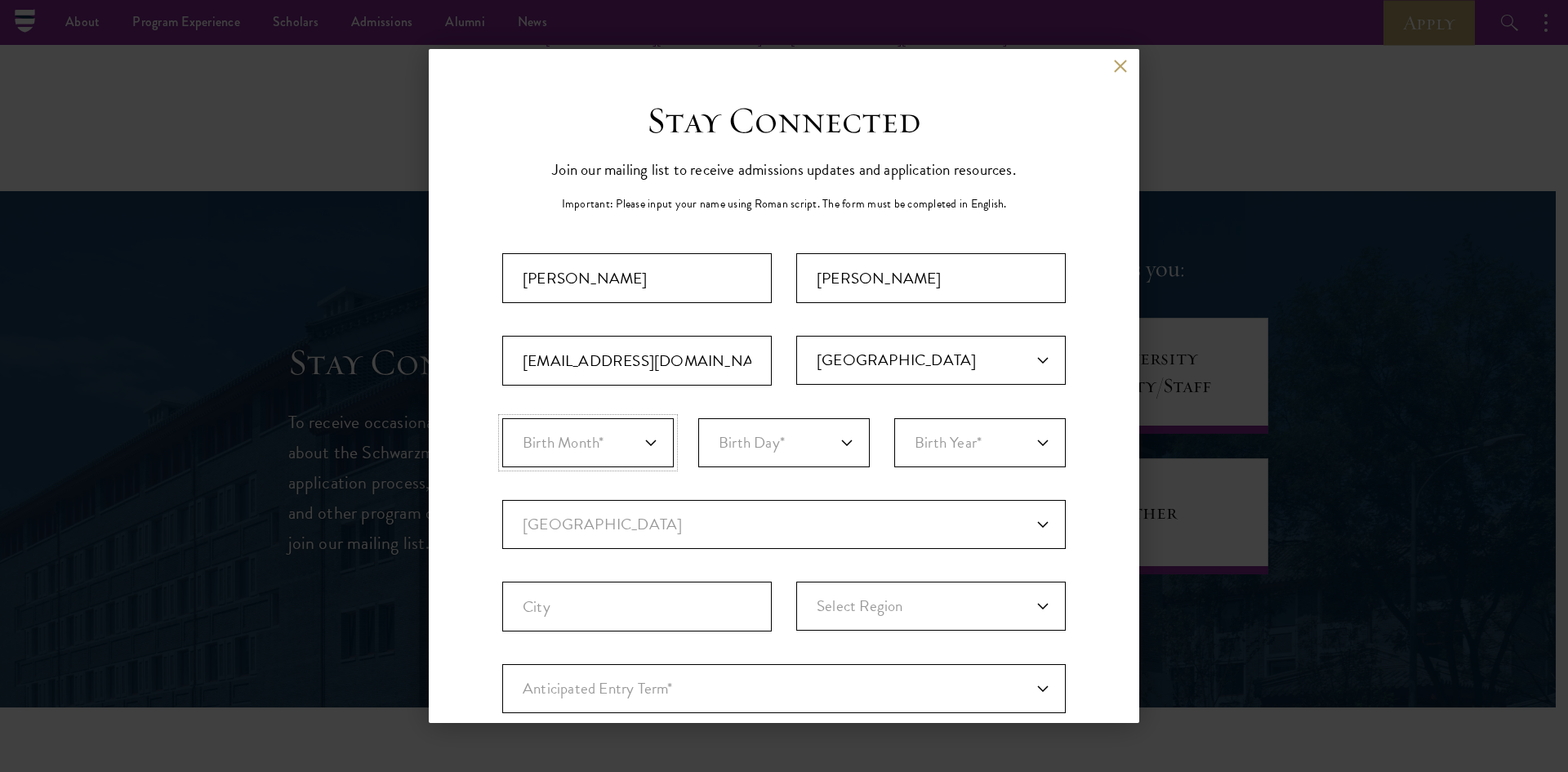click on "Birth Month* January February March April May June July August September October November December" at bounding box center (588, 443) 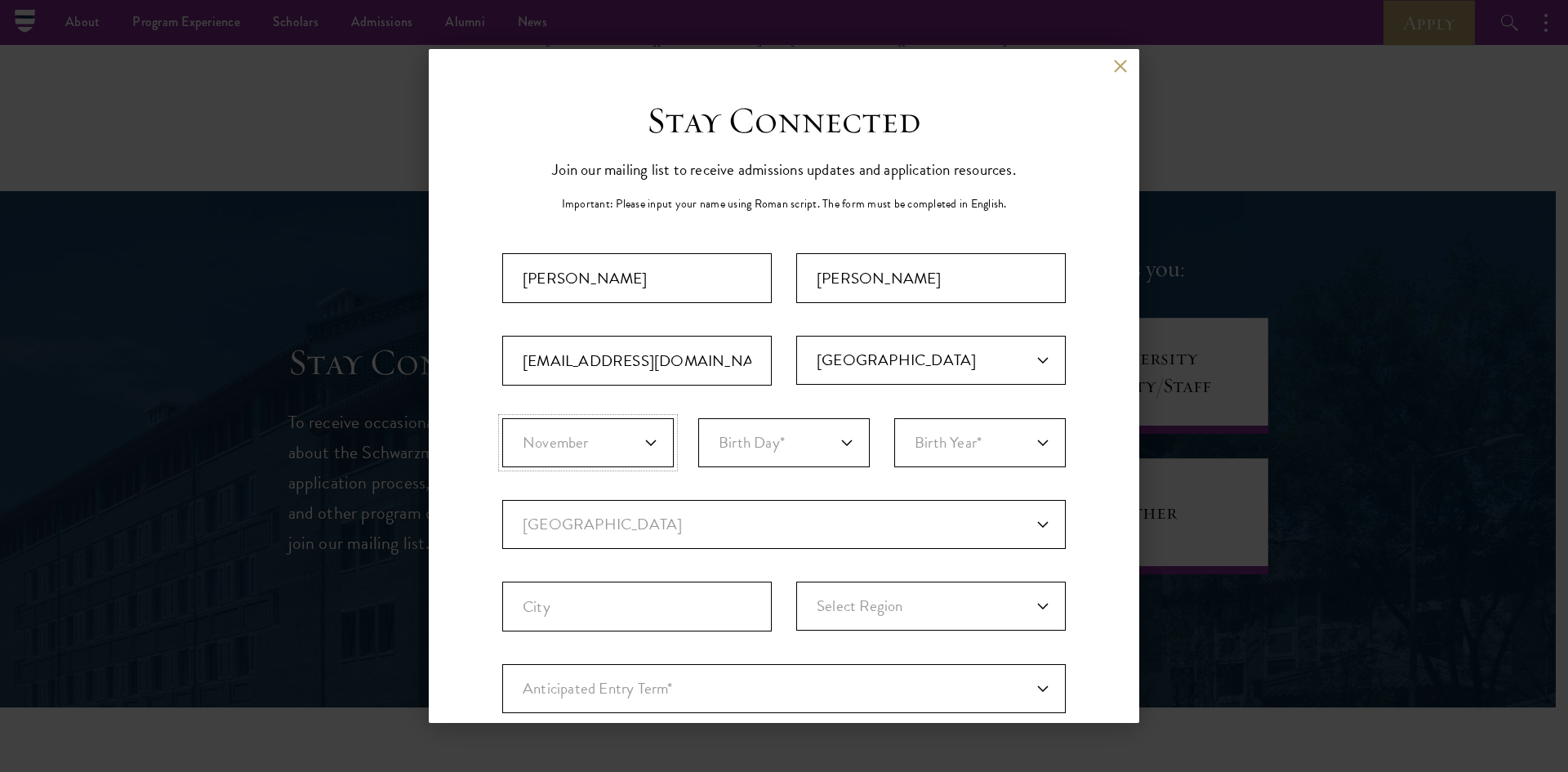 click on "Birth Month* January February March April May June July August September October November December" at bounding box center [588, 443] 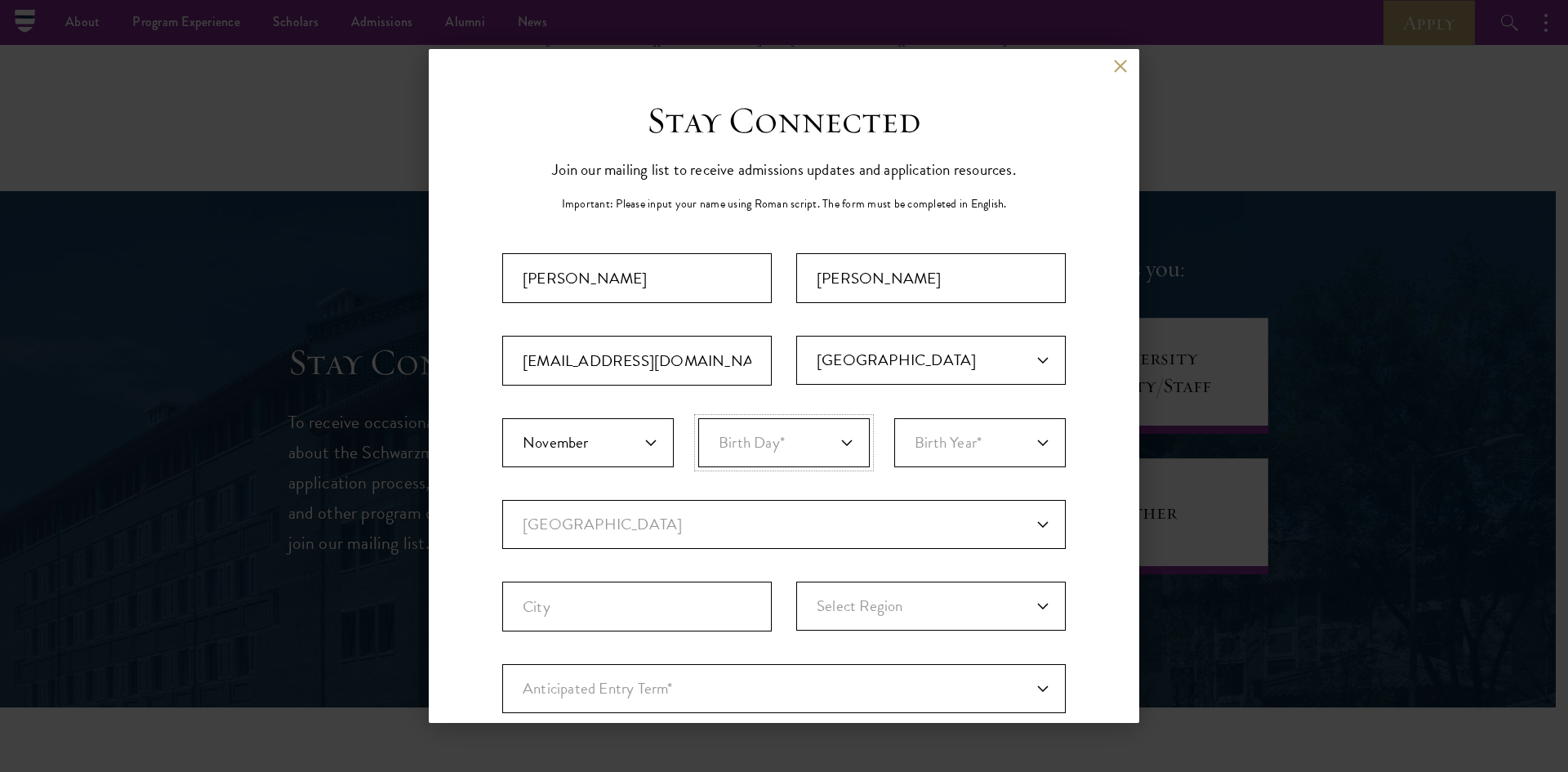 click on "Birth Day* 1 2 3 4 5 6 7 8 9 10 11 12 13 14 15 16 17 18 19 20 21 22 23 24 25 26 27 28 29 30 31" at bounding box center [784, 443] 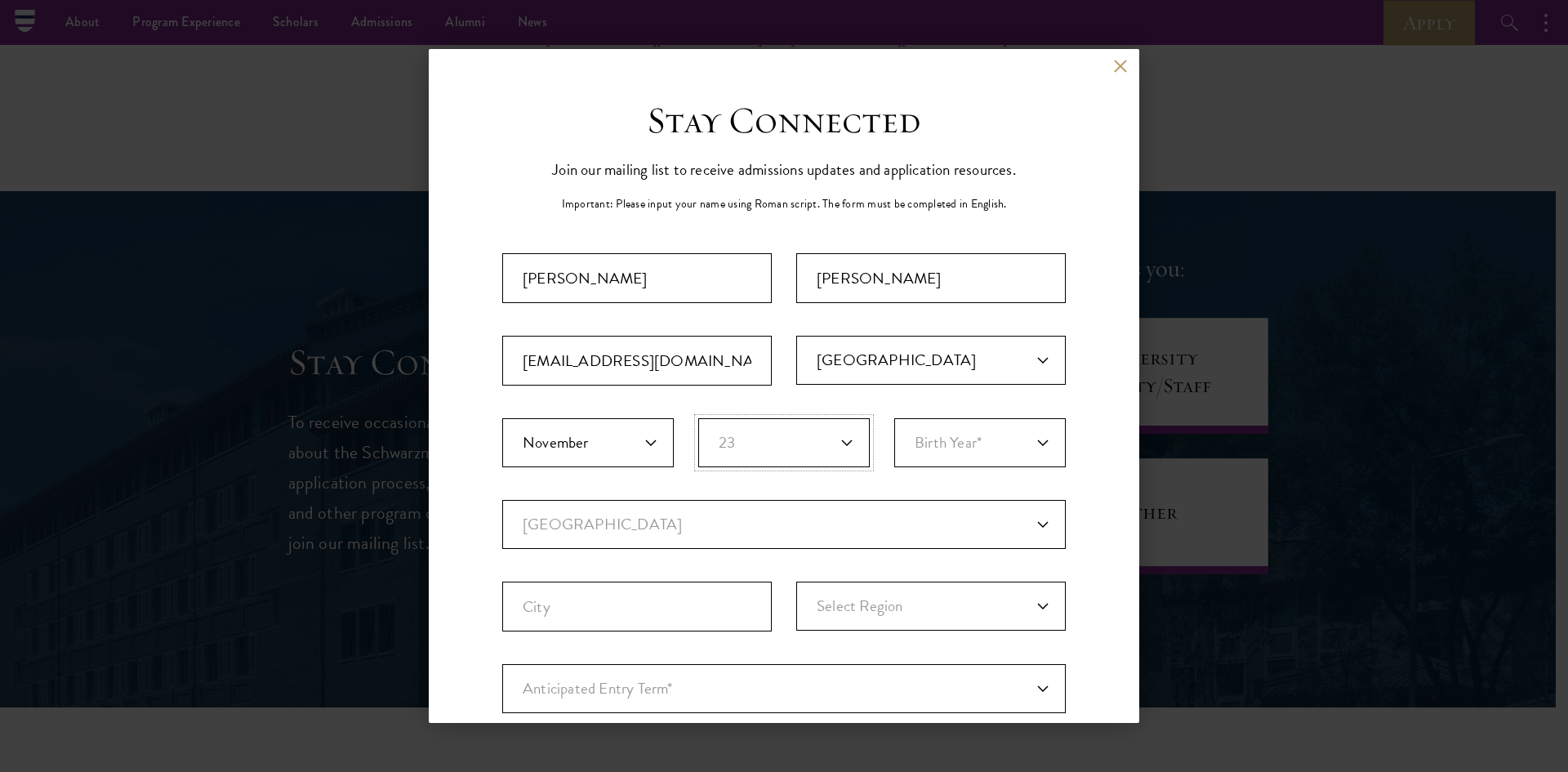 click on "Birth Day* 1 2 3 4 5 6 7 8 9 10 11 12 13 14 15 16 17 18 19 20 21 22 23 24 25 26 27 28 29 30 31" at bounding box center [784, 443] 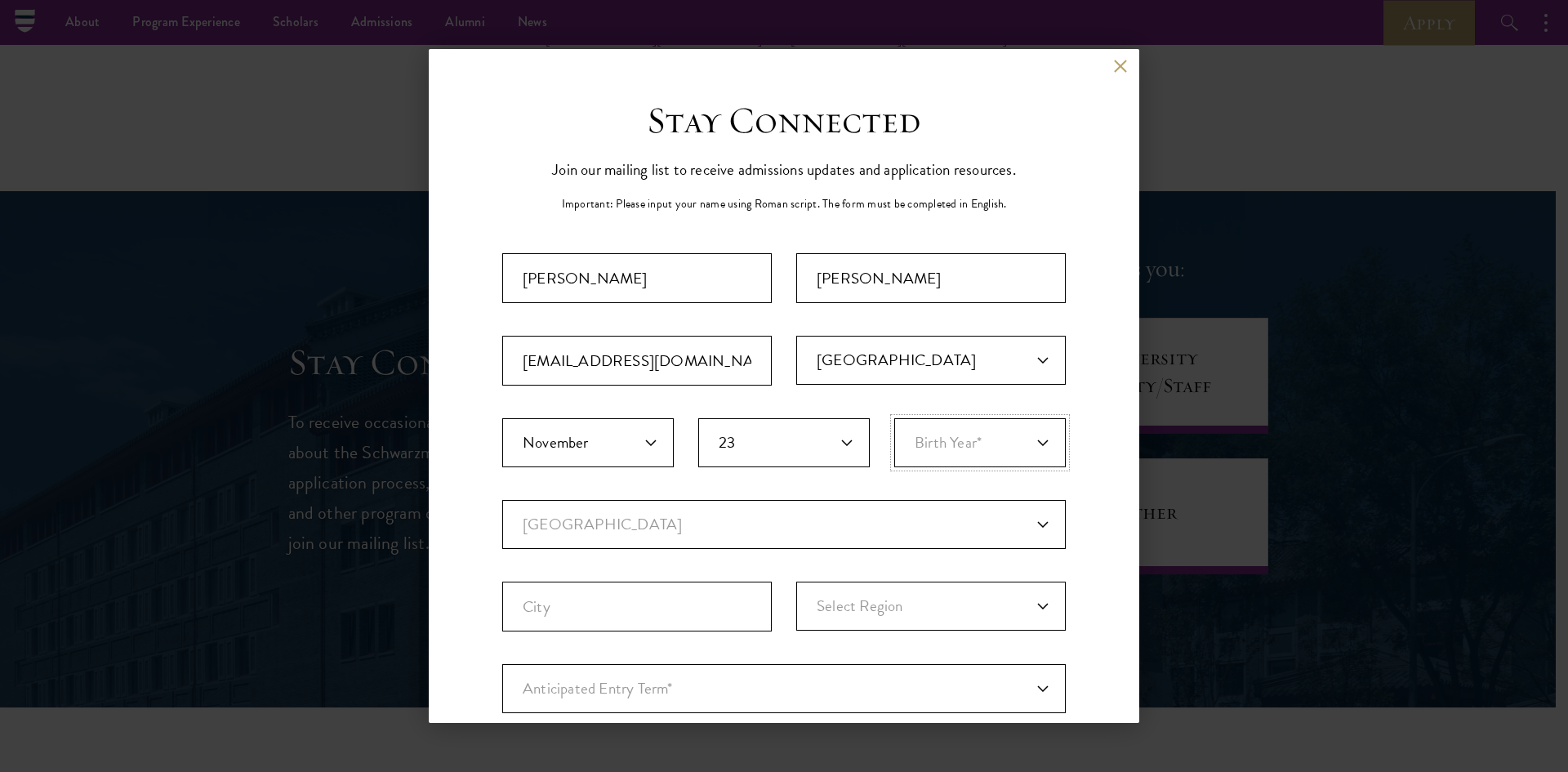 click on "Birth Year* 2025 2024 2023 2022 2021 2020 2019 2018 2017 2016 2015 2014 2013 2012 2011 2010 2009 2008 2007 2006 2005 2004 2003 2002 2001 2000 1999 1998 1997 1996 1995 1994 1993 1992 1991 1990 1989 1988 1987 1986 1985 1984 1983 1982 1981 1980 1979 1978 1977 1976 1975 1974 1973 1972 1971 1970 1969 1968 1967 1966 1965 1964 1963 1962 1961 1960 1959 1958 1957 1956 1955 1954 1953 1952 1951 1950 1949 1948 1947 1946 1945 1944 1943 1942 1941 1940 1939 1938 1937 1936 1935 1934 1933 1932 1931 1930 1929 1928 1927 1926 1925 1924 1923 1922 1921 1920 1919 1918 1917 1916 1915 1914 1913 1912 1911 1910 1909 1908 1907 1906 1905 1904 1903 1902 1901 1900" at bounding box center (980, 443) 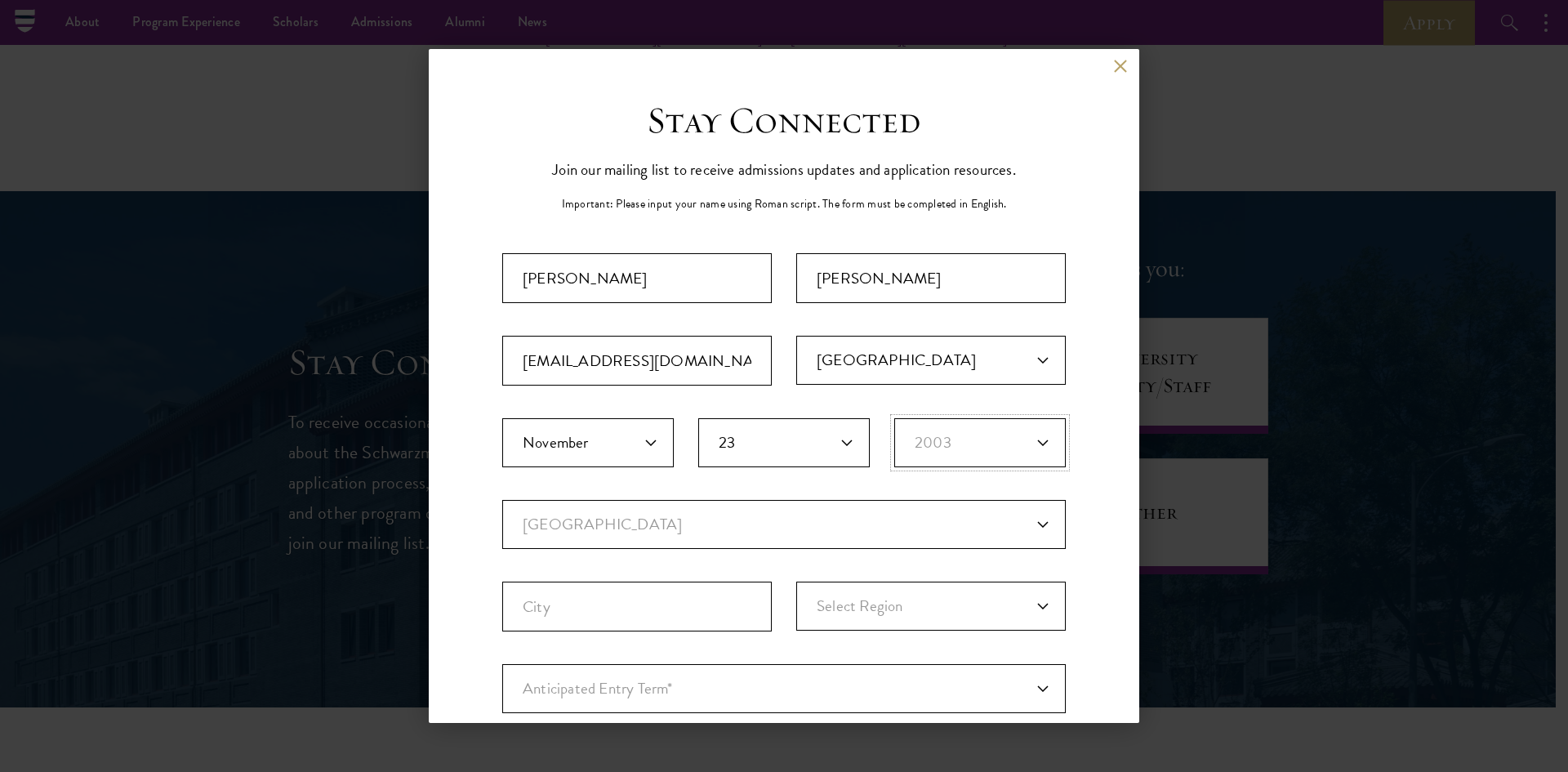 click on "Birth Year* 2025 2024 2023 2022 2021 2020 2019 2018 2017 2016 2015 2014 2013 2012 2011 2010 2009 2008 2007 2006 2005 2004 2003 2002 2001 2000 1999 1998 1997 1996 1995 1994 1993 1992 1991 1990 1989 1988 1987 1986 1985 1984 1983 1982 1981 1980 1979 1978 1977 1976 1975 1974 1973 1972 1971 1970 1969 1968 1967 1966 1965 1964 1963 1962 1961 1960 1959 1958 1957 1956 1955 1954 1953 1952 1951 1950 1949 1948 1947 1946 1945 1944 1943 1942 1941 1940 1939 1938 1937 1936 1935 1934 1933 1932 1931 1930 1929 1928 1927 1926 1925 1924 1923 1922 1921 1920 1919 1918 1917 1916 1915 1914 1913 1912 1911 1910 1909 1908 1907 1906 1905 1904 1903 1902 1901 1900" at bounding box center [980, 443] 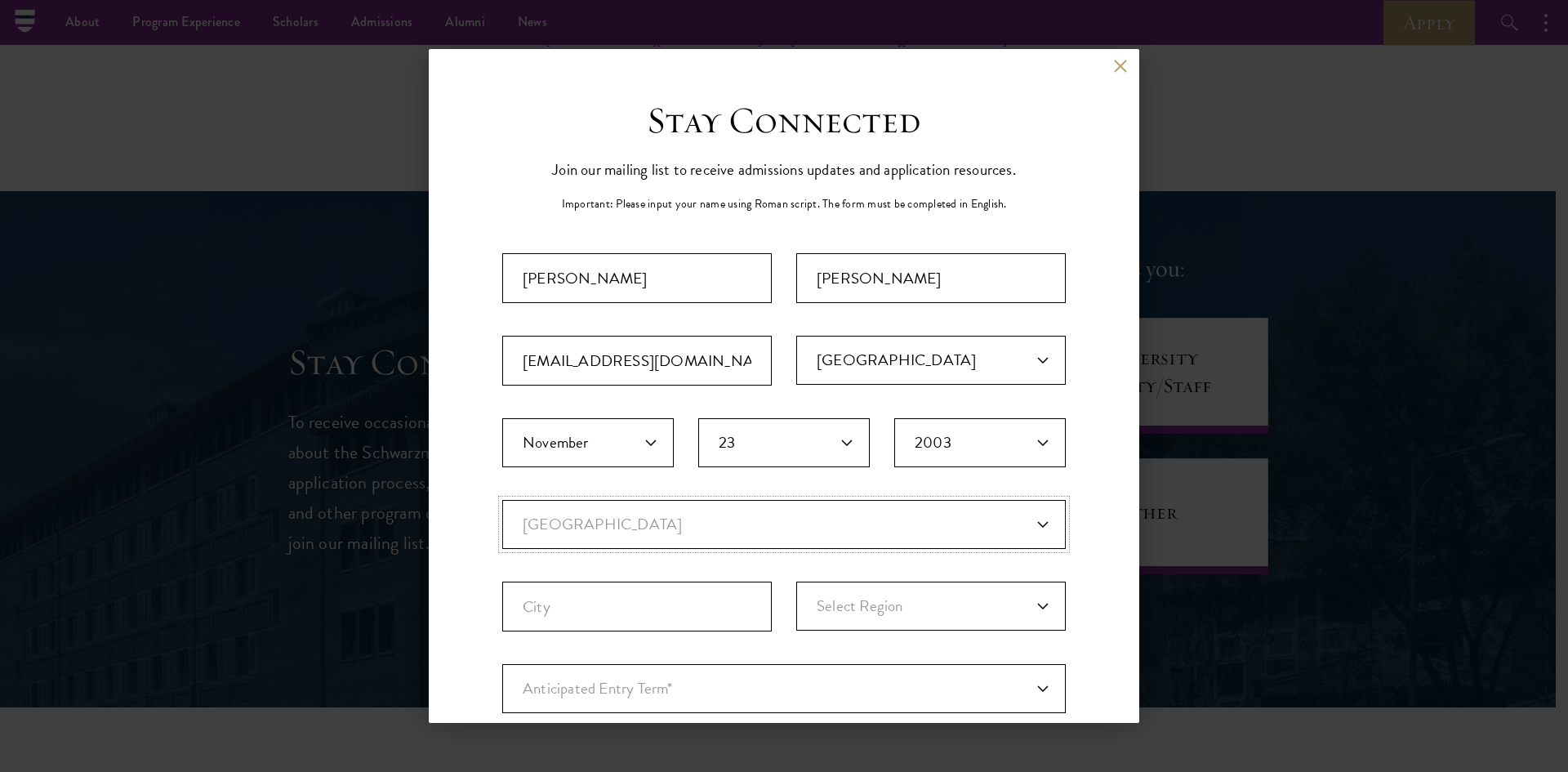 click on "Current Country Afghanistan Aland Islands Albania Algeria Andorra Angola Anguilla Antigua and Barbuda Argentina Armenia Aruba Ashmore and Cartier Islands Australia Austria Azerbaijan Bahamas, The Bahrain Bangladesh Barbados Bassas Da India Belarus Belgium Belize Benin Bermuda Bhutan Bolivia Bonaire, Sint Eustatius, and ... Bosnia and Herzegovina Botswana Bouvet Island Brazil British Indian Ocean Territory British Virgin Islands Brunei Bulgaria Burkina Faso Burundi Cambodia Cameroon Canada Cape Verde Cayman Islands Central African Republic Chad Chile China Christmas Island Clipperton Island Cocos Islands (Keeling Islands) Colombia Comoros Congo (Brazzaville) Congo (Kinshasa) Cook Islands Coral Sea Islands Costa Rica Cote D'Ivoire Croatia Cuba Curacao Cyprus Czech Republic Denmark Djibouti Dominica Dominican Republic Ecuador Egypt El Salvador Equatorial Guinea Eritrea Estonia Eswatini Ethiopia Europa Island Falkland Islands (Islas Malvi... Faroe Islands Federated States of Micronesia Fiji Finland France Gabon" at bounding box center [784, 524] 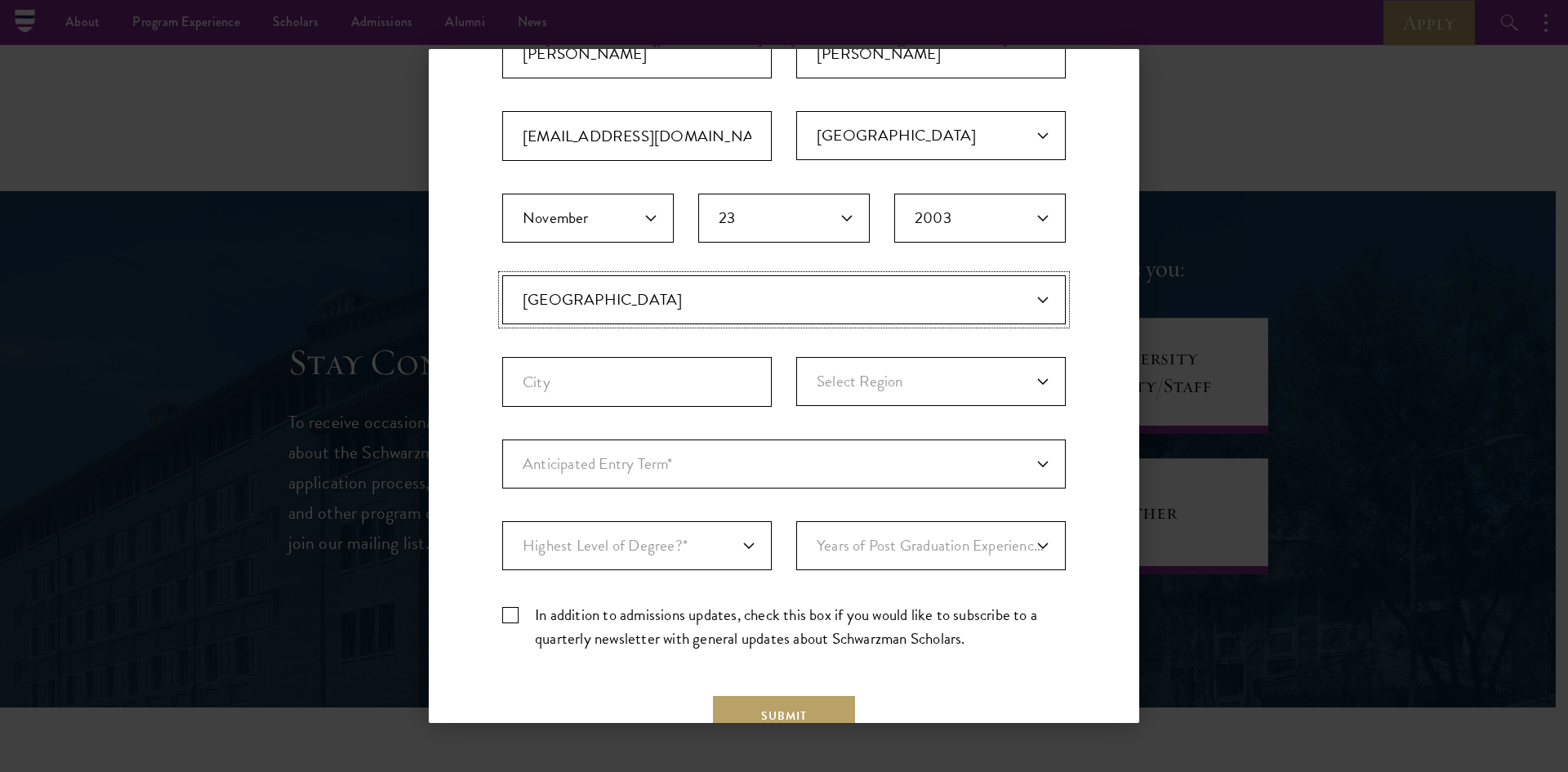 scroll, scrollTop: 245, scrollLeft: 0, axis: vertical 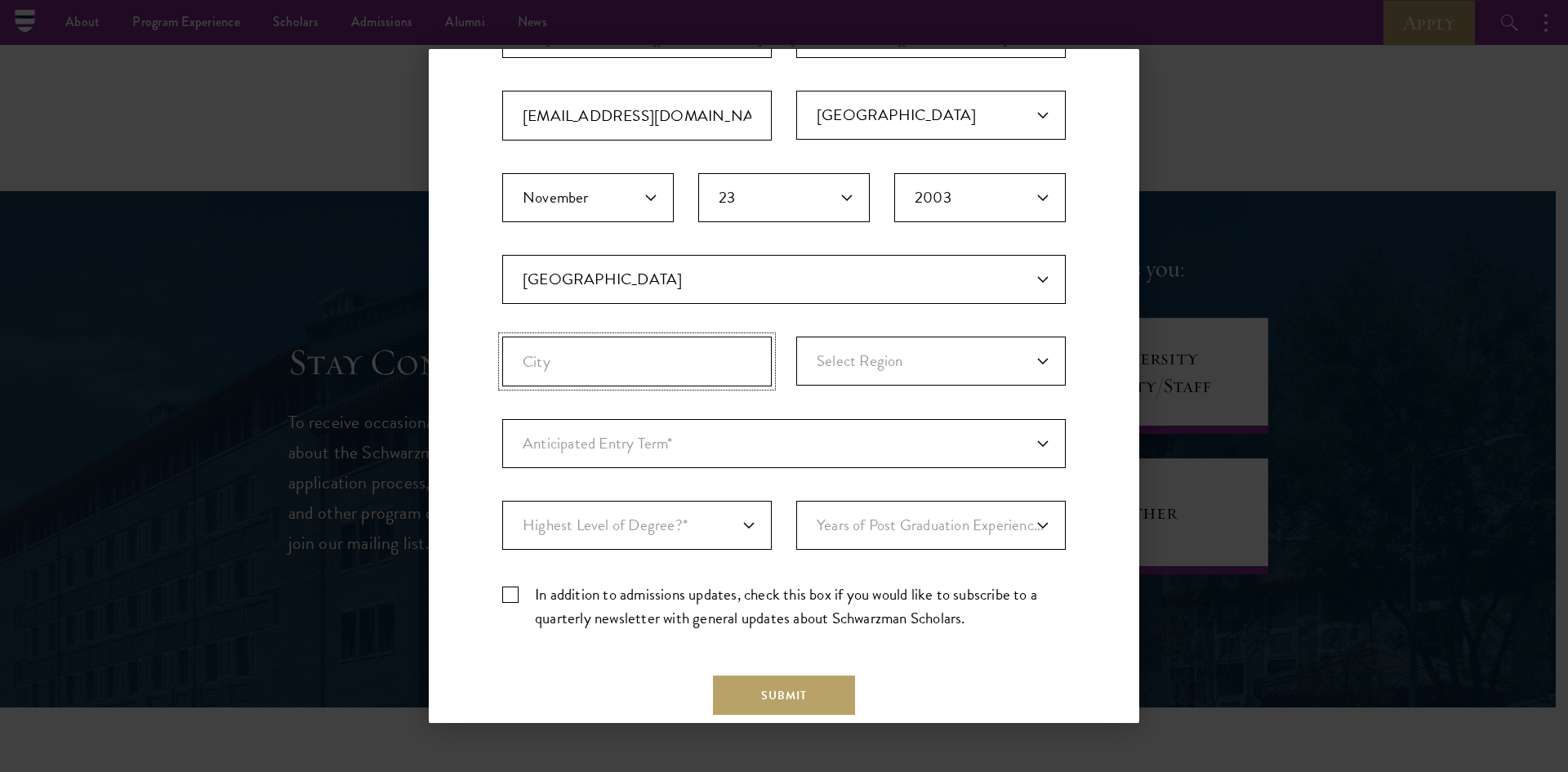 click on "City" at bounding box center (637, 361) 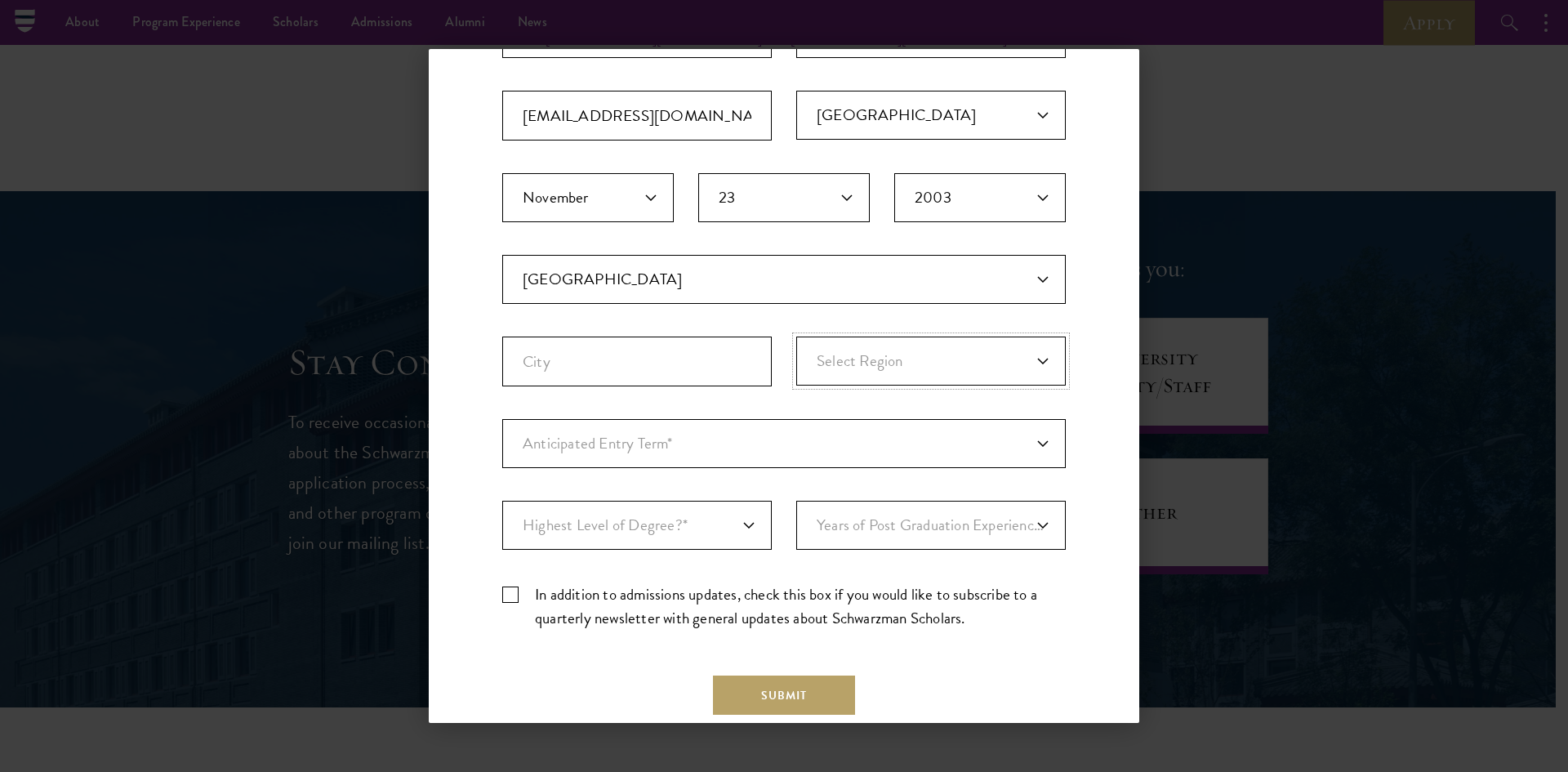 click on "Select Region Acre Alagoas Amapa Amazonas Bahia Ceara Espirito Santo Federal District Goias Maranhao Mato Grosso Mato Grosso do Sul Minas Gerais Para Paraiba Parana Pernambuco Piaui Rio de Janeiro Rio Grande do Norte Rio Grande do Sul Rondonia Roraima Santa Catarina Sao Paulo Sergipe Tocantins" at bounding box center (931, 361) 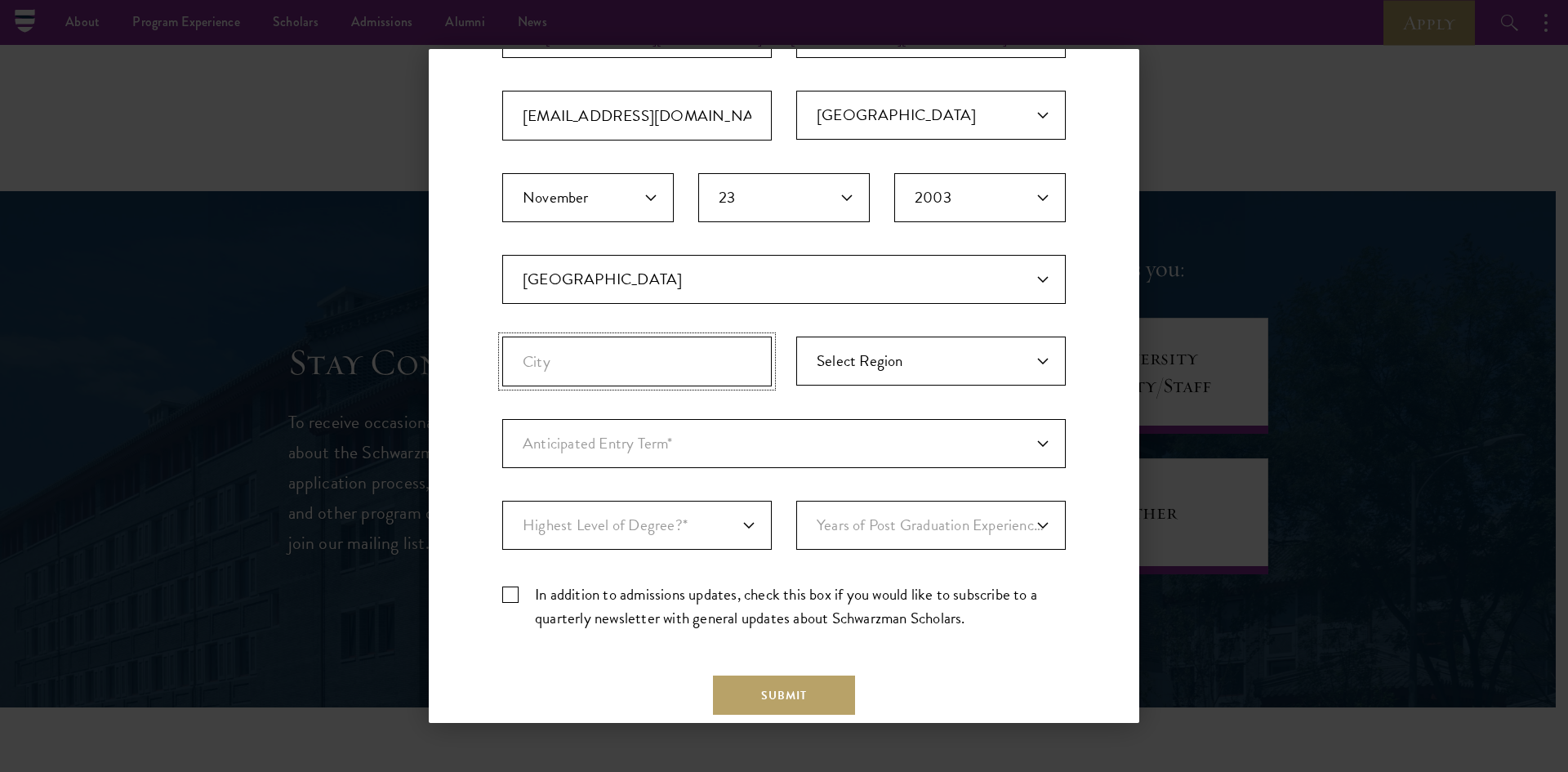 click on "City" at bounding box center [637, 361] 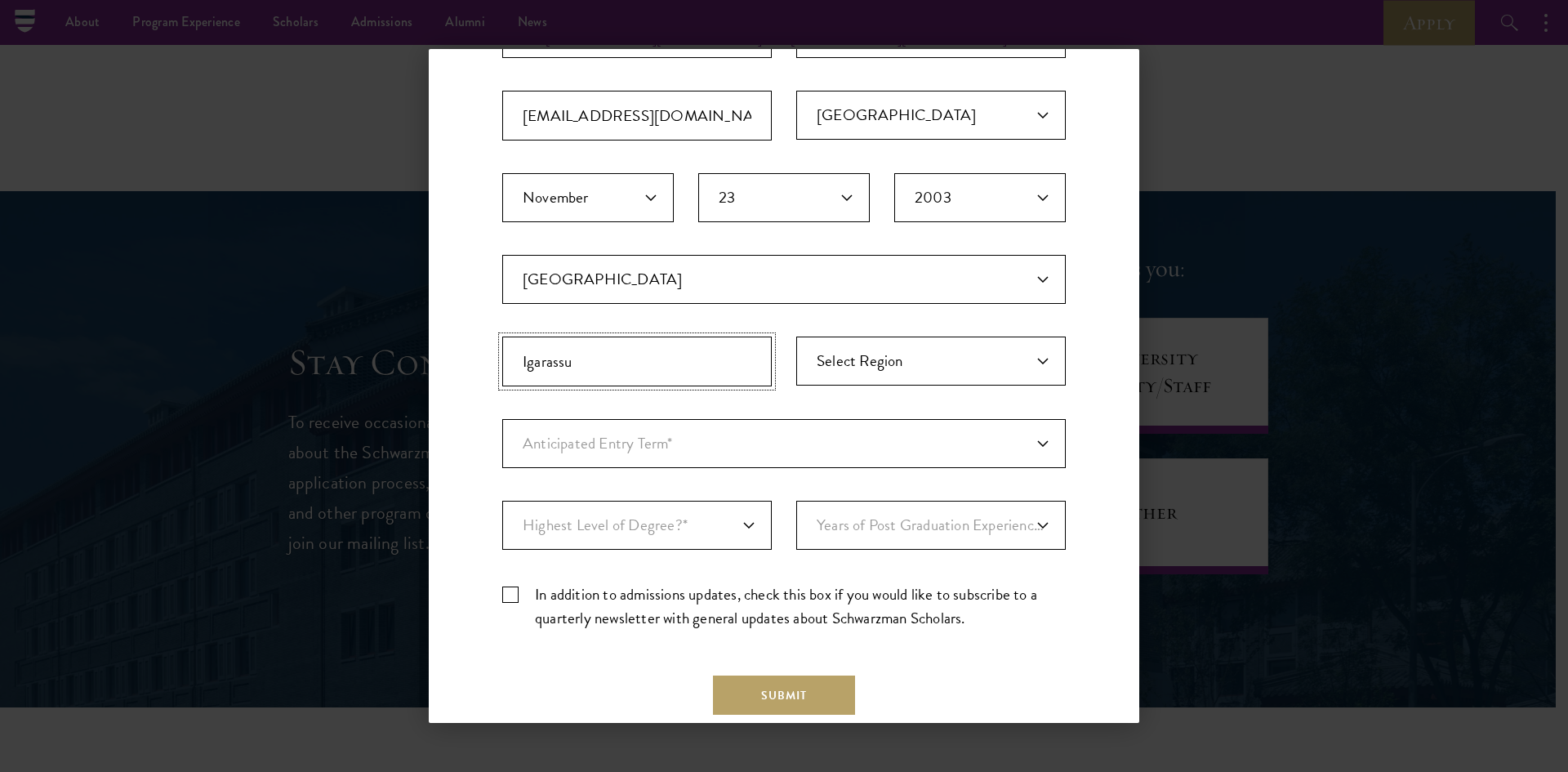 type on "Igarassu" 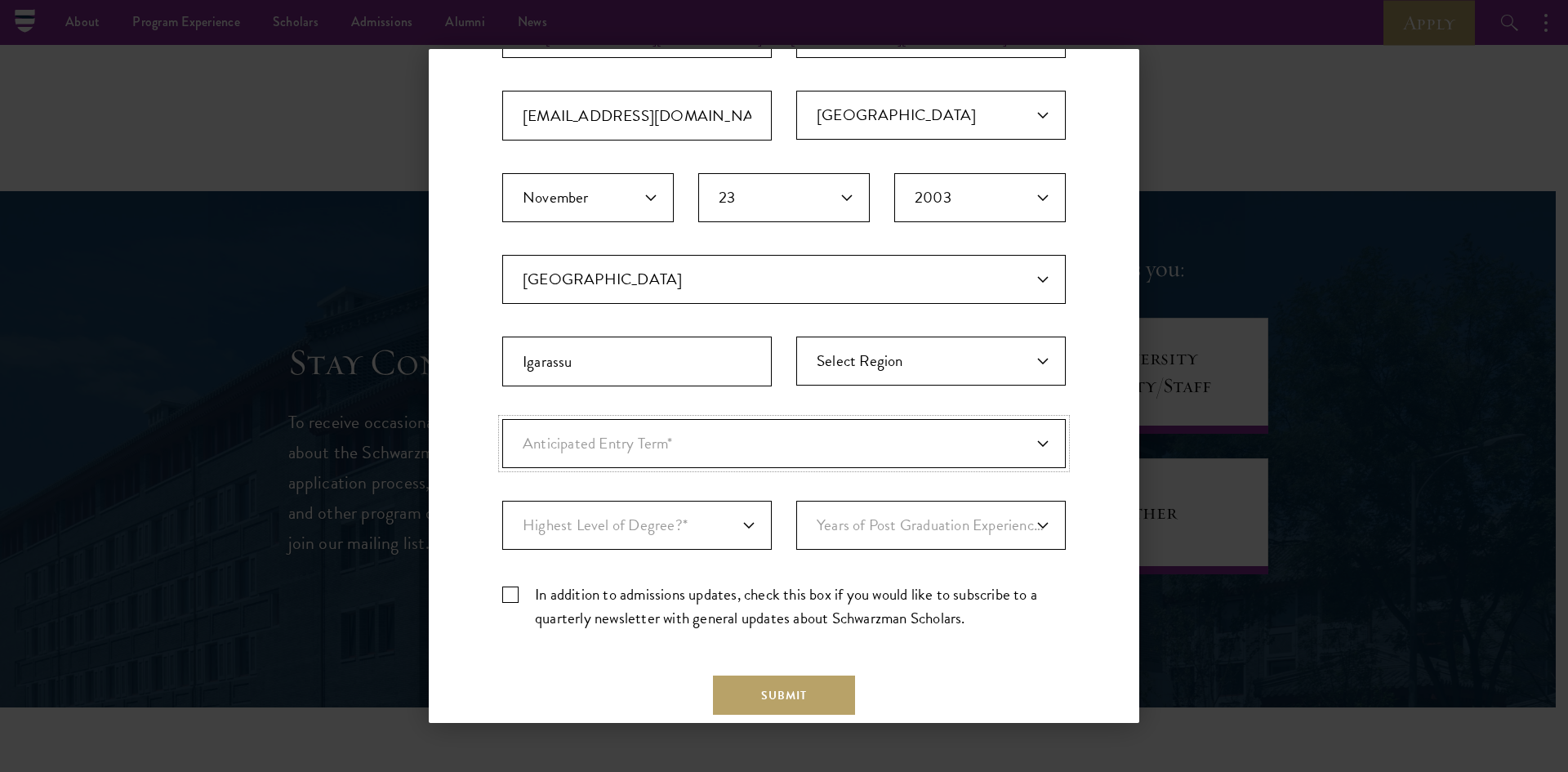 click on "Anticipated Entry Term* August 2026 (Application opens April 2025) Just Exploring" at bounding box center [784, 444] 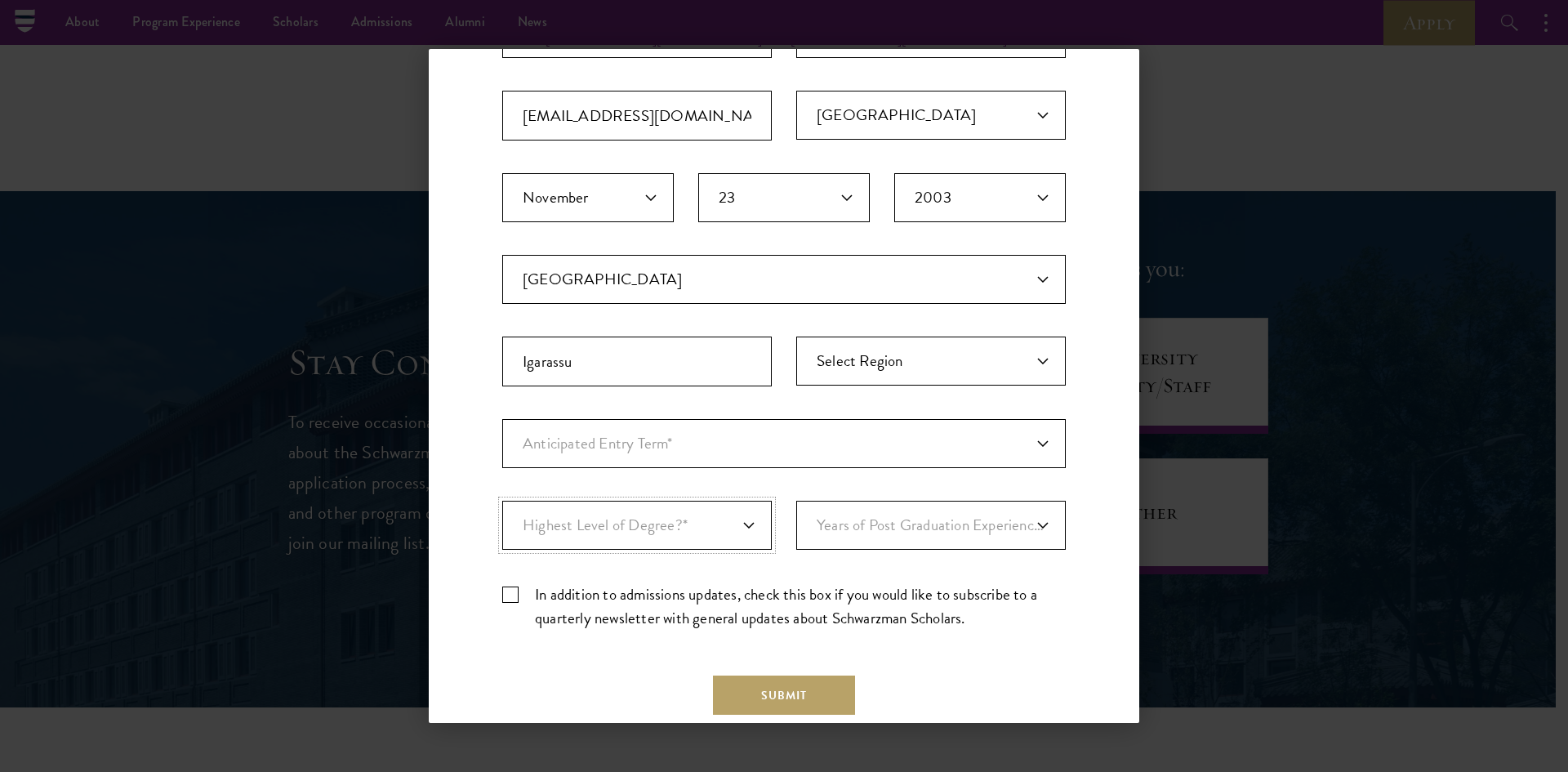 click on "Highest Level of Degree?* PHD Bachelor's Master's Current Undergraduate Student" at bounding box center [637, 525] 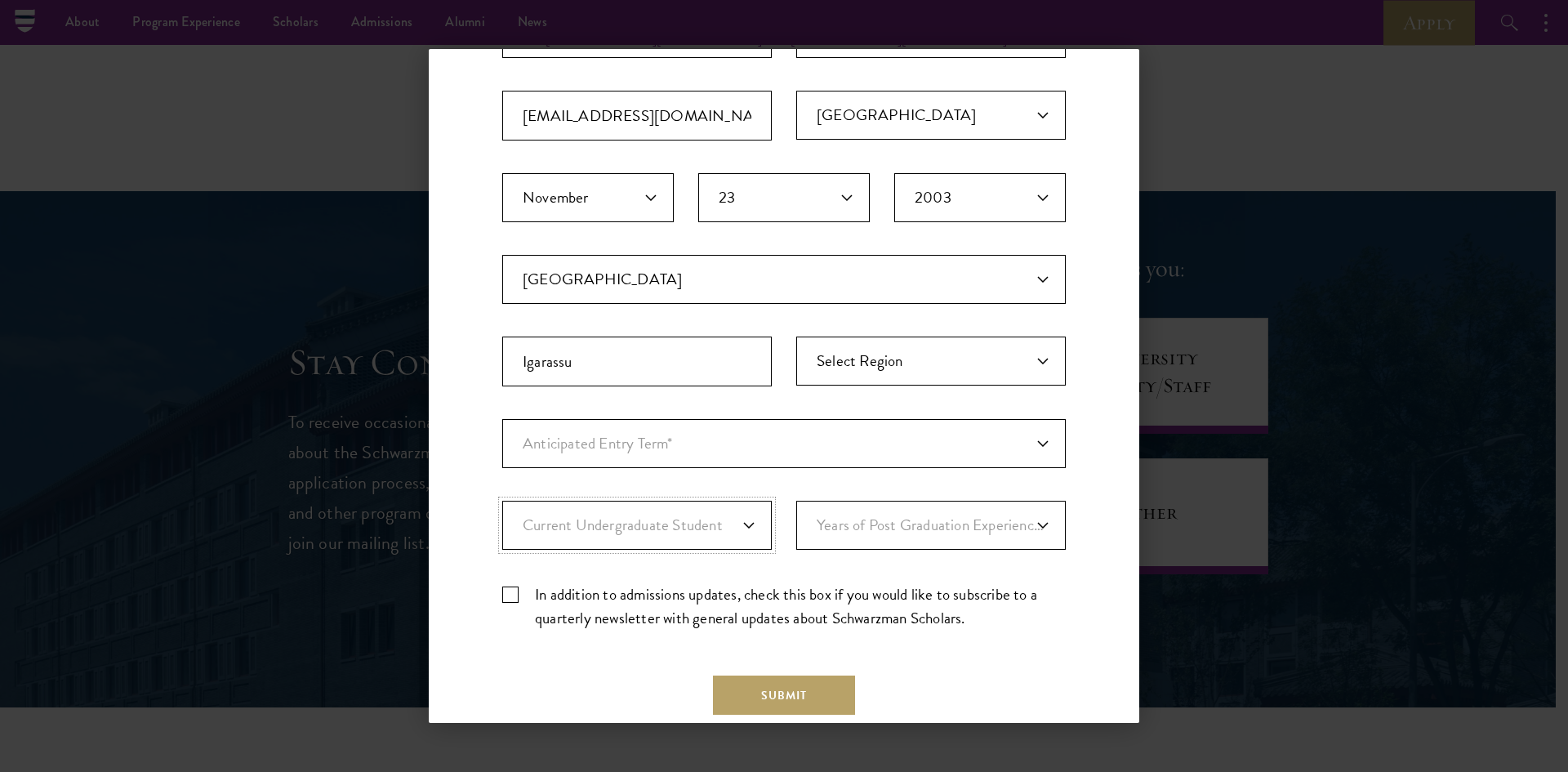 click on "Highest Level of Degree?* PHD Bachelor's Master's Current Undergraduate Student" at bounding box center (637, 525) 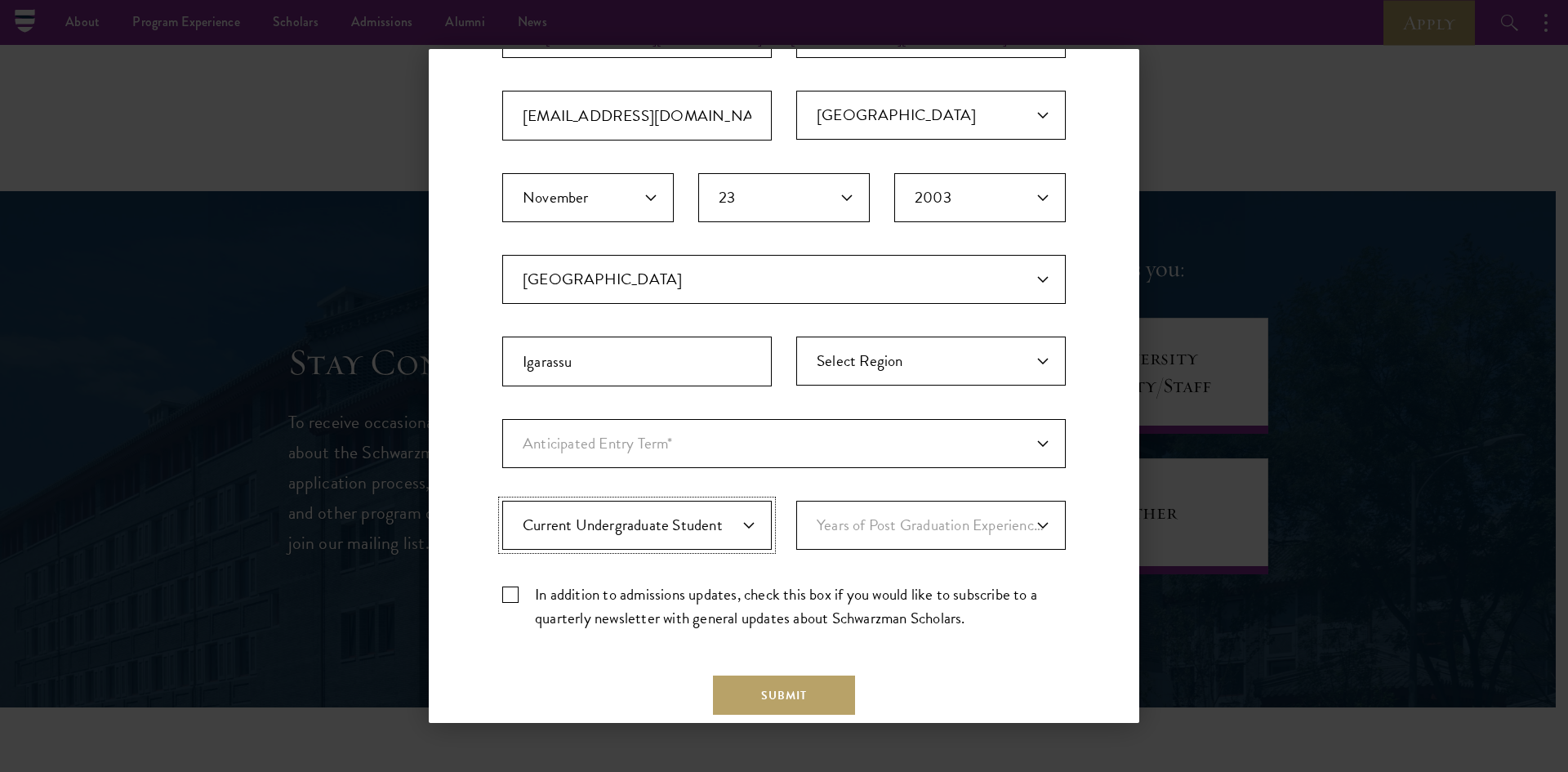 click on "Highest Level of Degree?* PHD Bachelor's Master's Current Undergraduate Student" at bounding box center (637, 525) 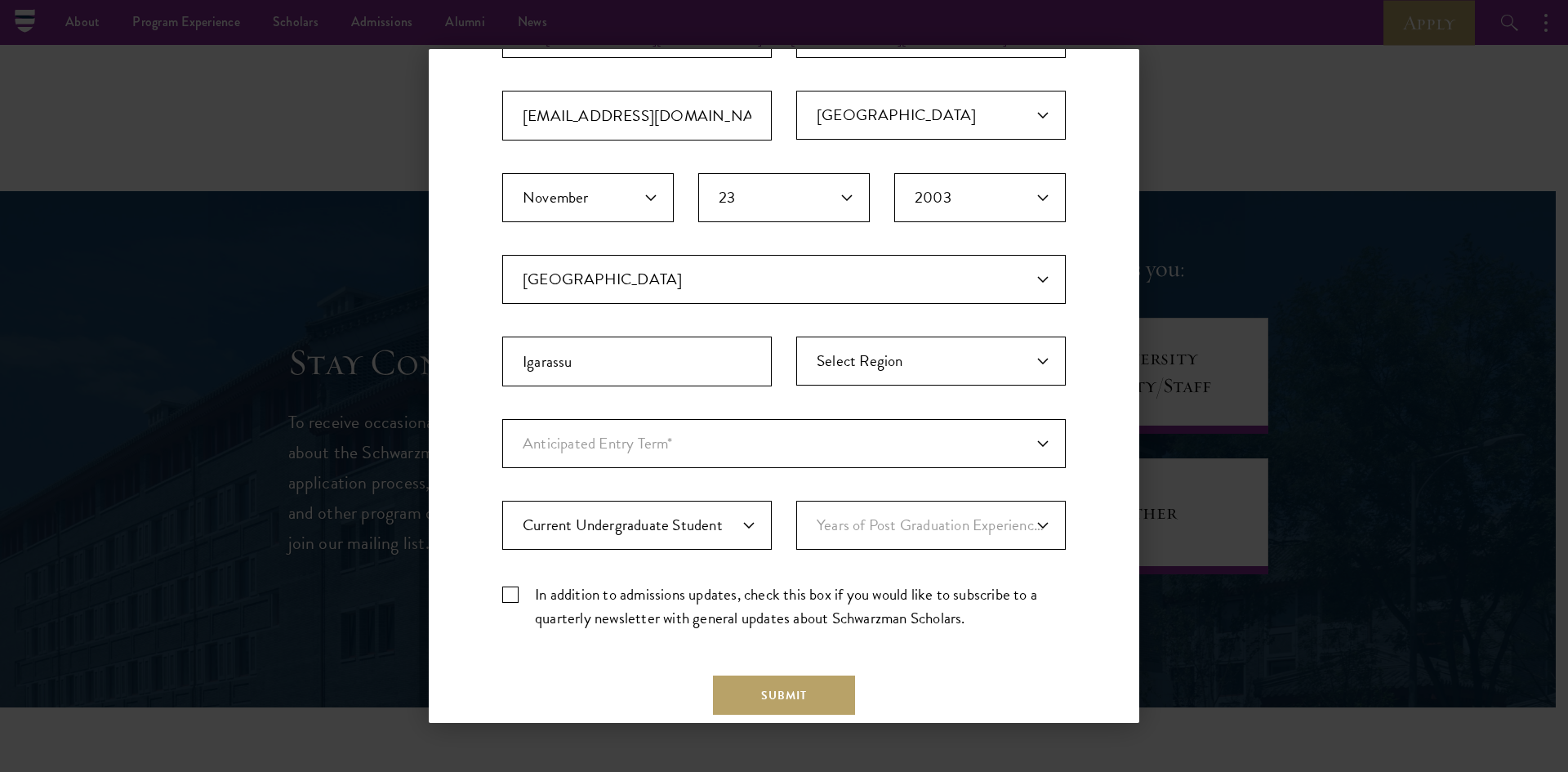 click on "Important: The form must be completed in English. Caroline Silva souzacarol577@gmail.com Primary Citizenship* Afghanistan Aland Islands Albania Algeria Andorra Angola Anguilla Antigua and Barbuda Argentina Armenia Aruba Ashmore and Cartier Islands Australia Austria Azerbaijan Bahamas, The Bahrain Bangladesh Barbados Bassas Da India Belarus Belgium Belize Benin Bermuda Bhutan Bolivia Bonaire, Sint Eustatius, and Saba Bosnia and Herzegovina Botswana Bouvet Island Brazil British Indian Ocean Territory British Virgin Islands Brunei Bulgaria Burkina Faso Burundi Cambodia Cameroon Canada Cape Verde Cayman Islands Central African Republic Chad Chile Christmas Island Clipperton Island Cocos Islands (Keeling Islands) Colombia Comoros Congo (Brazzaville) Congo (Kinshasa) Cook Islands Coral Sea Islands Costa Rica Cote D'Ivoire Croatia Cuba Curacao Cyprus Czech Republic Denmark Djibouti Dominica Dominican Republic Ecuador Egypt El Salvador Equatorial Guinea Eritrea Estonia Ethiopia Europa Island Faroe Islands Fiji France" at bounding box center (784, 325) 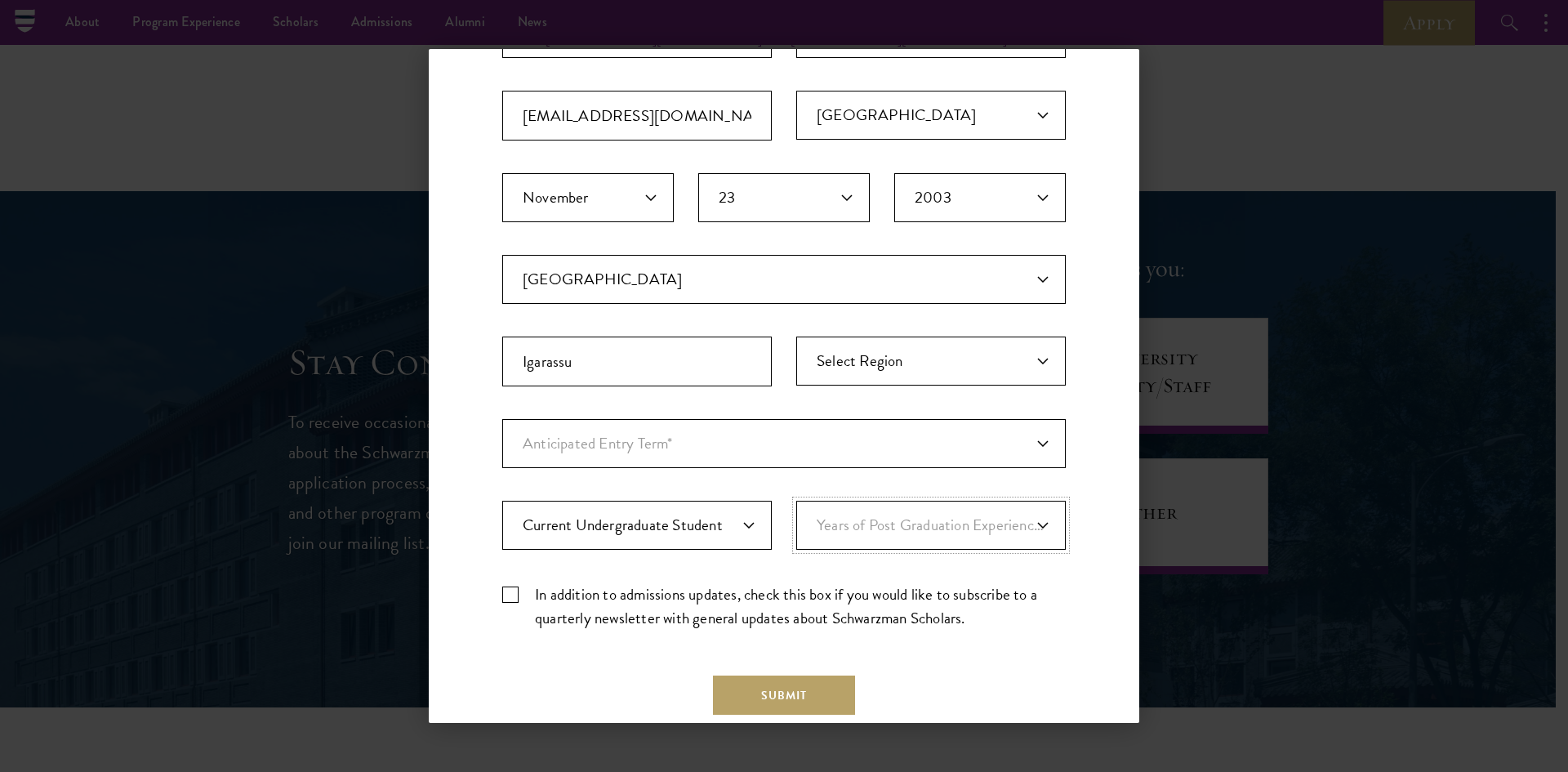 click on "Years of Post Graduation Experience?* 1 2 3 4 5 6 7 8 9 10" at bounding box center (931, 525) 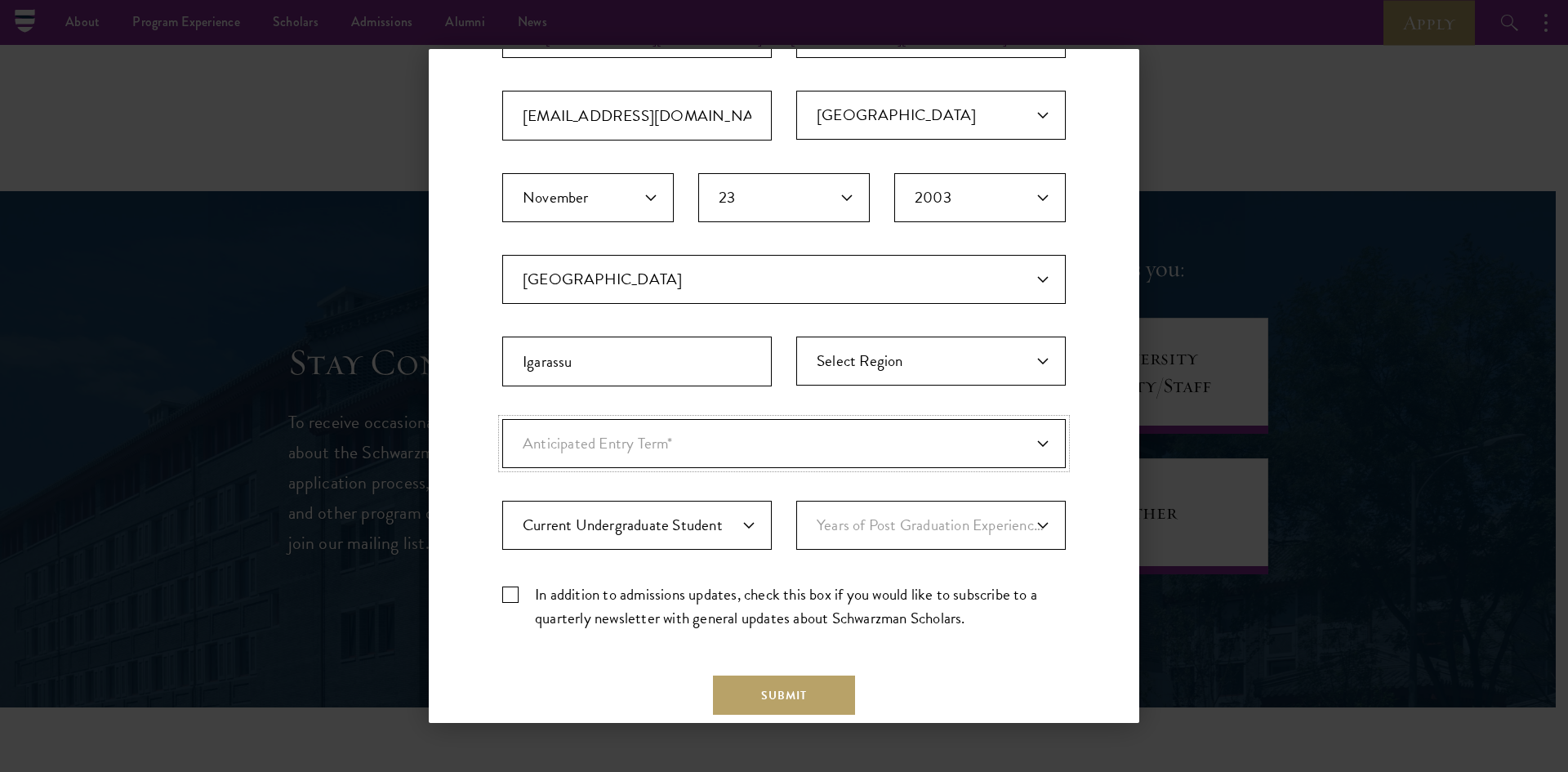 click on "Anticipated Entry Term* August 2026 (Application opens April 2025) Just Exploring" at bounding box center (784, 444) 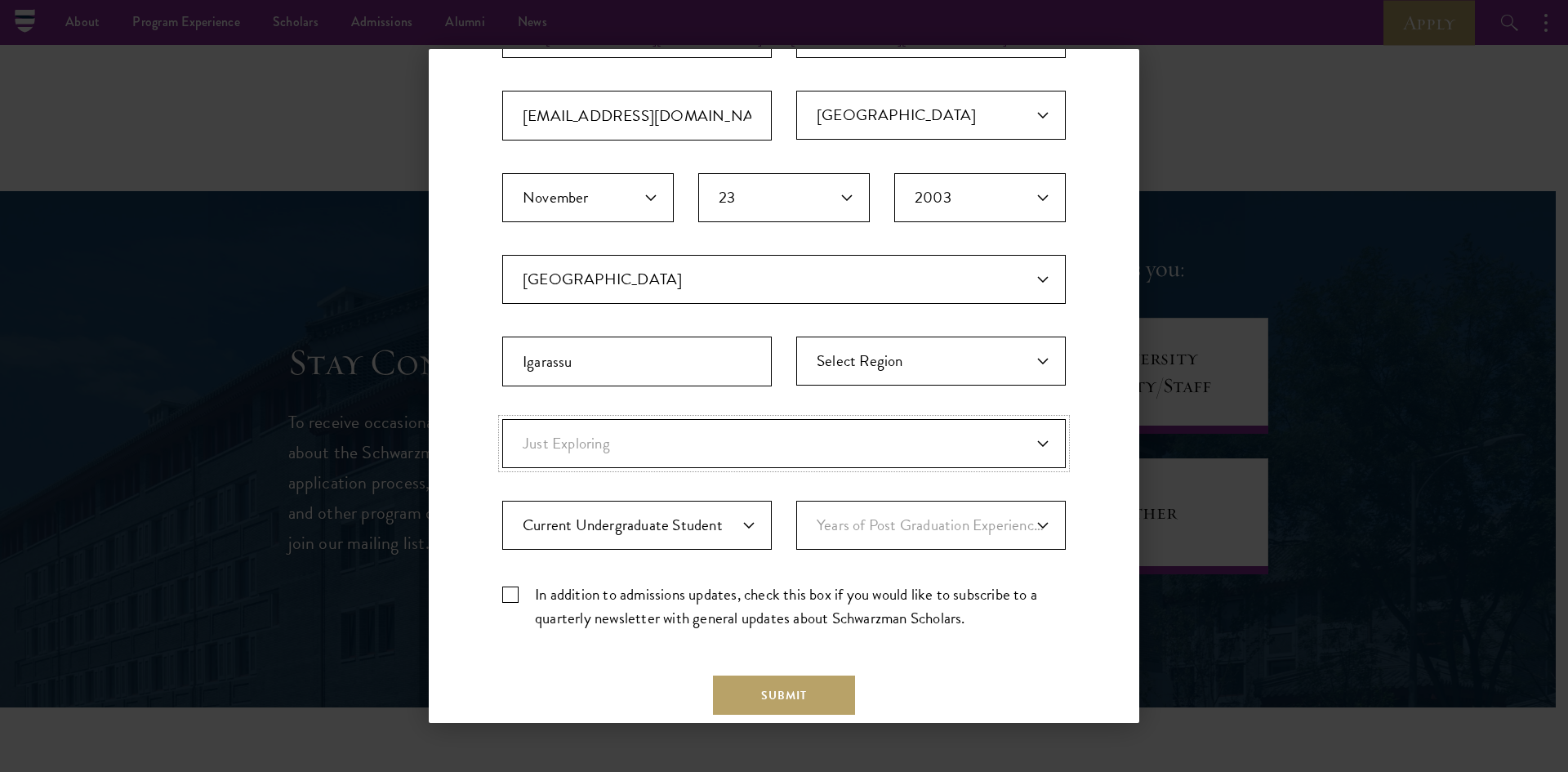 click on "Anticipated Entry Term* August 2026 (Application opens April 2025) Just Exploring" at bounding box center (784, 444) 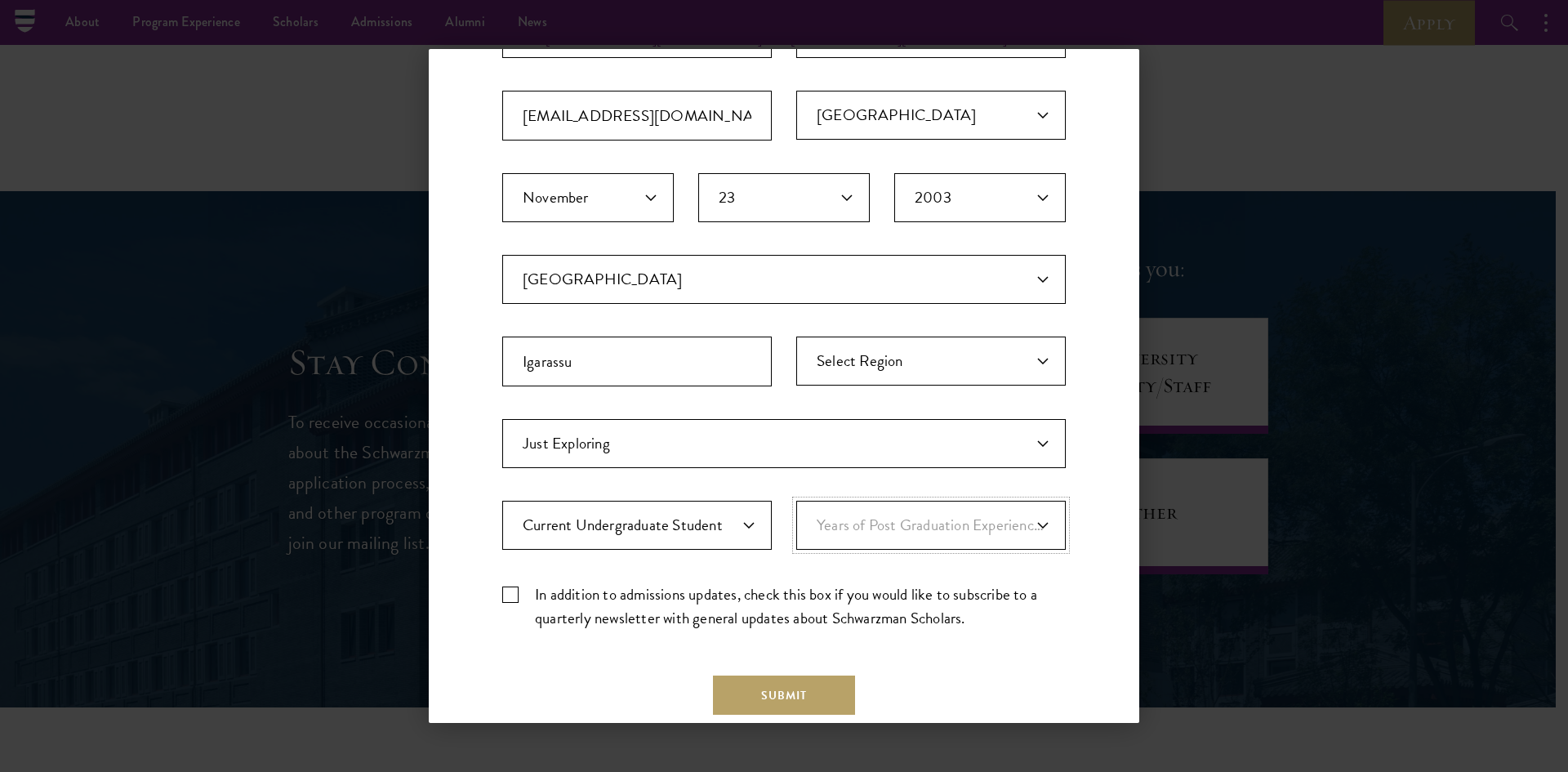 click on "Years of Post Graduation Experience?* 1 2 3 4 5 6 7 8 9 10" at bounding box center [931, 525] 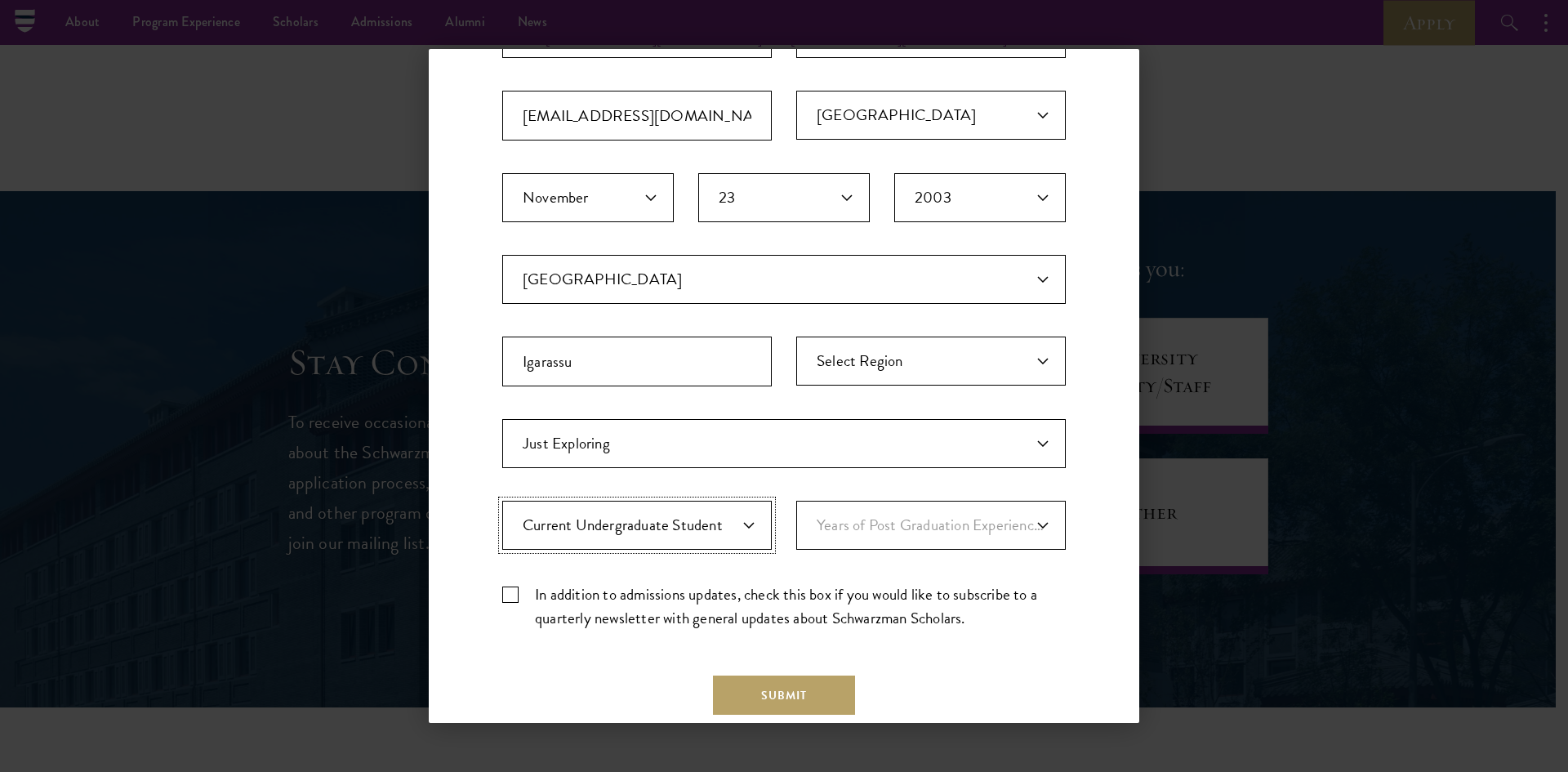 click on "Highest Level of Degree?* PHD Bachelor's Master's Current Undergraduate Student" at bounding box center (637, 525) 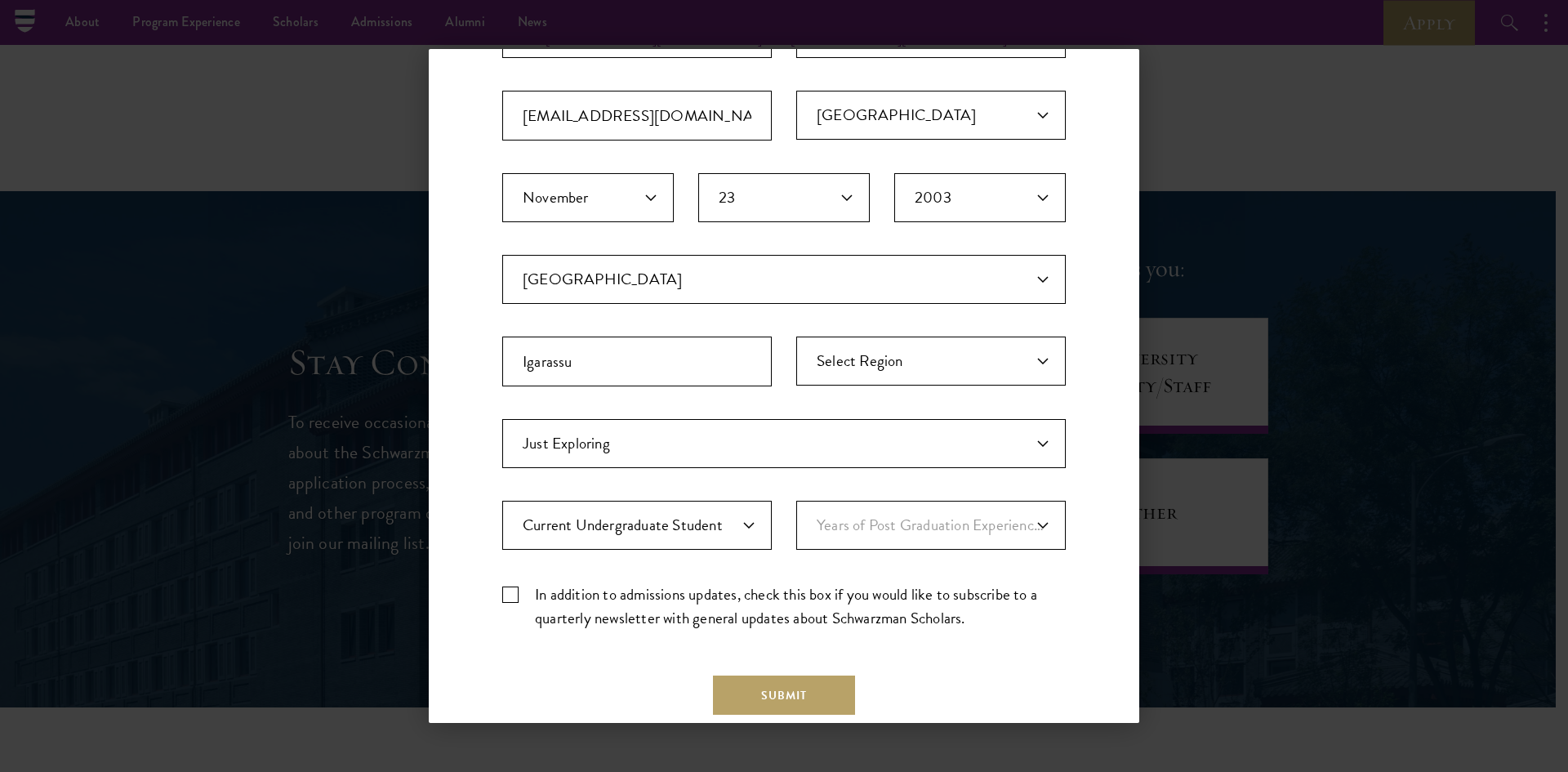 click on "Important: The form must be completed in English. Caroline Silva souzacarol577@gmail.com Primary Citizenship* Afghanistan Aland Islands Albania Algeria Andorra Angola Anguilla Antigua and Barbuda Argentina Armenia Aruba Ashmore and Cartier Islands Australia Austria Azerbaijan Bahamas, The Bahrain Bangladesh Barbados Bassas Da India Belarus Belgium Belize Benin Bermuda Bhutan Bolivia Bonaire, Sint Eustatius, and Saba Bosnia and Herzegovina Botswana Bouvet Island Brazil British Indian Ocean Territory British Virgin Islands Brunei Bulgaria Burkina Faso Burundi Cambodia Cameroon Canada Cape Verde Cayman Islands Central African Republic Chad Chile Christmas Island Clipperton Island Cocos Islands (Keeling Islands) Colombia Comoros Congo (Brazzaville) Congo (Kinshasa) Cook Islands Coral Sea Islands Costa Rica Cote D'Ivoire Croatia Cuba Curacao Cyprus Czech Republic Denmark Djibouti Dominica Dominican Republic Ecuador Egypt El Salvador Equatorial Guinea Eritrea Estonia Ethiopia Europa Island Faroe Islands Fiji France" at bounding box center (784, 325) 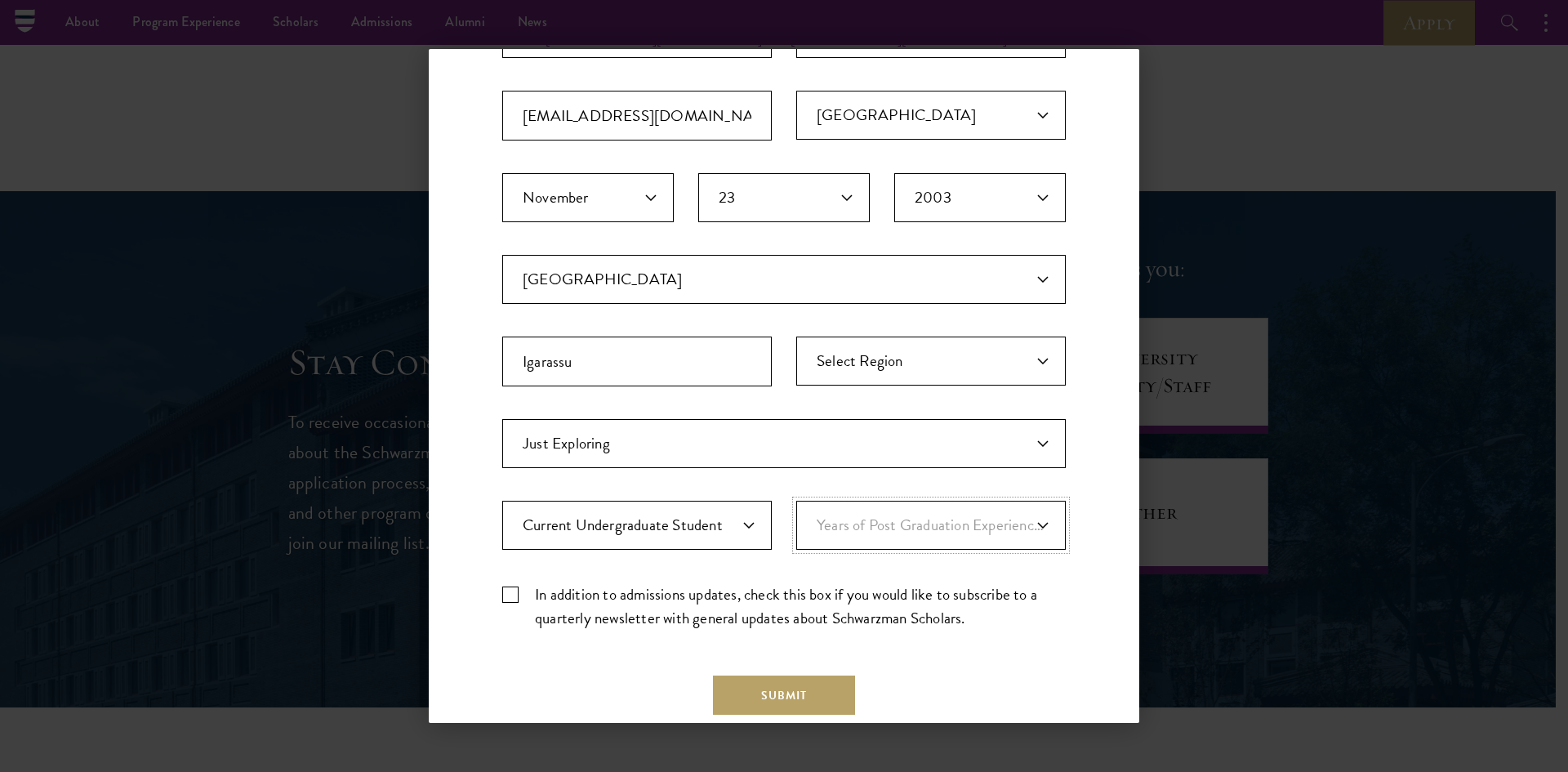 click on "Years of Post Graduation Experience?* 1 2 3 4 5 6 7 8 9 10" at bounding box center [931, 525] 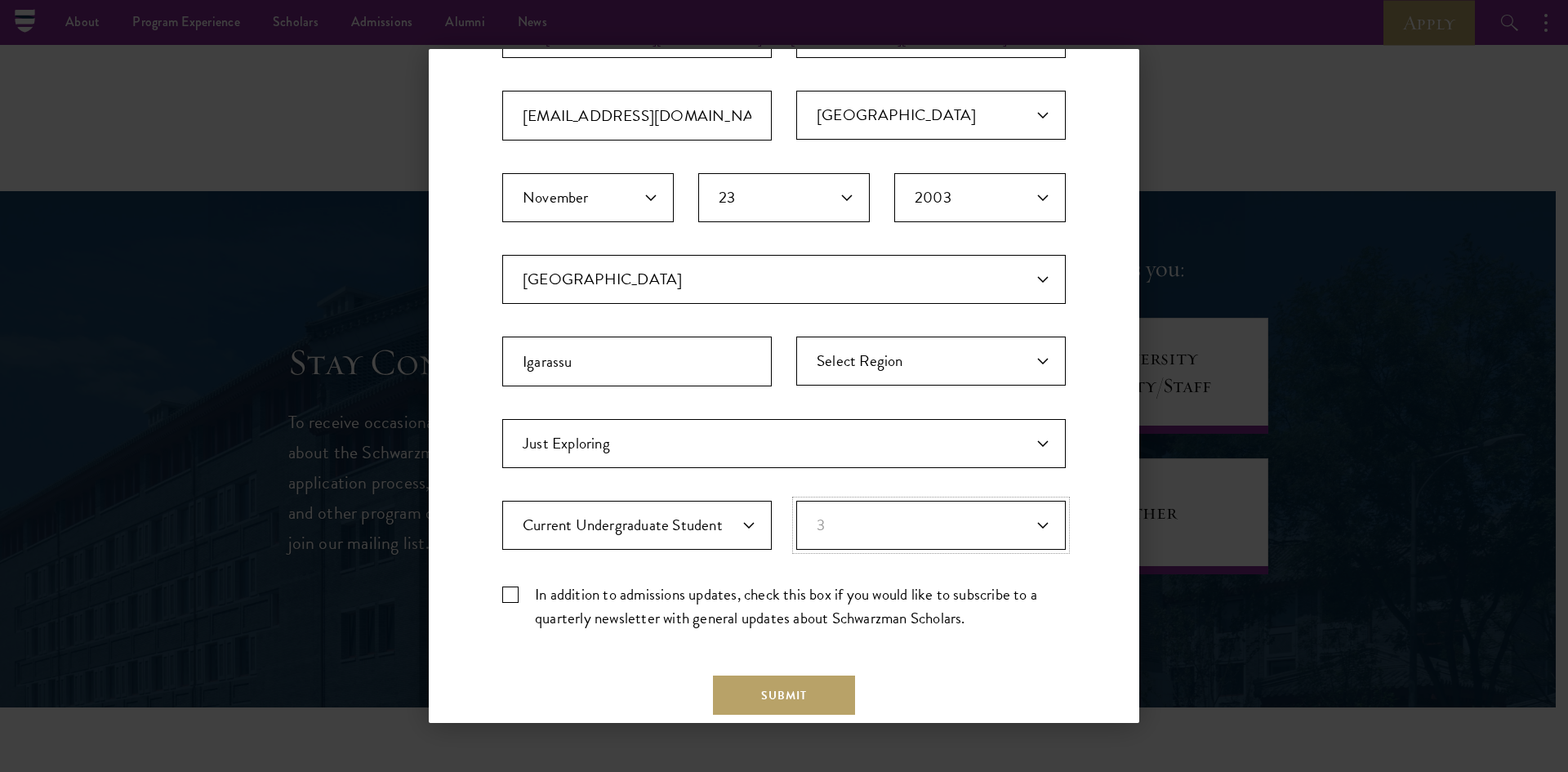 click on "Years of Post Graduation Experience?* 1 2 3 4 5 6 7 8 9 10" at bounding box center [931, 525] 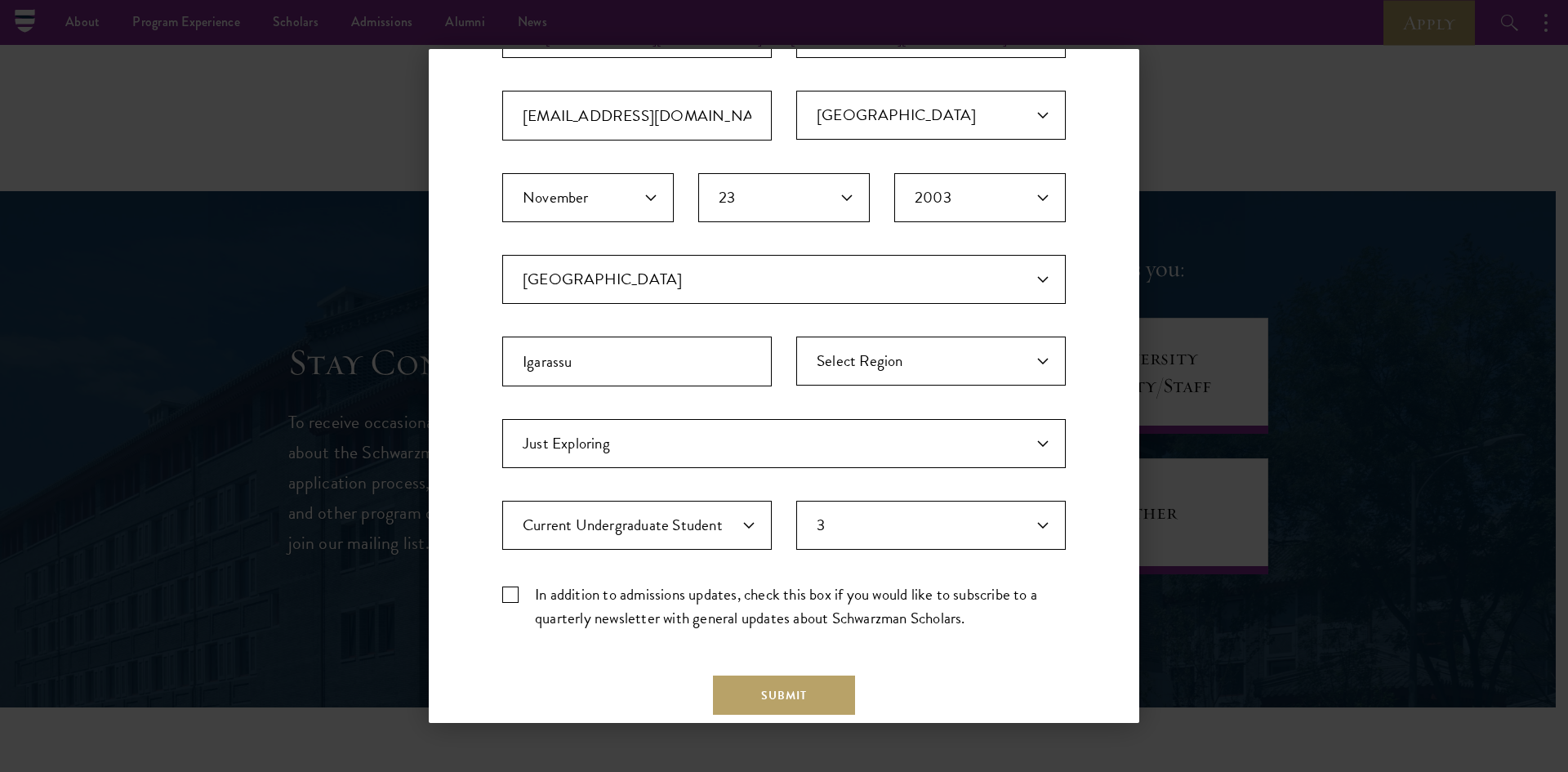 click on "In addition to admissions updates, check this box if you would like to subscribe to a quarterly newsletter with general updates about Schwarzman Scholars." at bounding box center (784, 606) 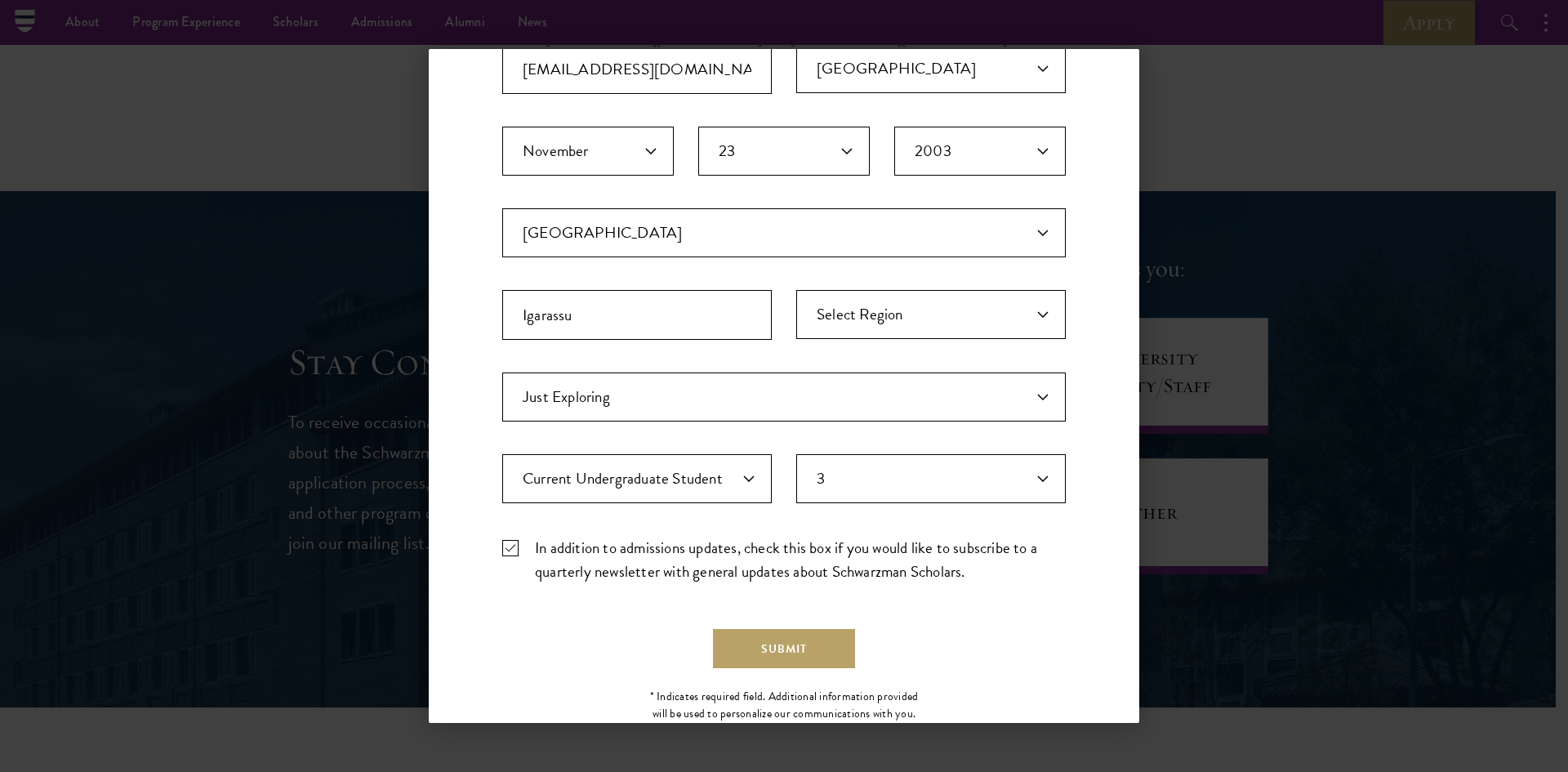 scroll, scrollTop: 339, scrollLeft: 0, axis: vertical 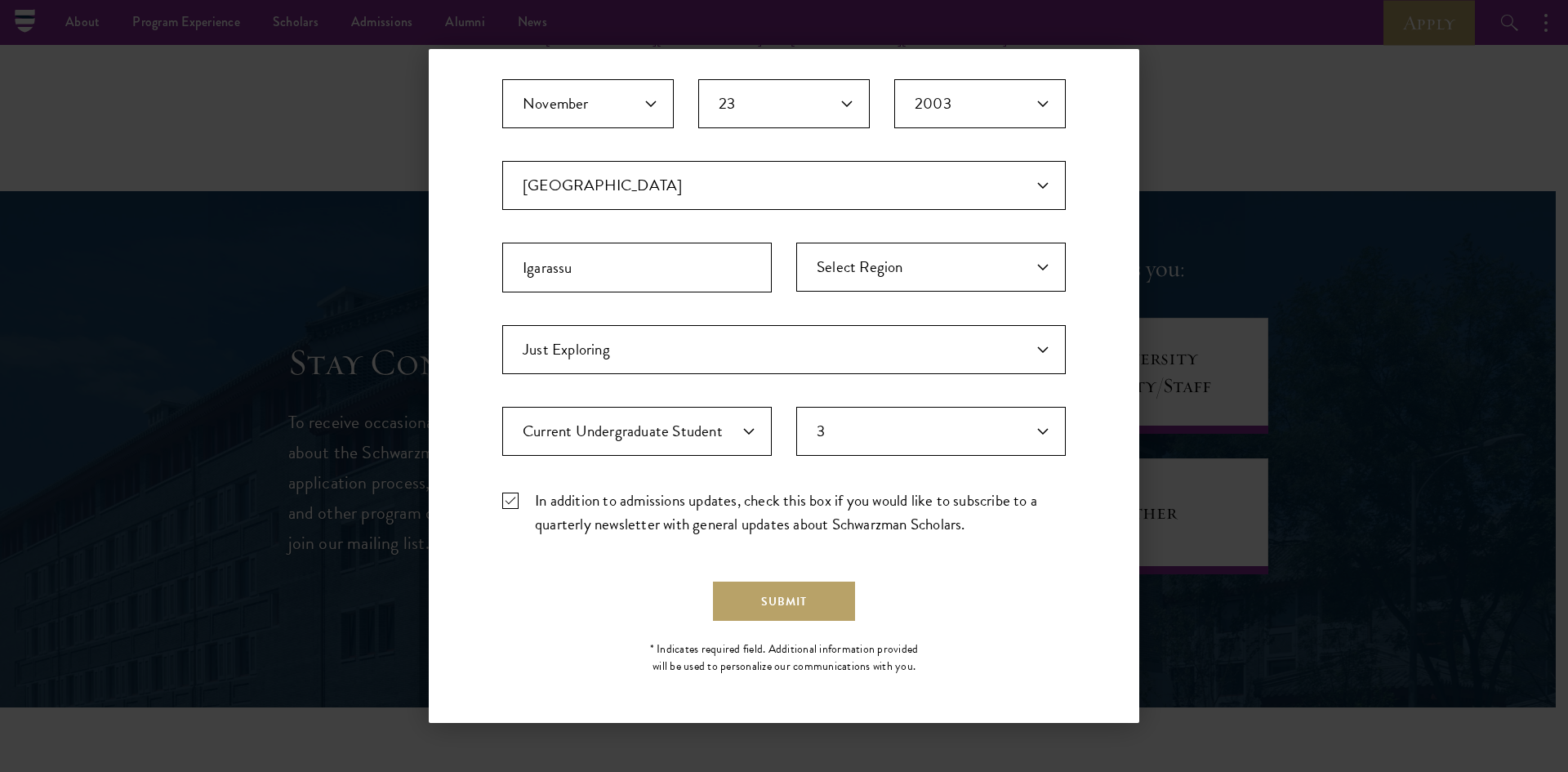 click on "In addition to admissions updates, check this box if you would like to subscribe to a quarterly newsletter with general updates about Schwarzman Scholars." at bounding box center (784, 512) 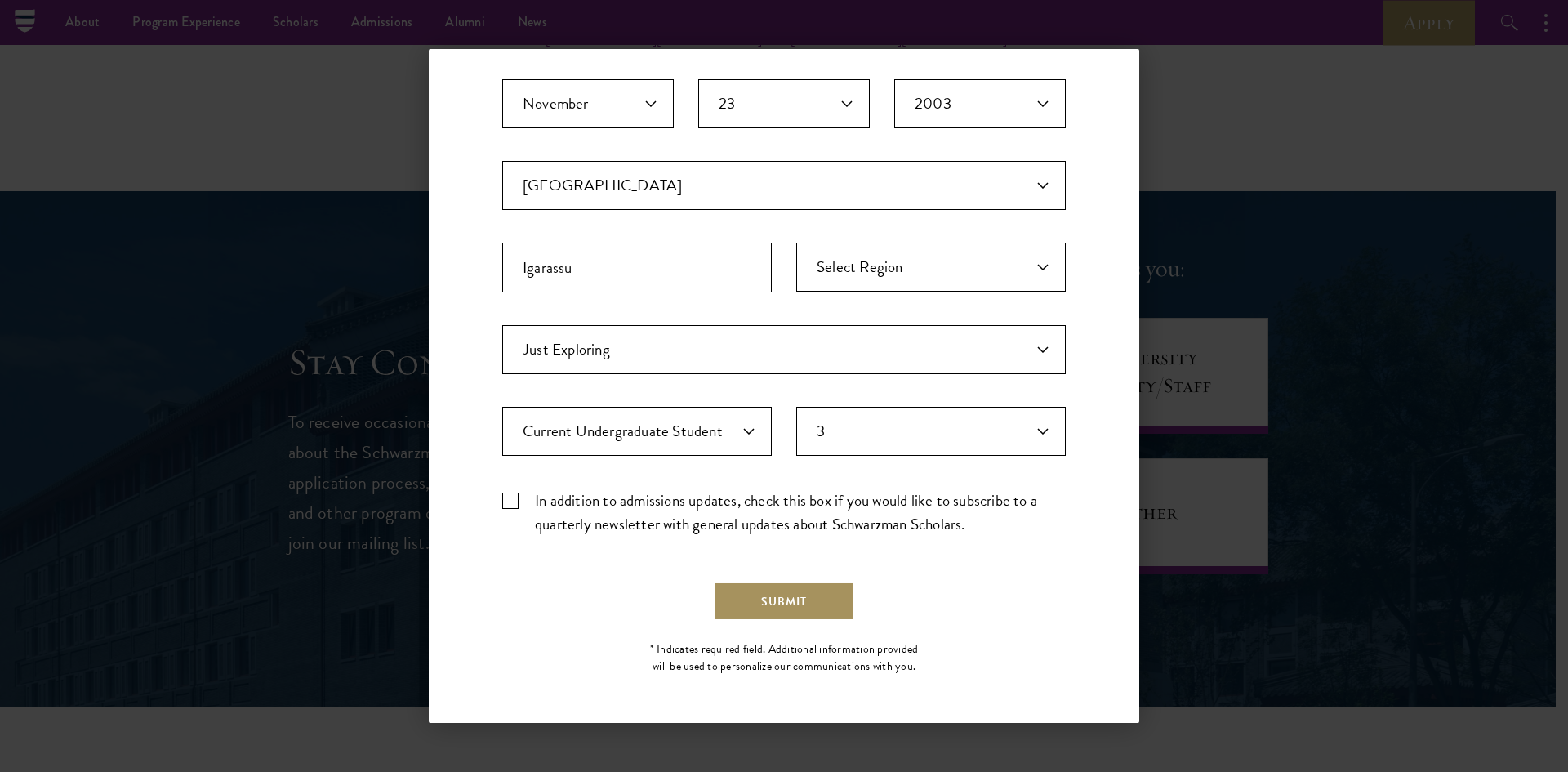 click on "Submit" at bounding box center (784, 601) 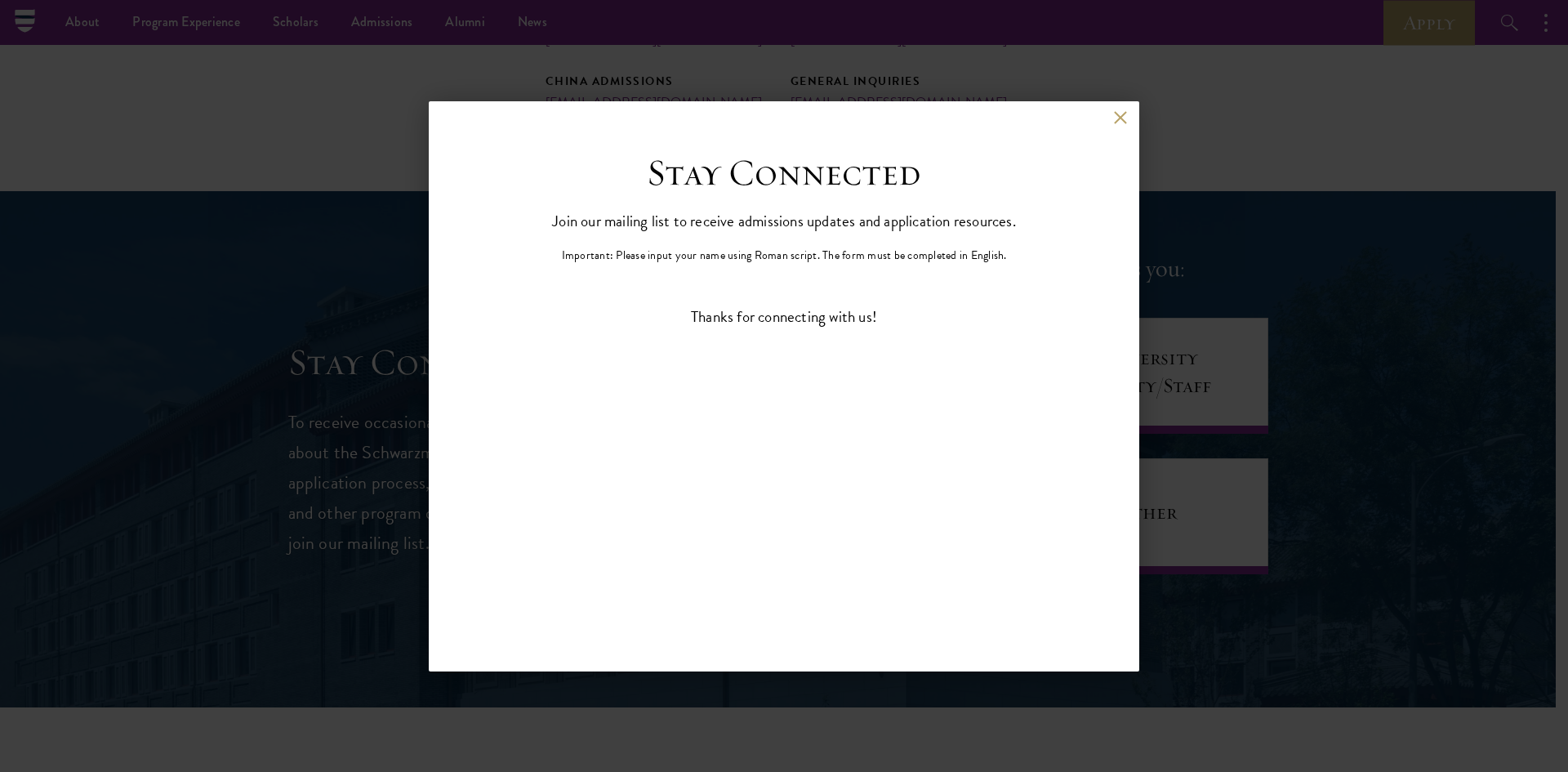scroll, scrollTop: 649, scrollLeft: 0, axis: vertical 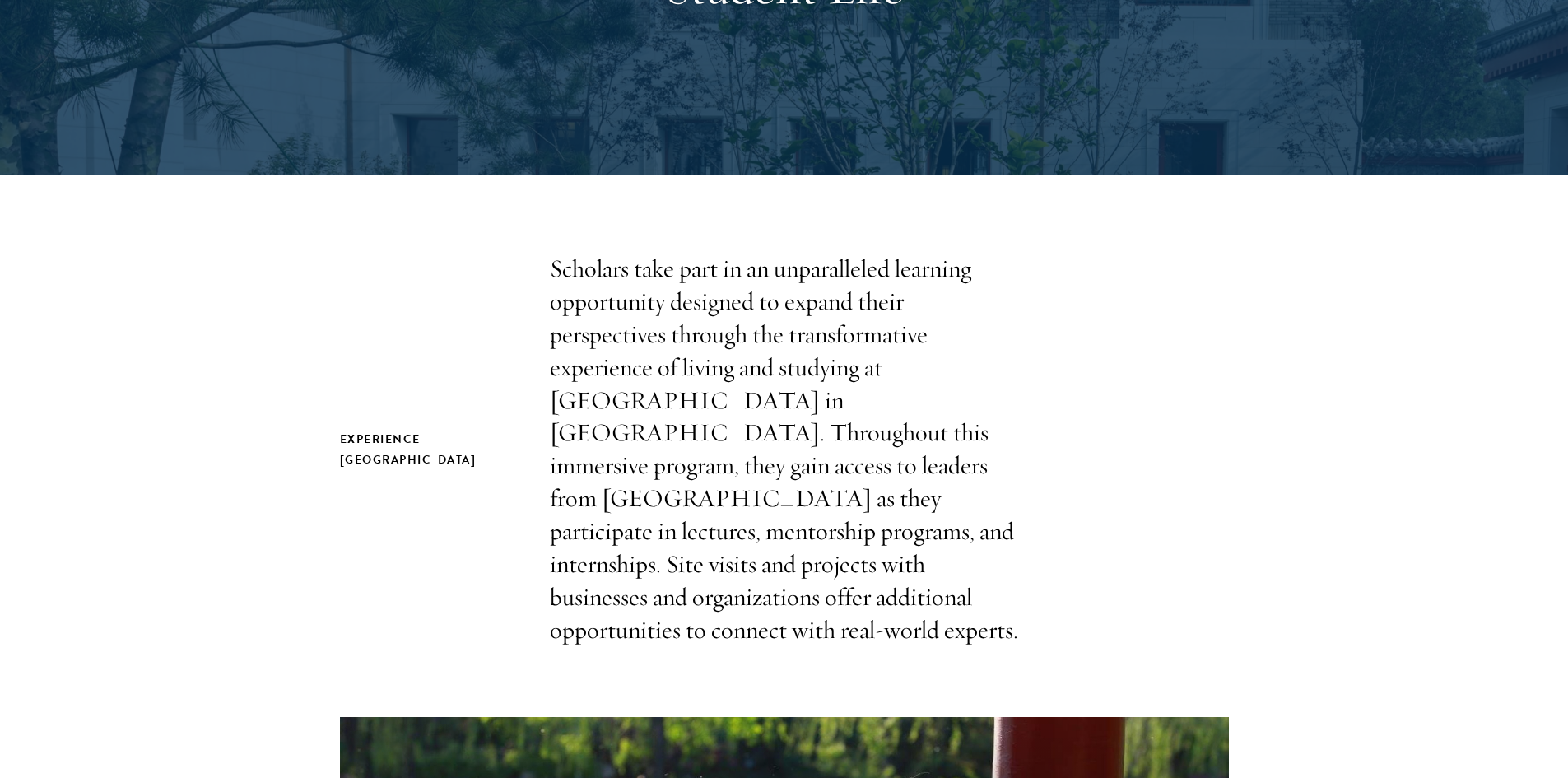 click on "Scholars take part in an unparalleled learning opportunity designed to expand their perspectives through the transformative experience of living and studying at [GEOGRAPHIC_DATA] in [GEOGRAPHIC_DATA]. Throughout this immersive program, they gain access to leaders from [GEOGRAPHIC_DATA] as they participate in lectures, mentorship programs, and internships. Site visits and projects with businesses and organizations offer additional opportunities to connect with real-world experts." at bounding box center [784, 450] 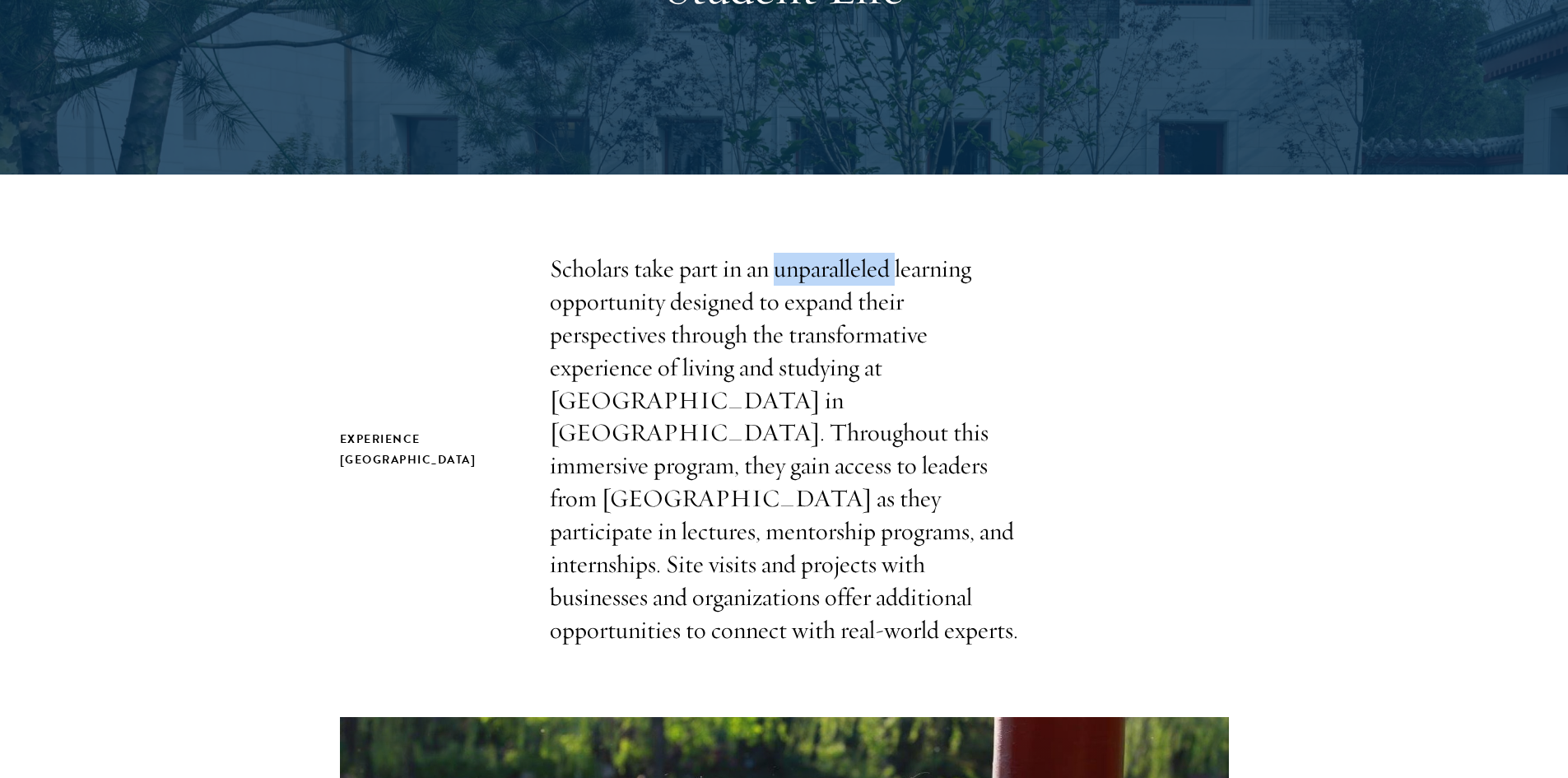 click on "Scholars take part in an unparalleled learning opportunity designed to expand their perspectives through the transformative experience of living and studying at [GEOGRAPHIC_DATA] in [GEOGRAPHIC_DATA]. Throughout this immersive program, they gain access to leaders from [GEOGRAPHIC_DATA] as they participate in lectures, mentorship programs, and internships. Site visits and projects with businesses and organizations offer additional opportunities to connect with real-world experts." at bounding box center [784, 450] 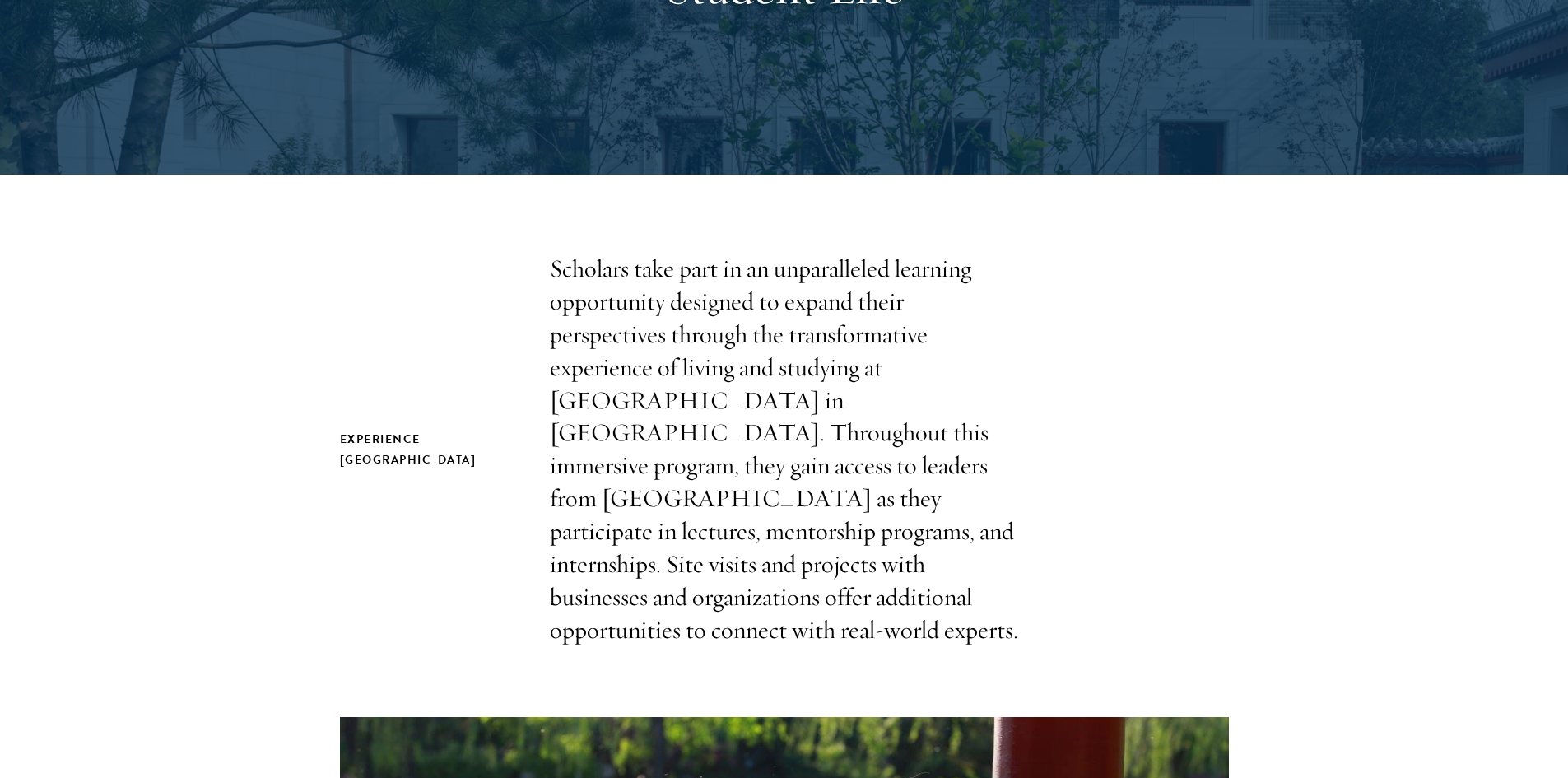 click on "Scholars take part in an unparalleled learning opportunity designed to expand their perspectives through the transformative experience of living and studying at [GEOGRAPHIC_DATA] in [GEOGRAPHIC_DATA]. Throughout this immersive program, they gain access to leaders from [GEOGRAPHIC_DATA] as they participate in lectures, mentorship programs, and internships. Site visits and projects with businesses and organizations offer additional opportunities to connect with real-world experts." at bounding box center [784, 450] 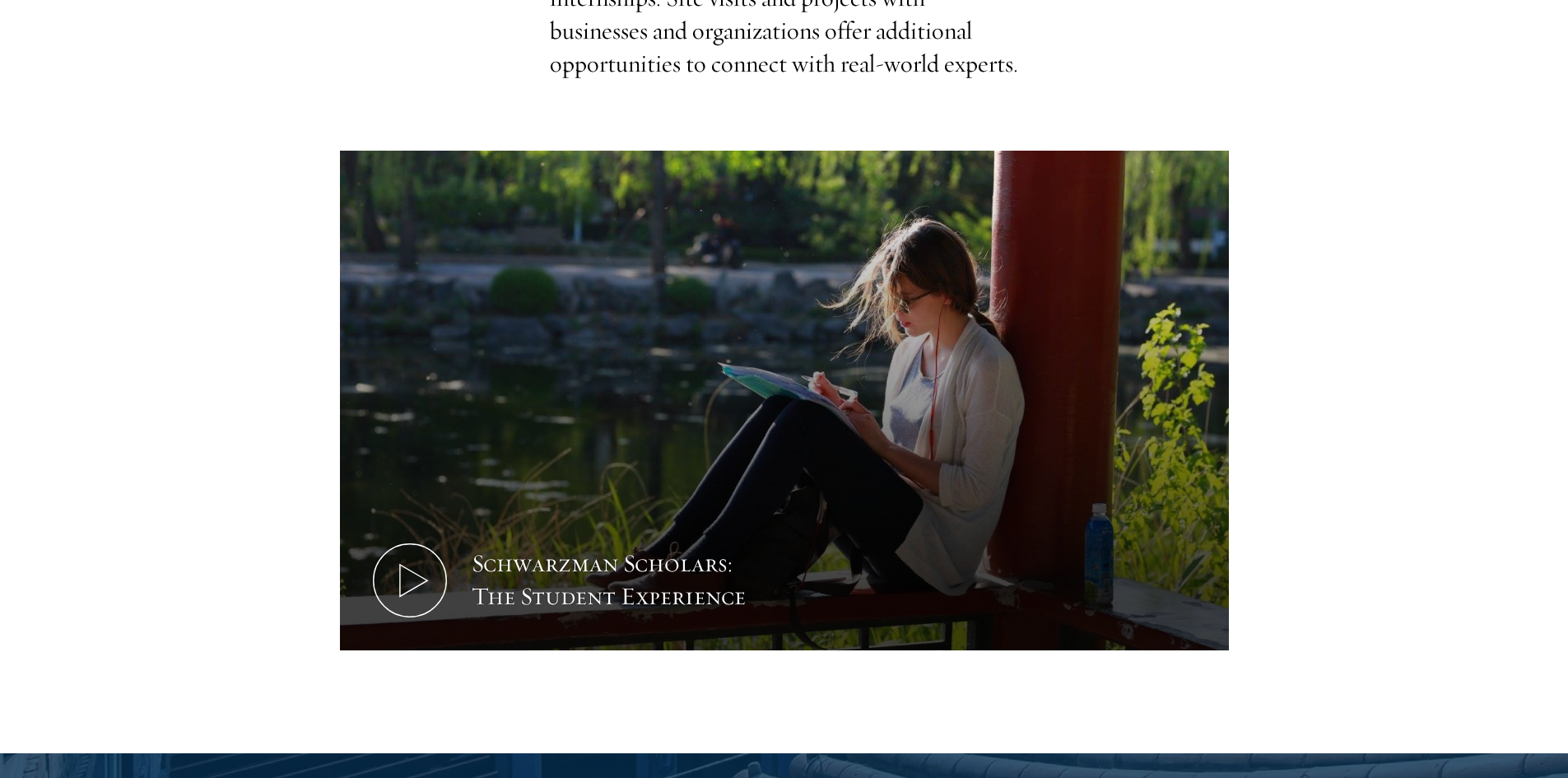 scroll, scrollTop: 823, scrollLeft: 0, axis: vertical 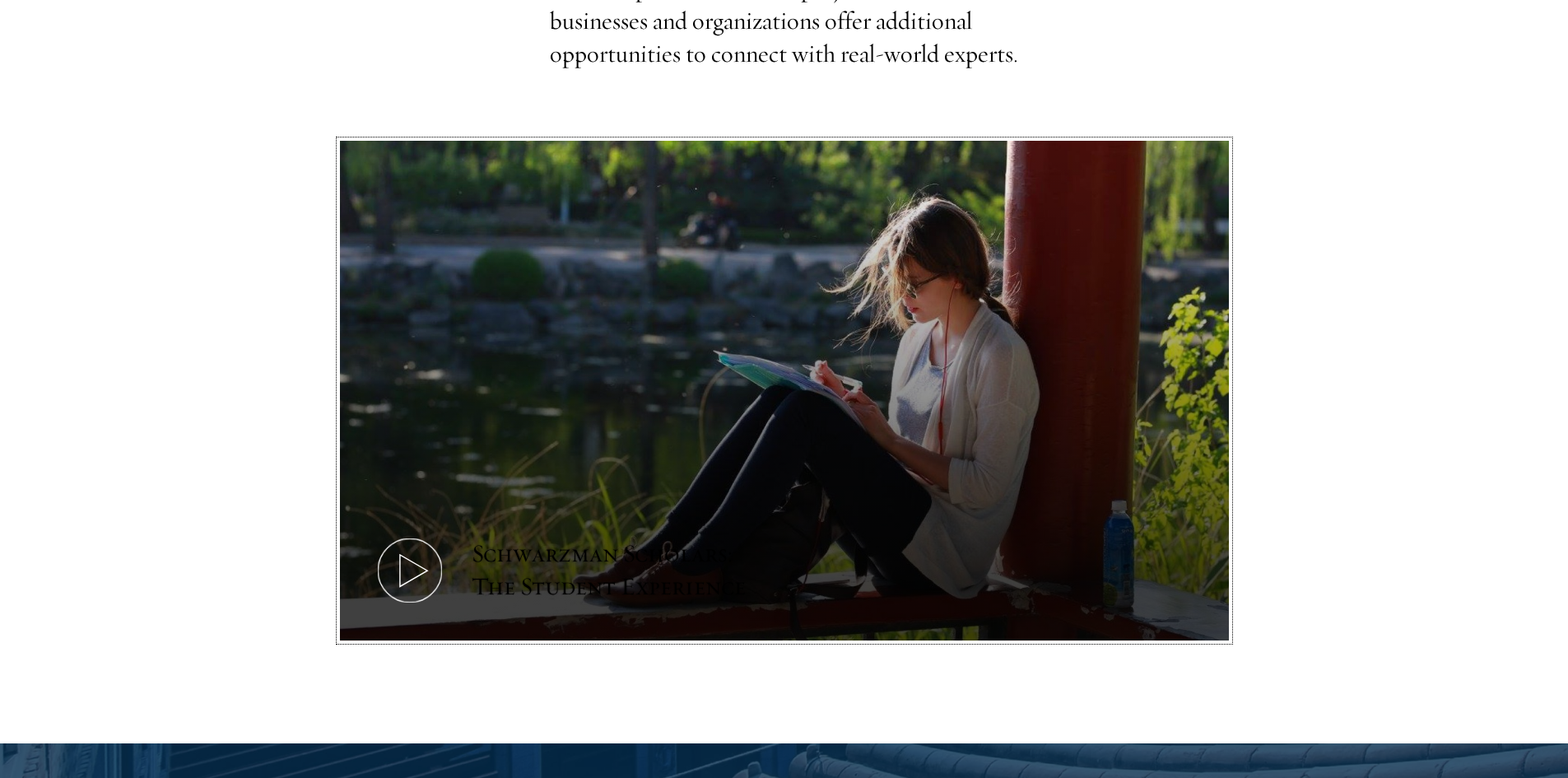 click on "Schwarzman Scholars: The Student Experience" at bounding box center (784, 391) 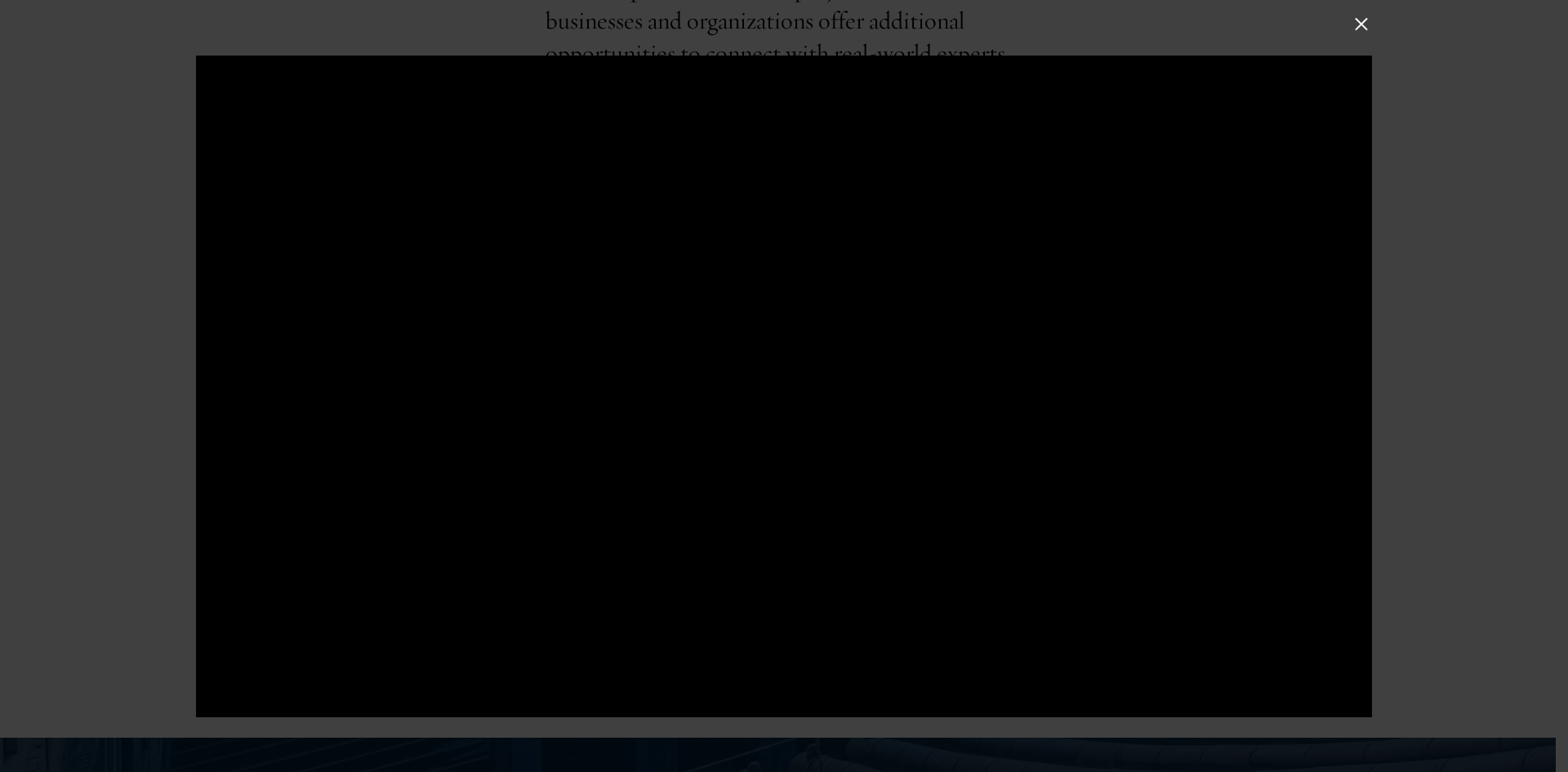 click at bounding box center [784, 386] 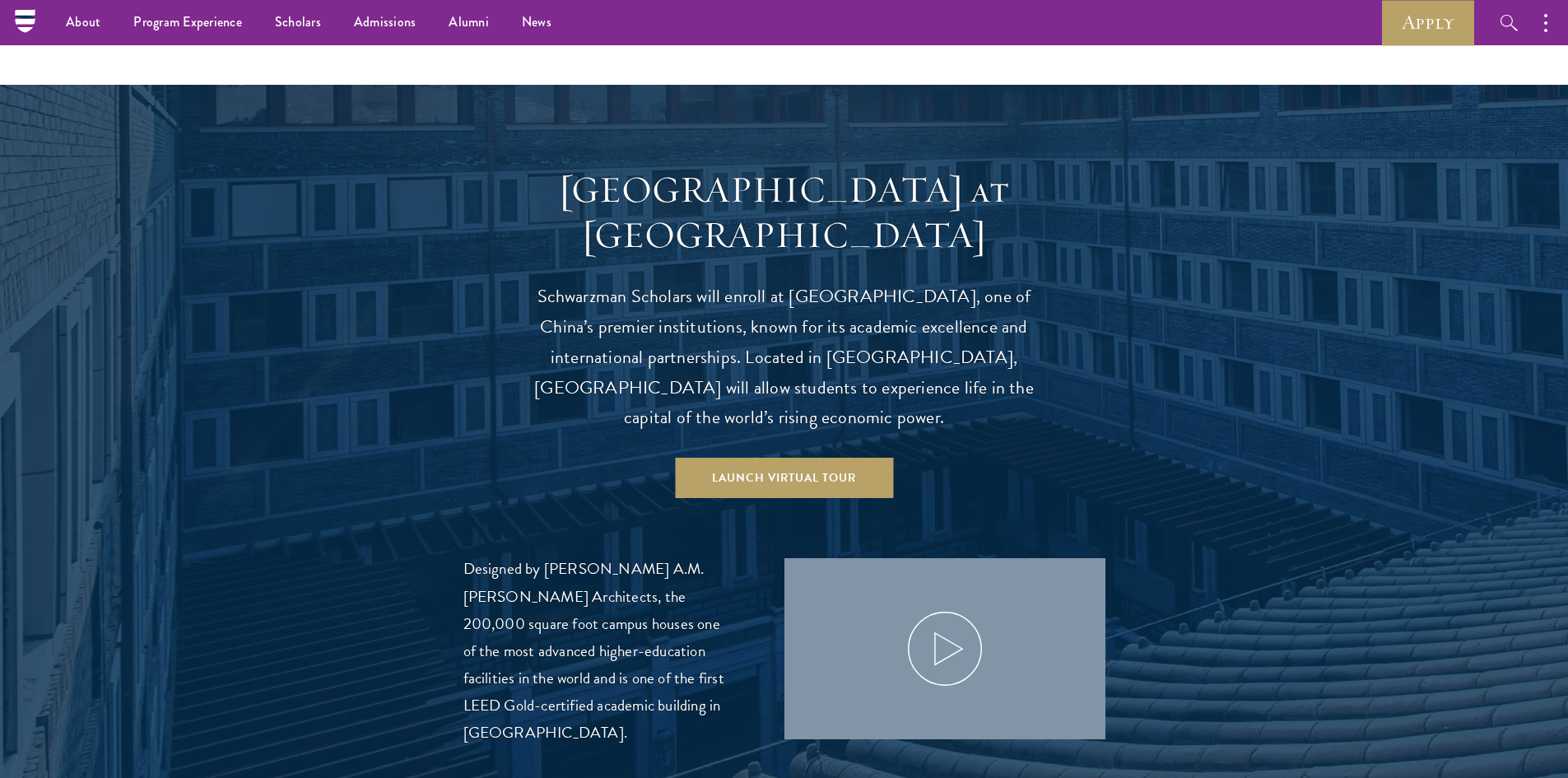 scroll, scrollTop: 1400, scrollLeft: 0, axis: vertical 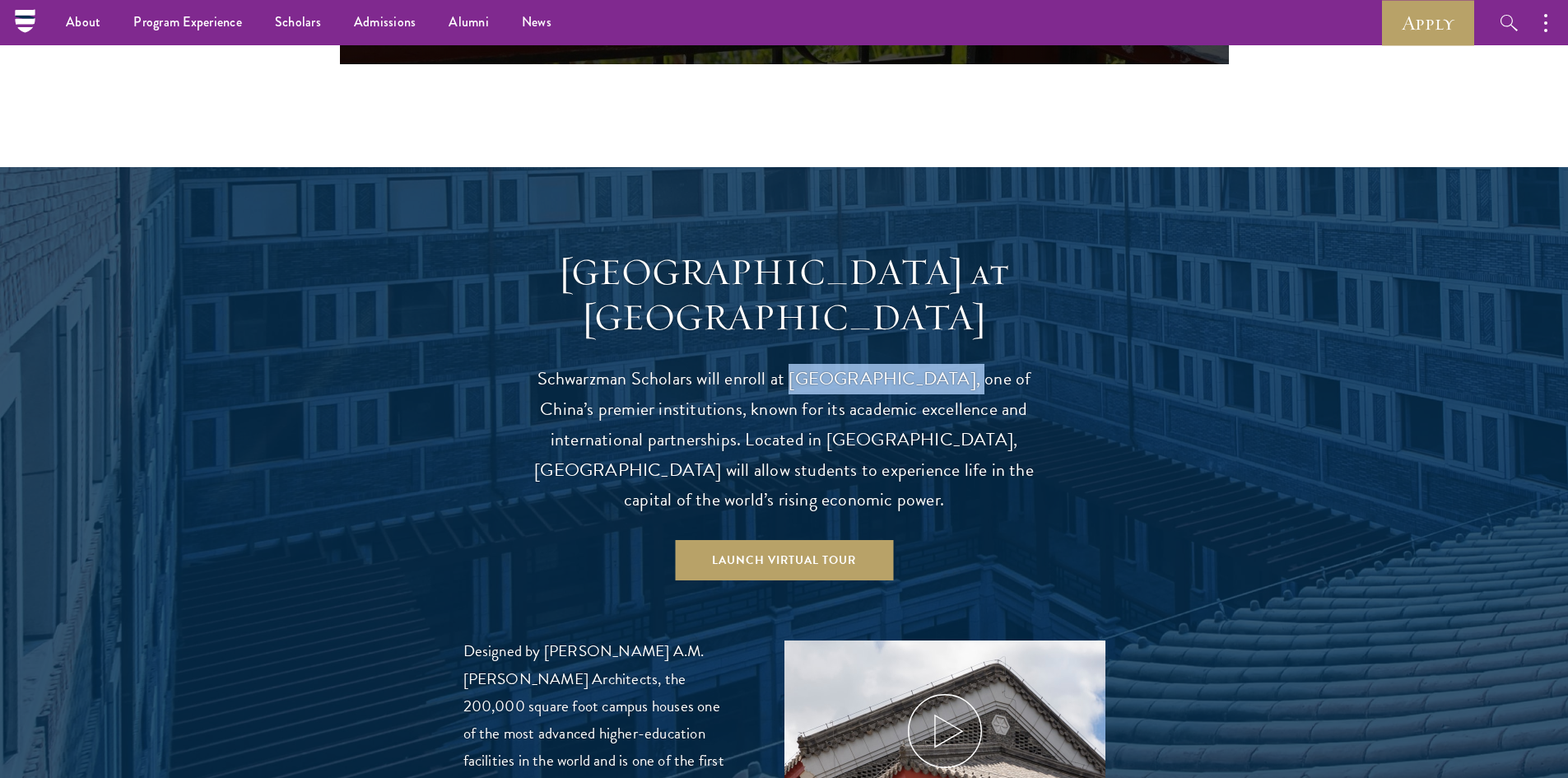 drag, startPoint x: 784, startPoint y: 349, endPoint x: 921, endPoint y: 344, distance: 137.0912 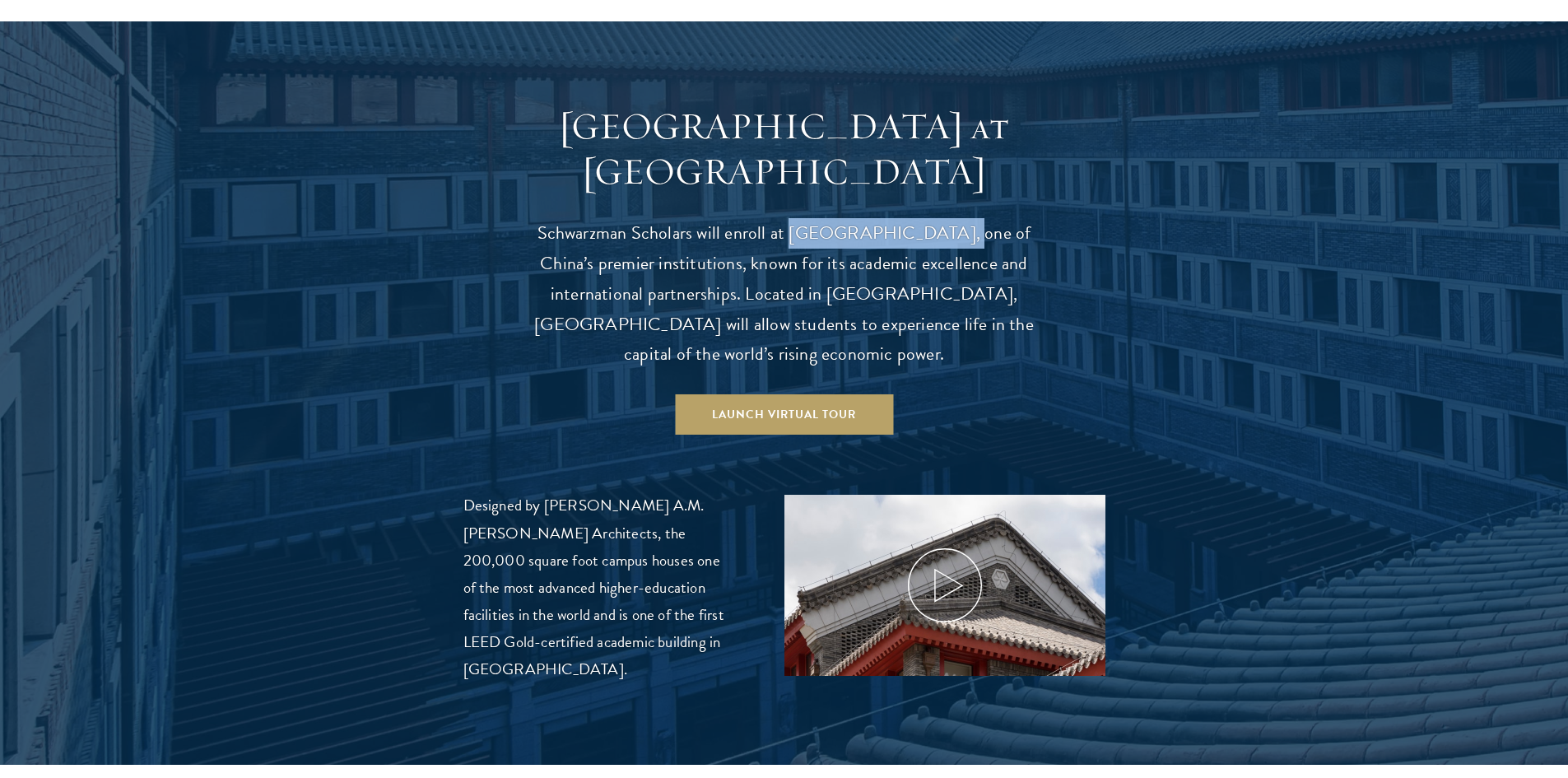 scroll, scrollTop: 1647, scrollLeft: 0, axis: vertical 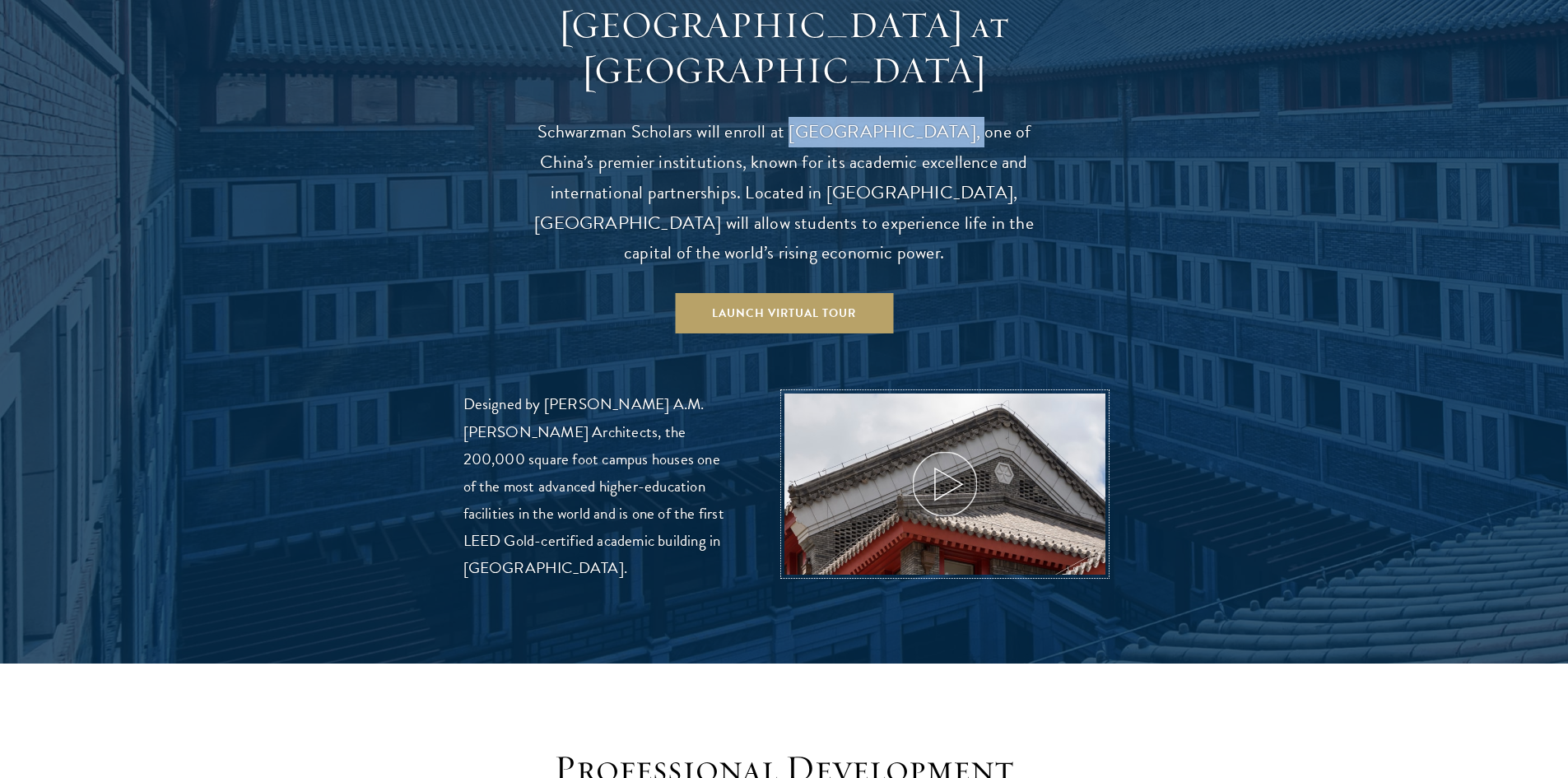 click 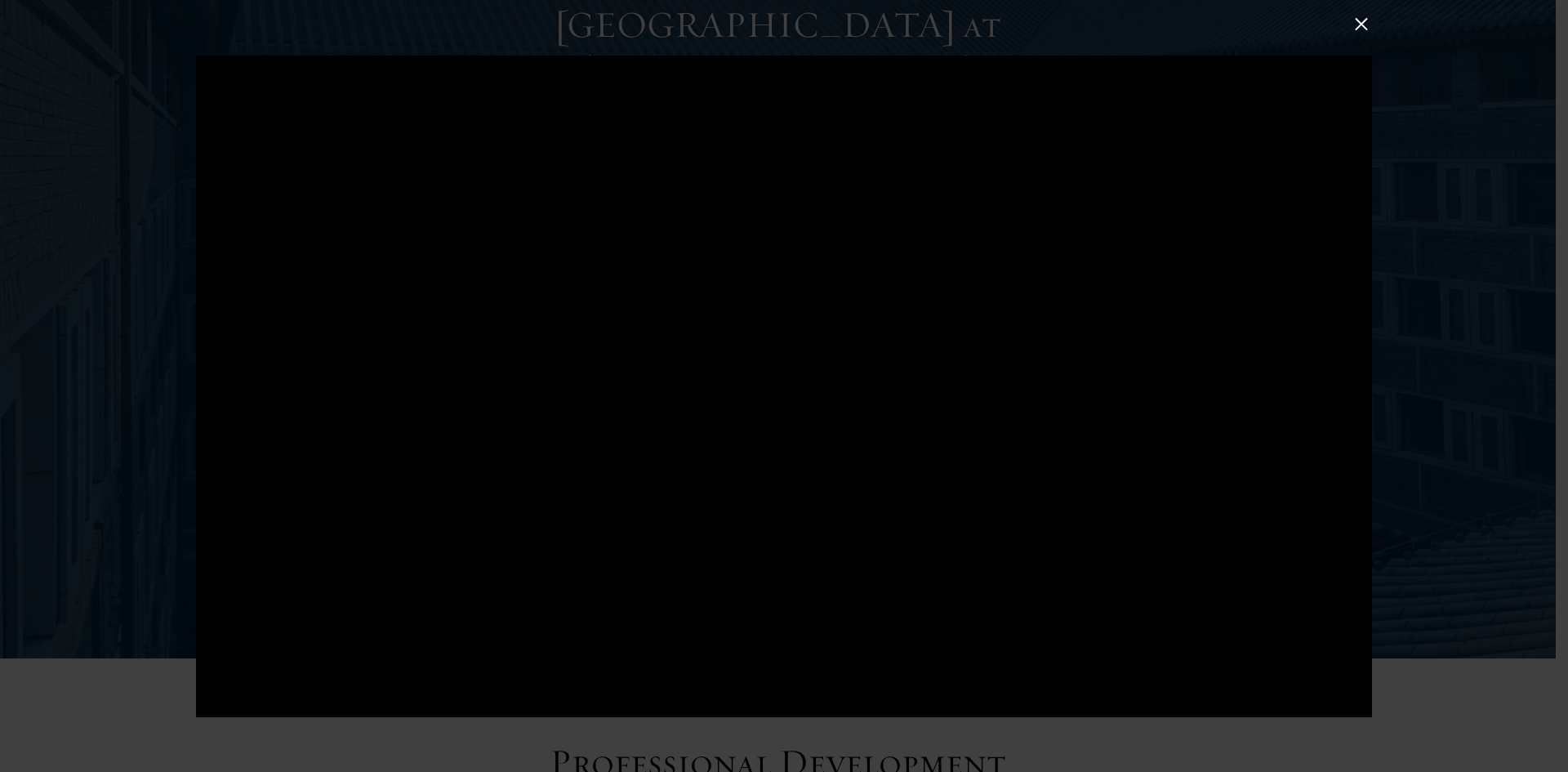 click at bounding box center (1361, 24) 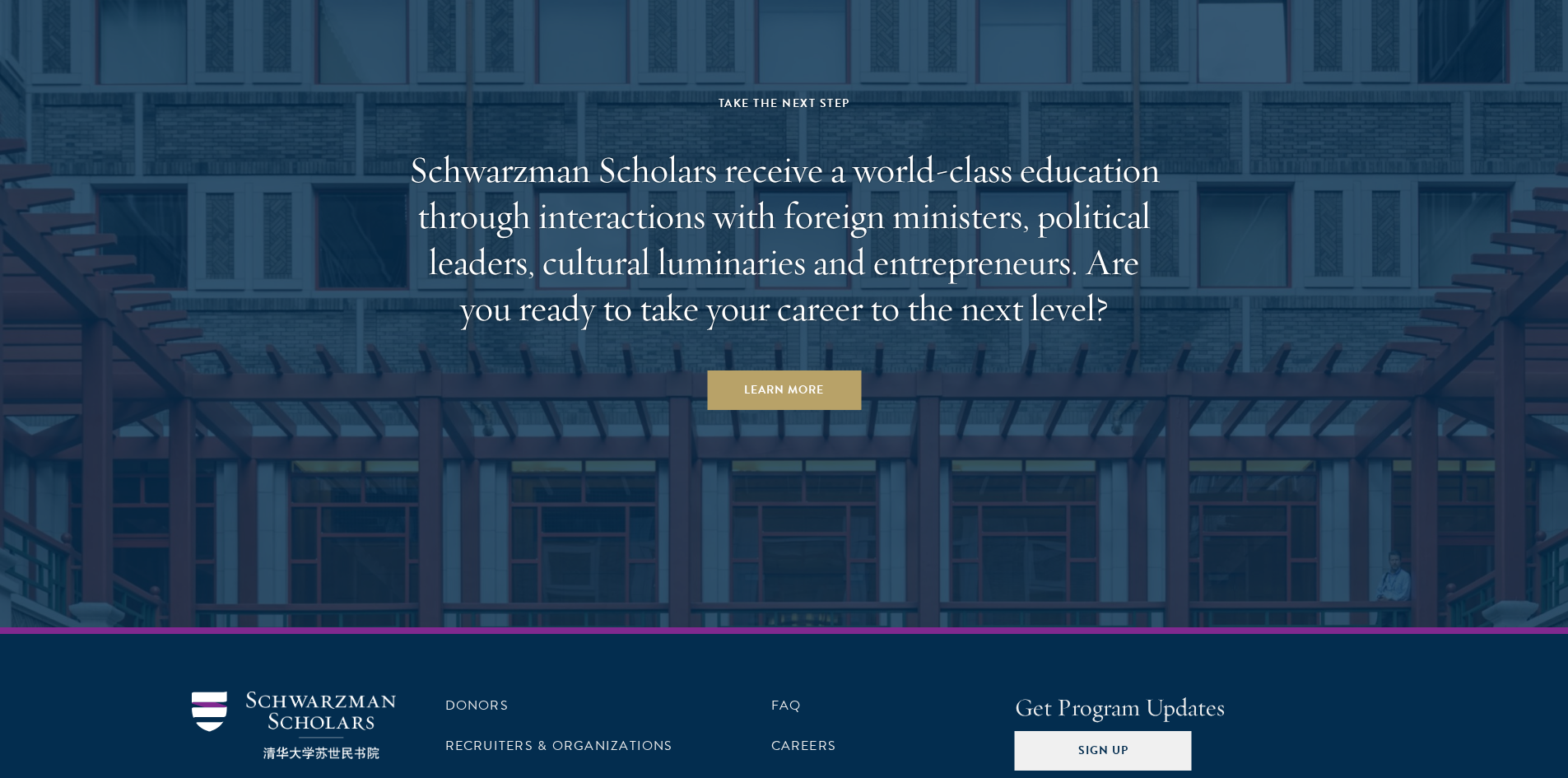 scroll, scrollTop: 6330, scrollLeft: 0, axis: vertical 